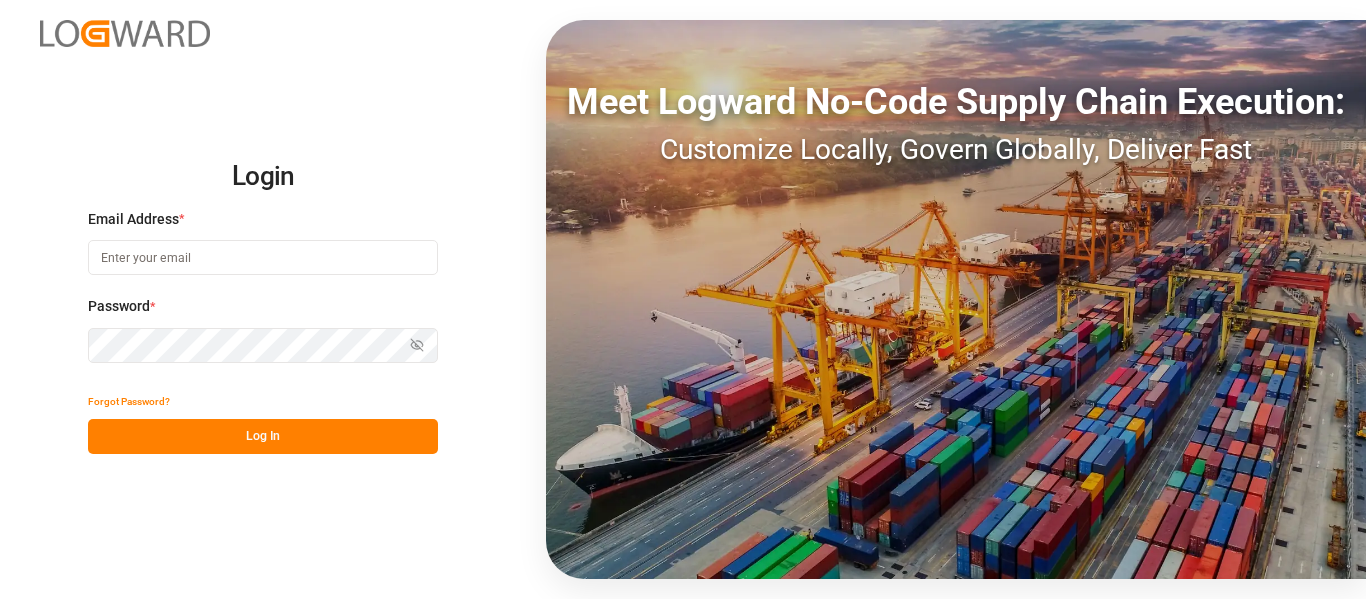 scroll, scrollTop: 0, scrollLeft: 0, axis: both 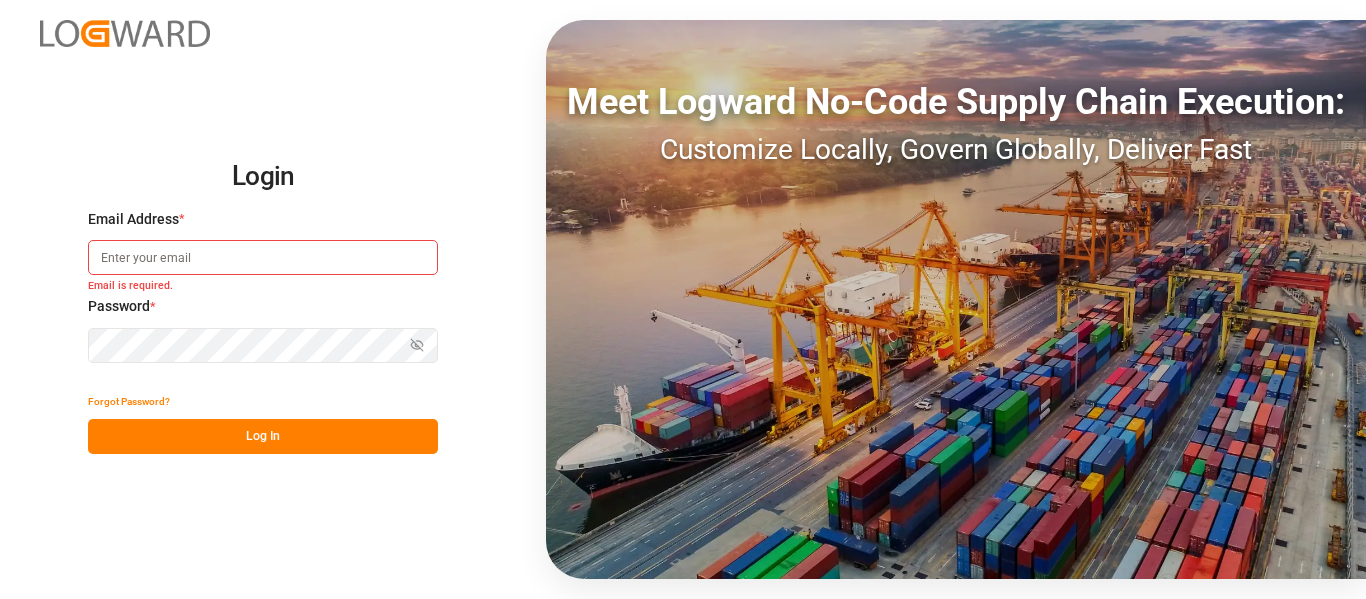 type on "erika.cervantes@leschaco.com" 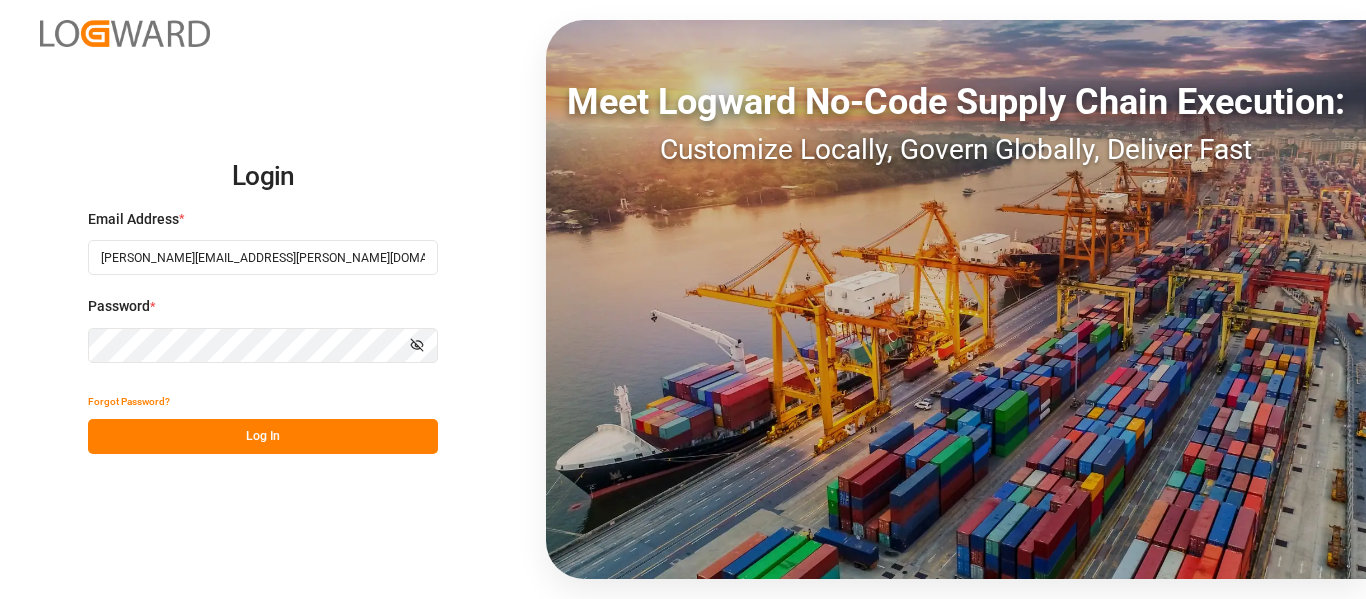 click on "Log In" at bounding box center [263, 436] 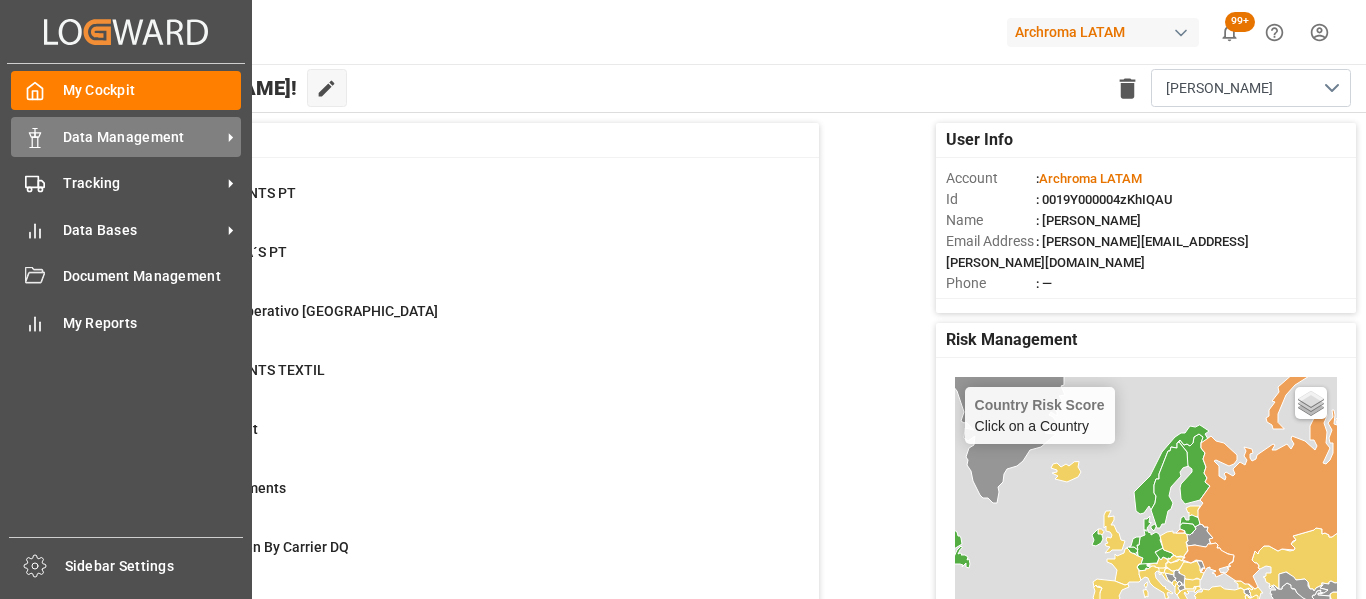 click 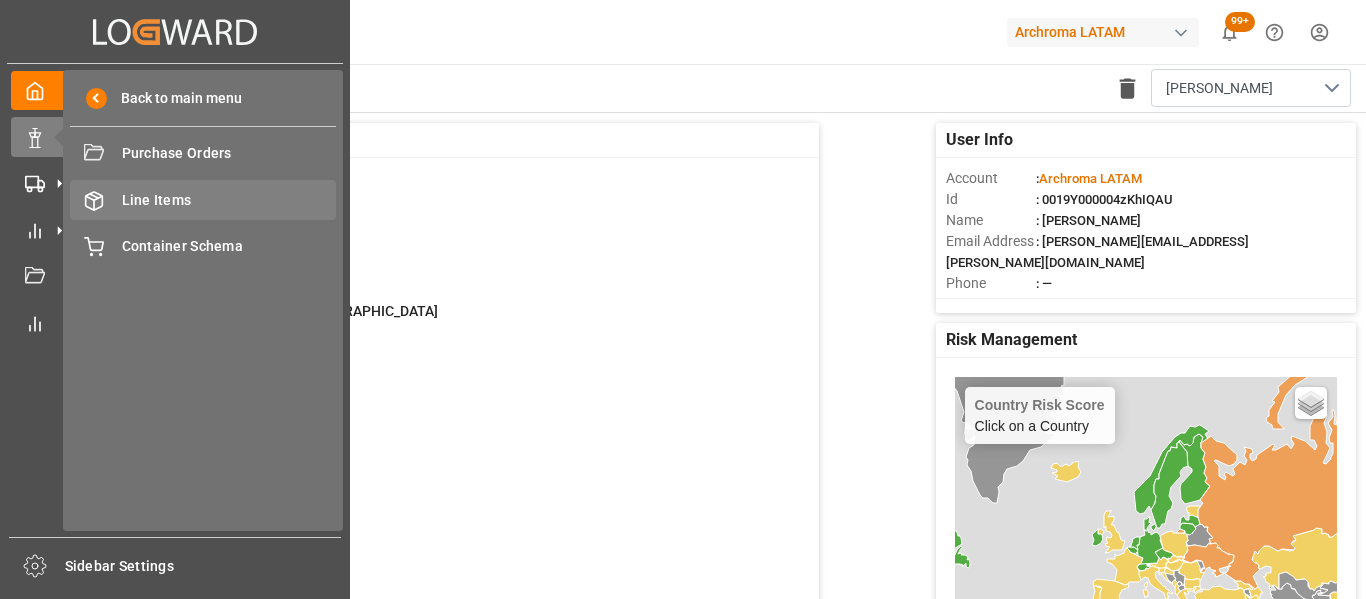 click on "Line Items" at bounding box center (229, 200) 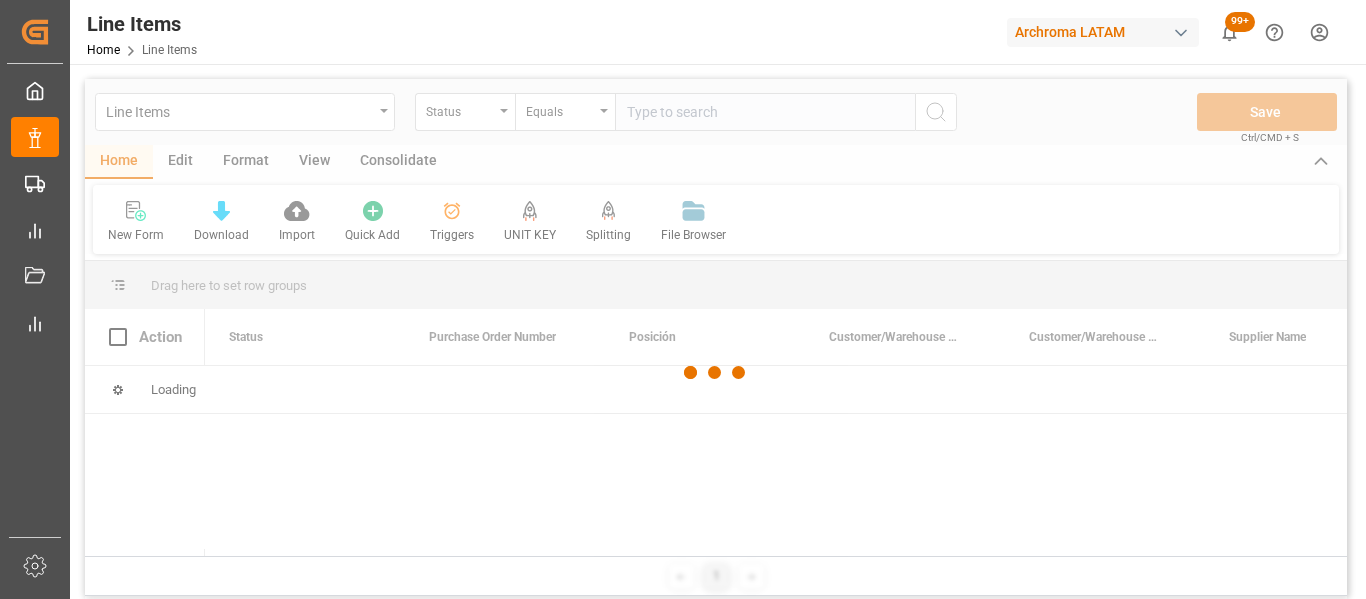 type 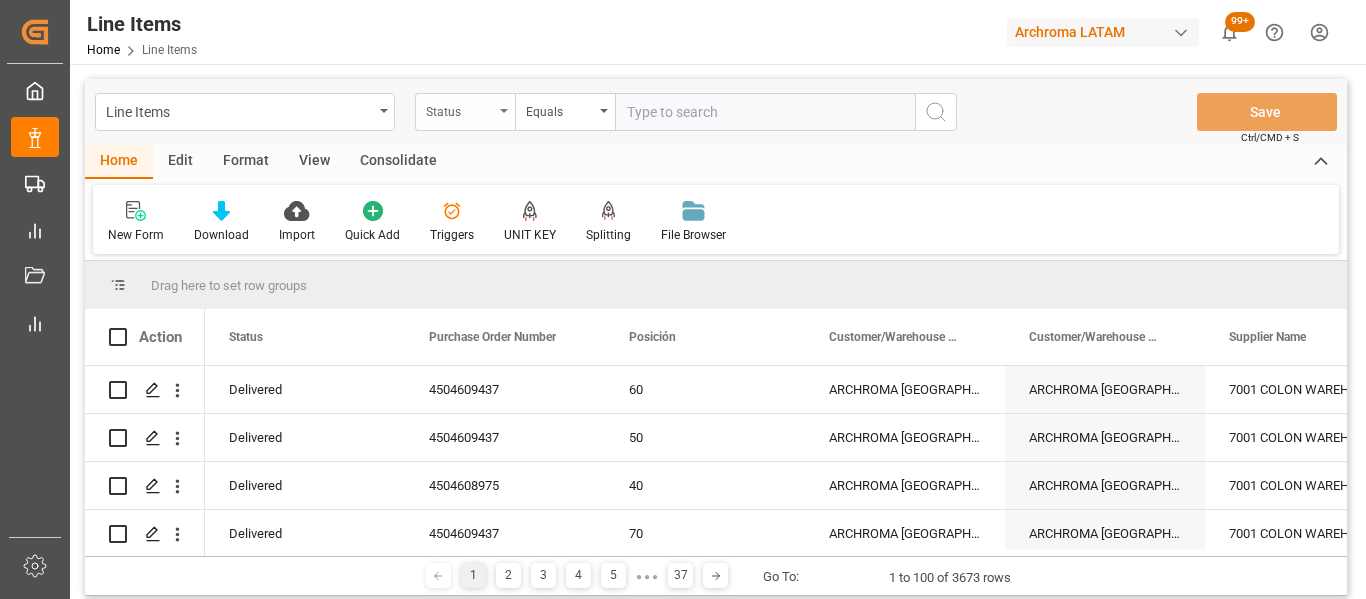 click on "Status" at bounding box center [465, 112] 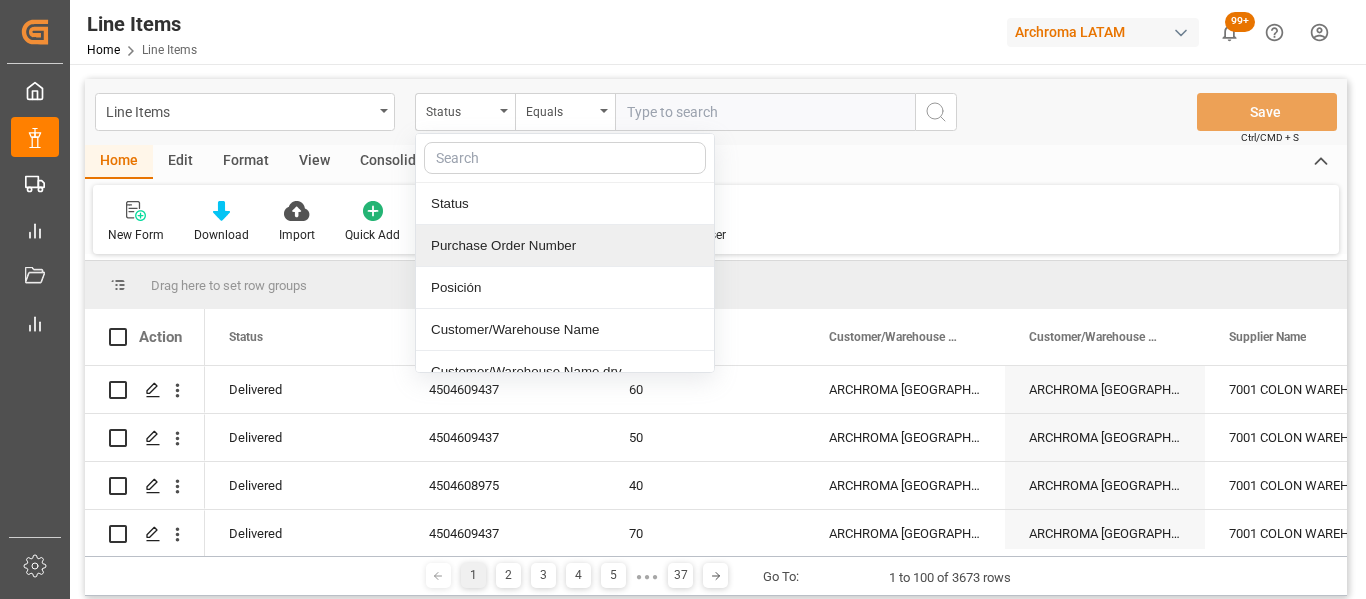 click on "Purchase Order Number" at bounding box center [565, 246] 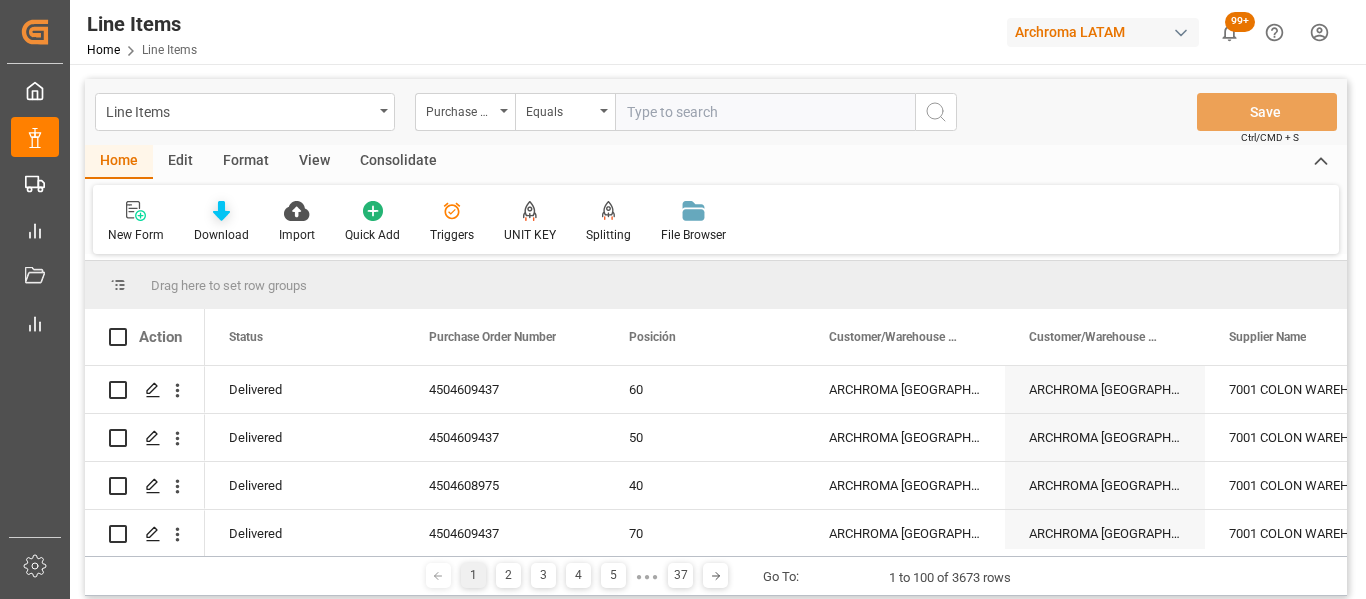 click at bounding box center [221, 210] 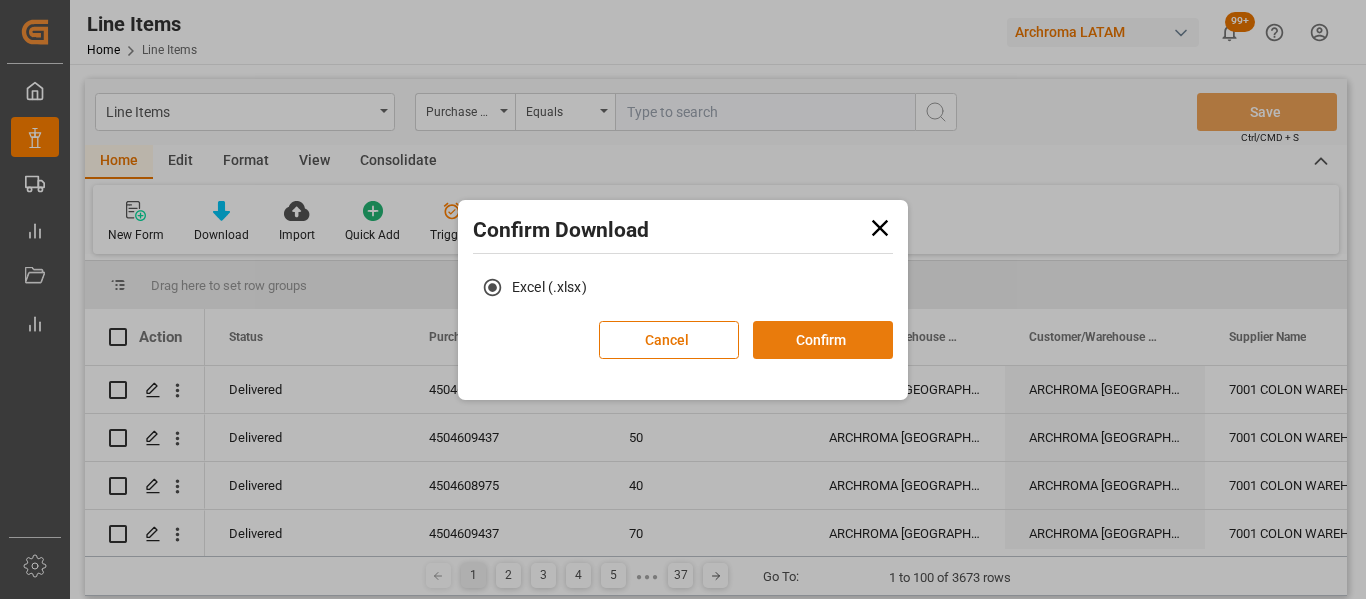 click on "Confirm" at bounding box center (823, 340) 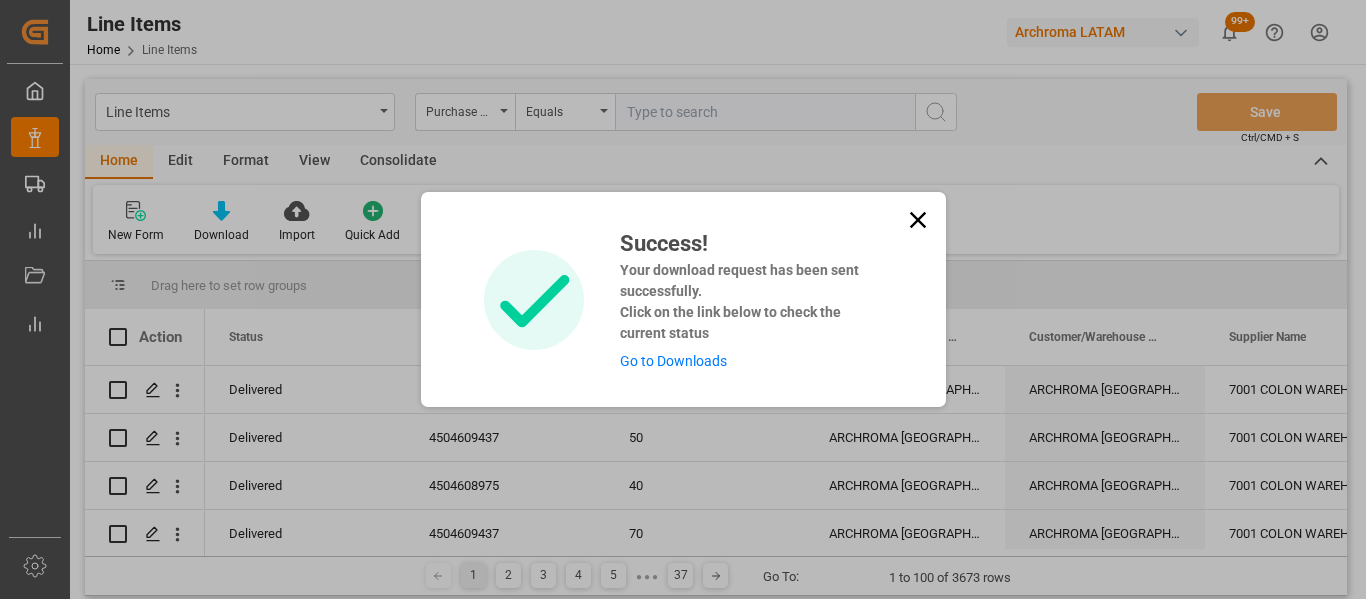 click on "Go to Downloads" at bounding box center (673, 361) 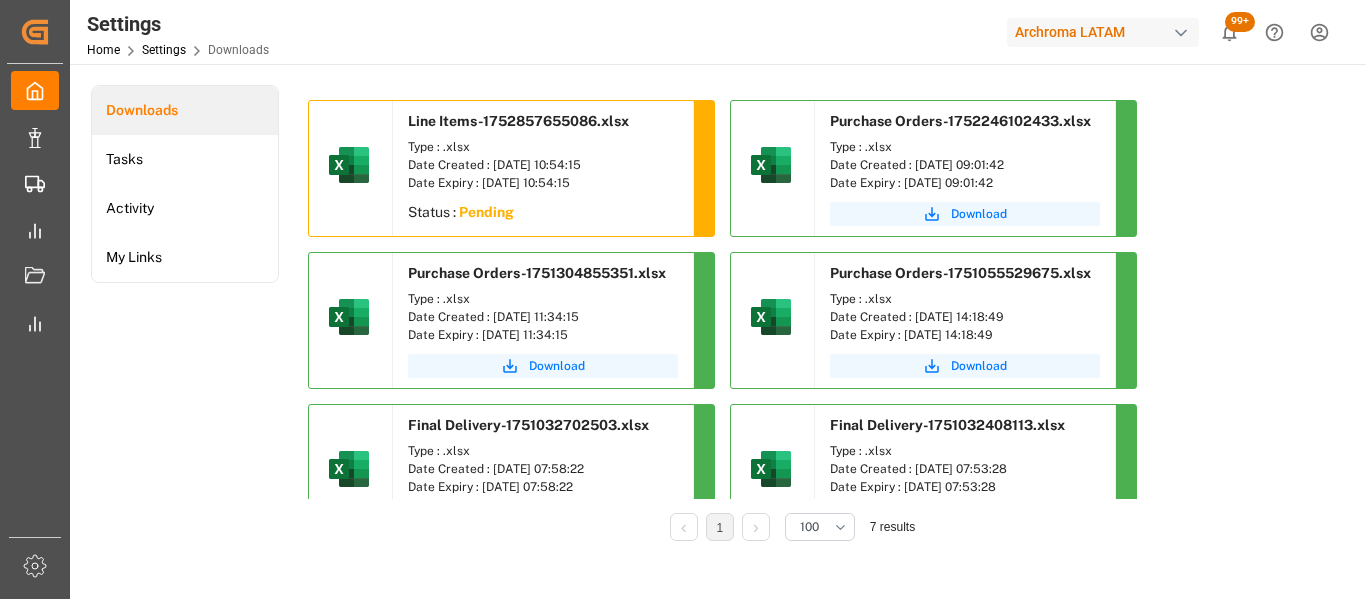 click on "Type : .xlsx Date Created : 18-07-2025 10:54:15 Date Expiry : 17-08-2025 10:54:15" at bounding box center (543, 165) 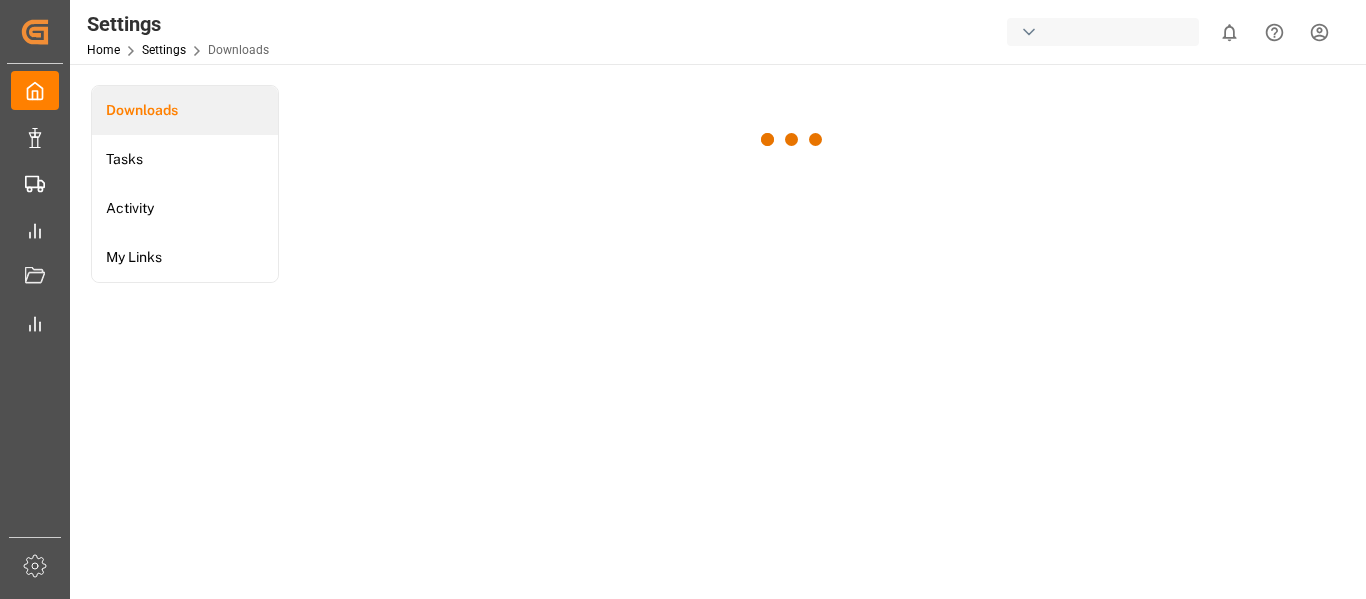 scroll, scrollTop: 0, scrollLeft: 0, axis: both 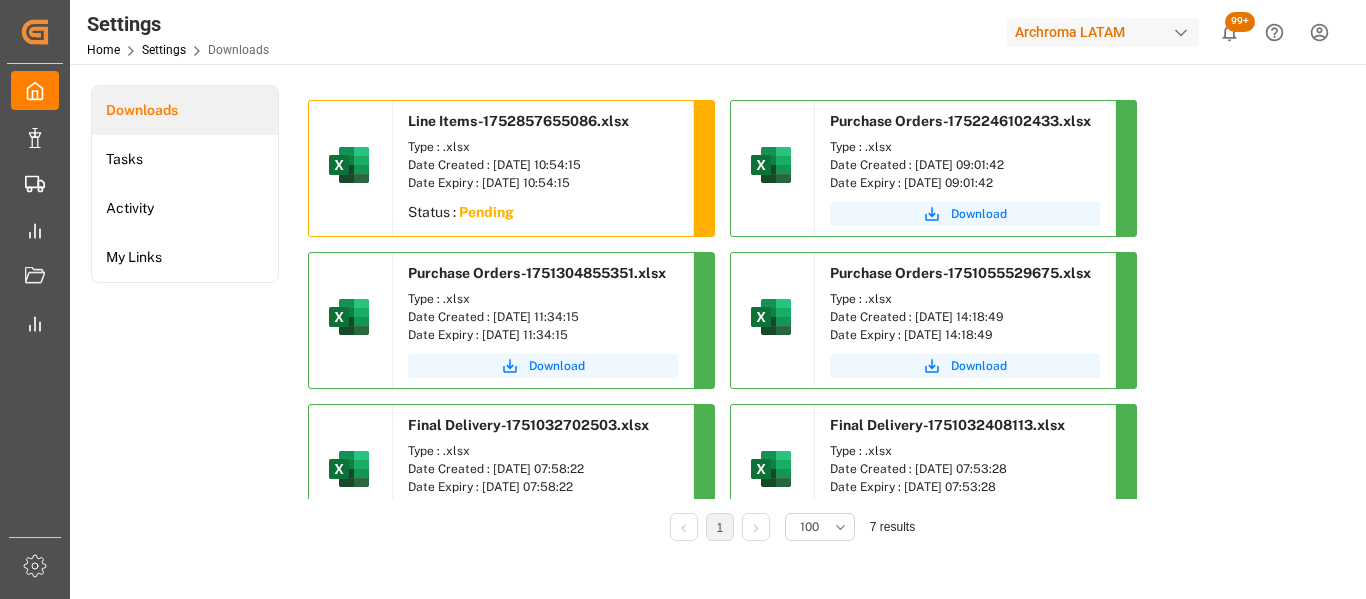 click on "Pending" at bounding box center (486, 212) 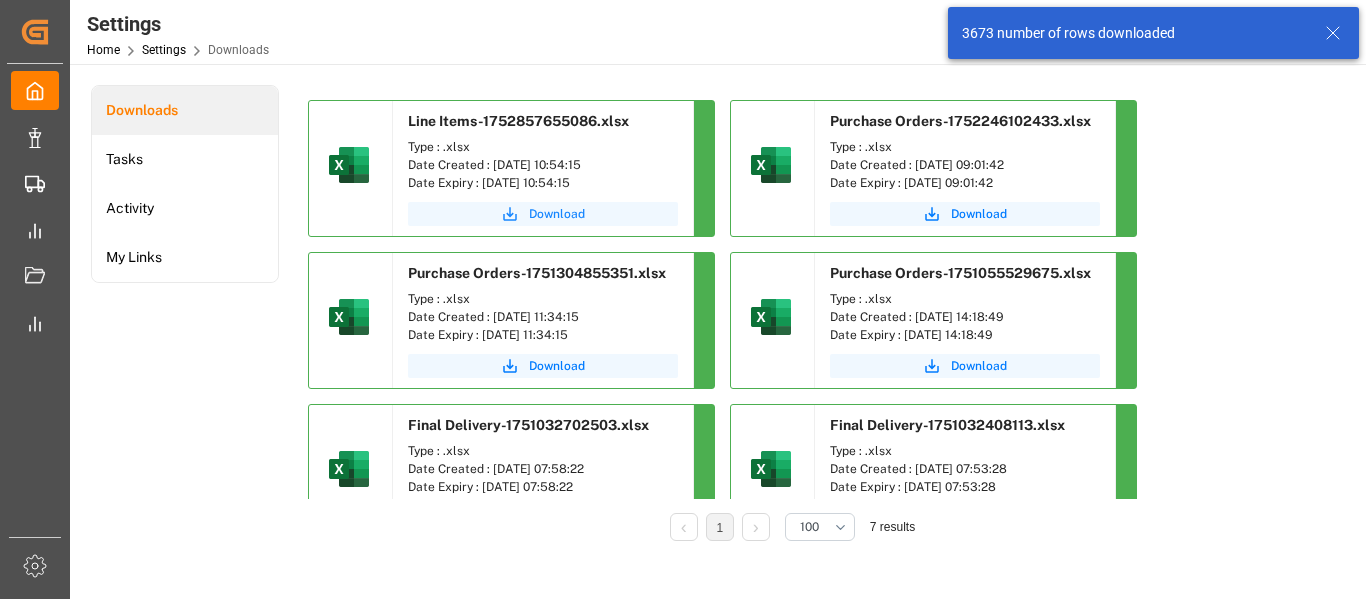 click on "Download" at bounding box center (543, 214) 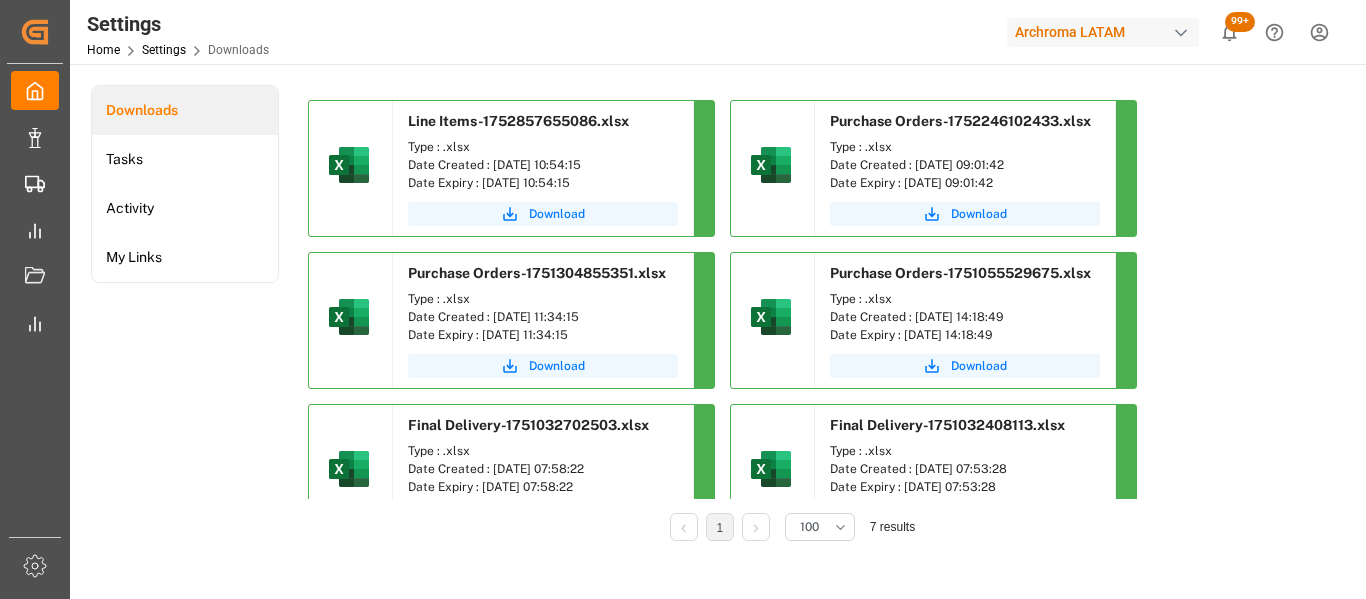 click on "Settings" at bounding box center [164, 50] 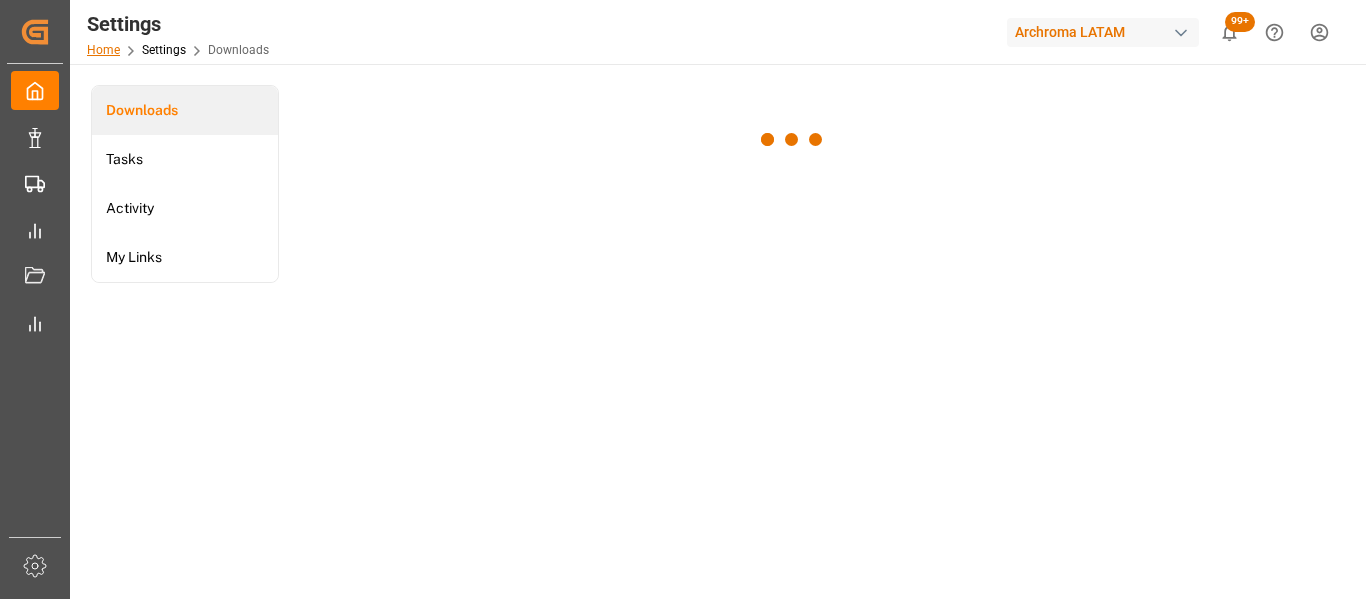 click on "Home" at bounding box center [103, 50] 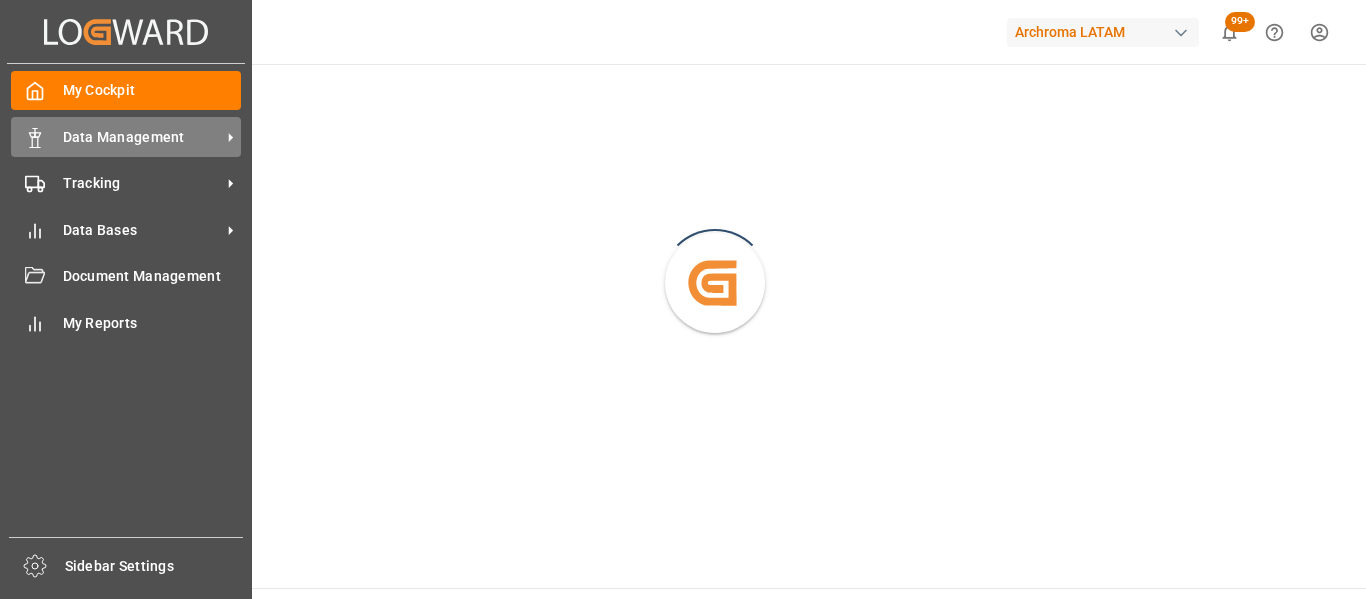 click on "Data Management Data Management" at bounding box center [126, 136] 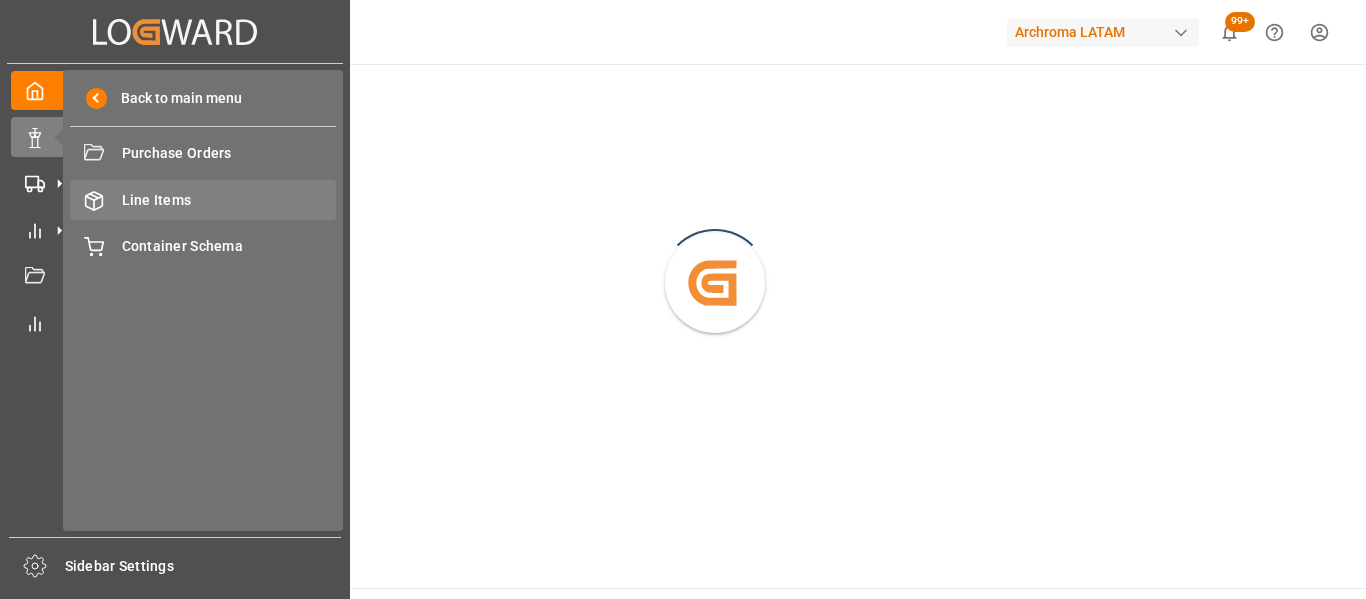 click on "Line Items" at bounding box center [229, 200] 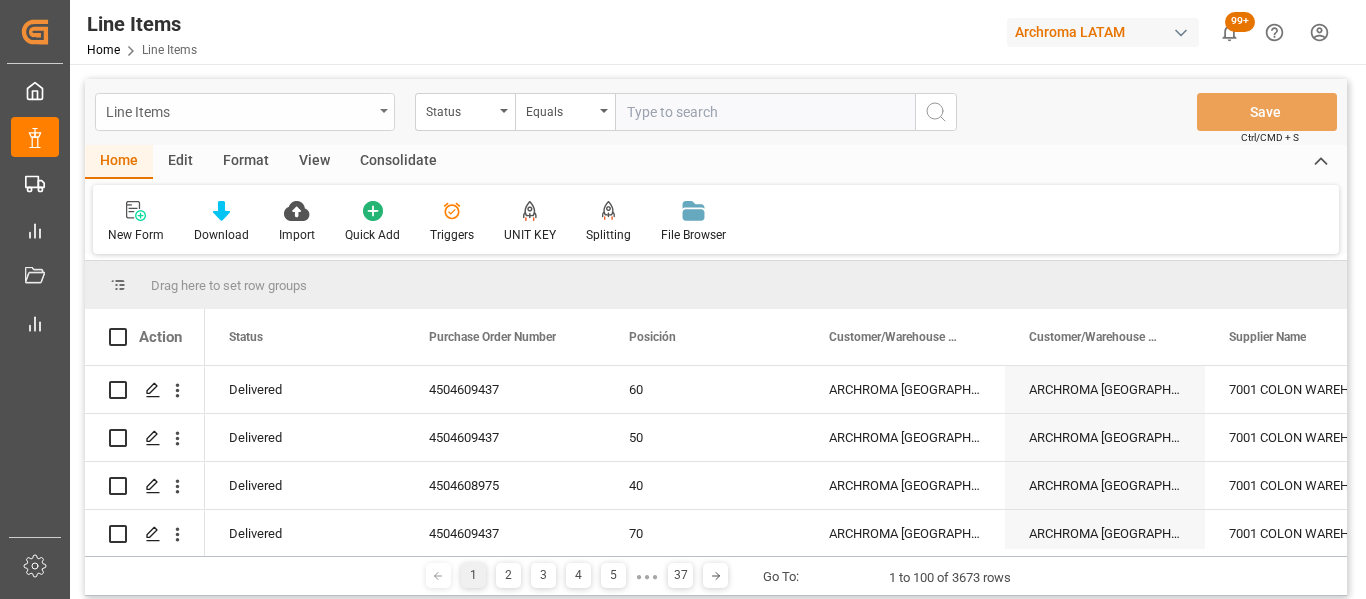 click at bounding box center [384, 111] 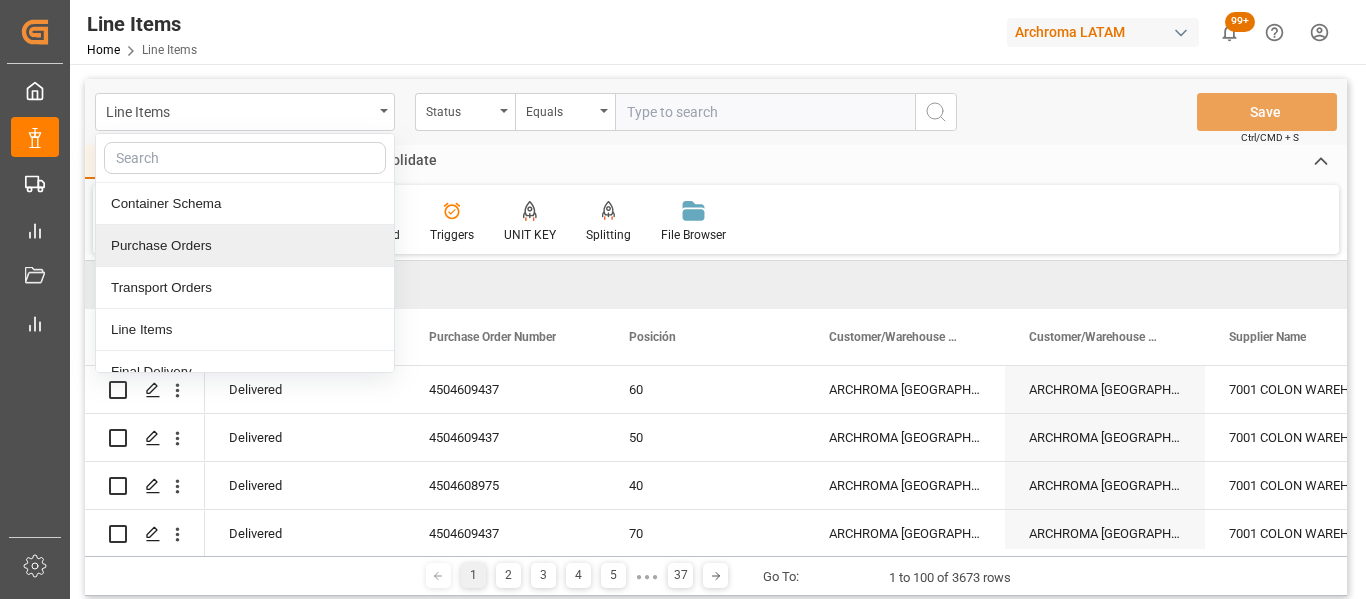 click on "Purchase Orders" at bounding box center (245, 246) 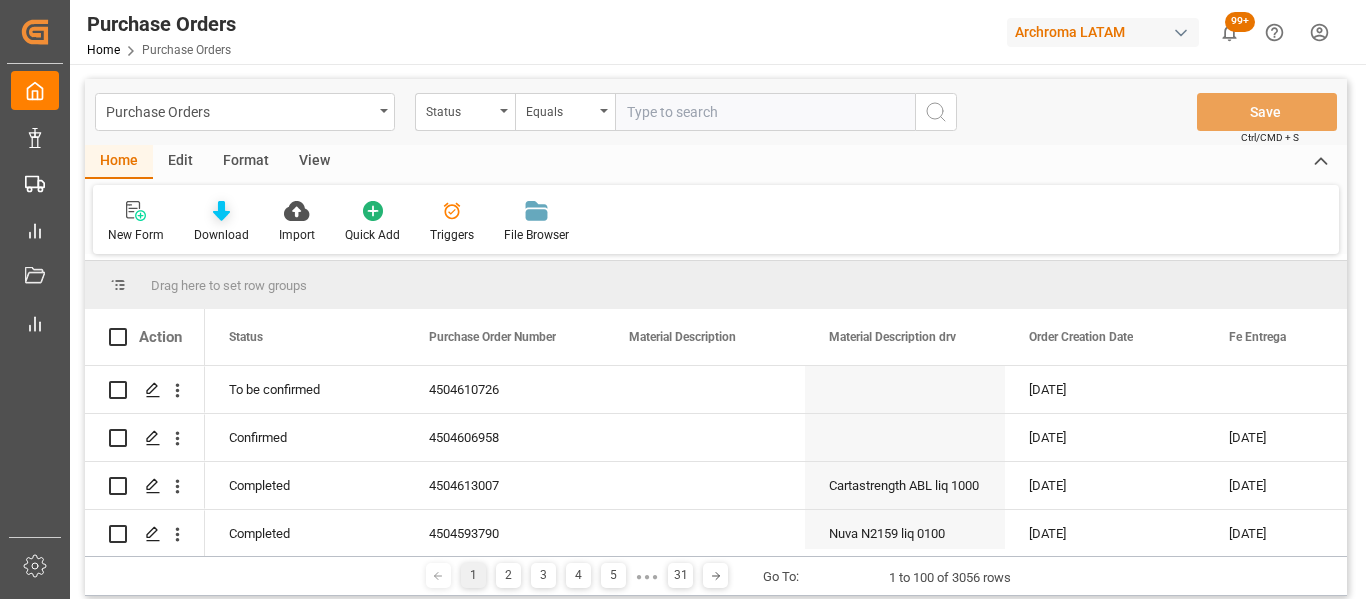 click on "Download" at bounding box center (221, 222) 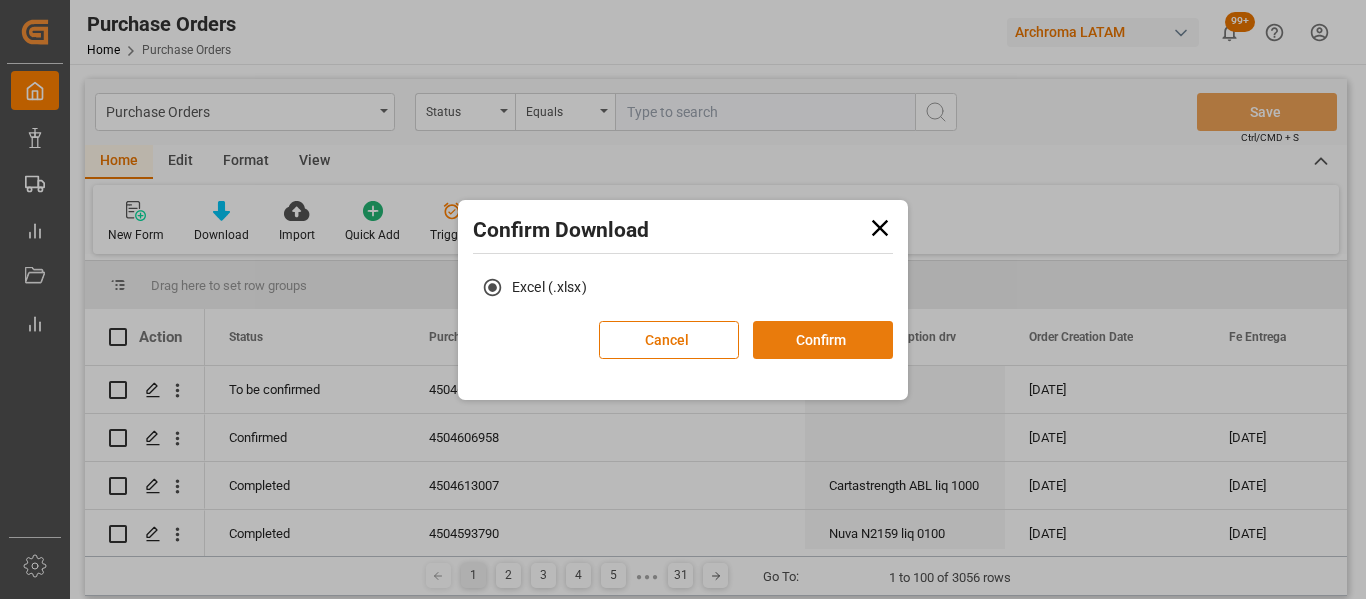 click on "Confirm" at bounding box center (823, 340) 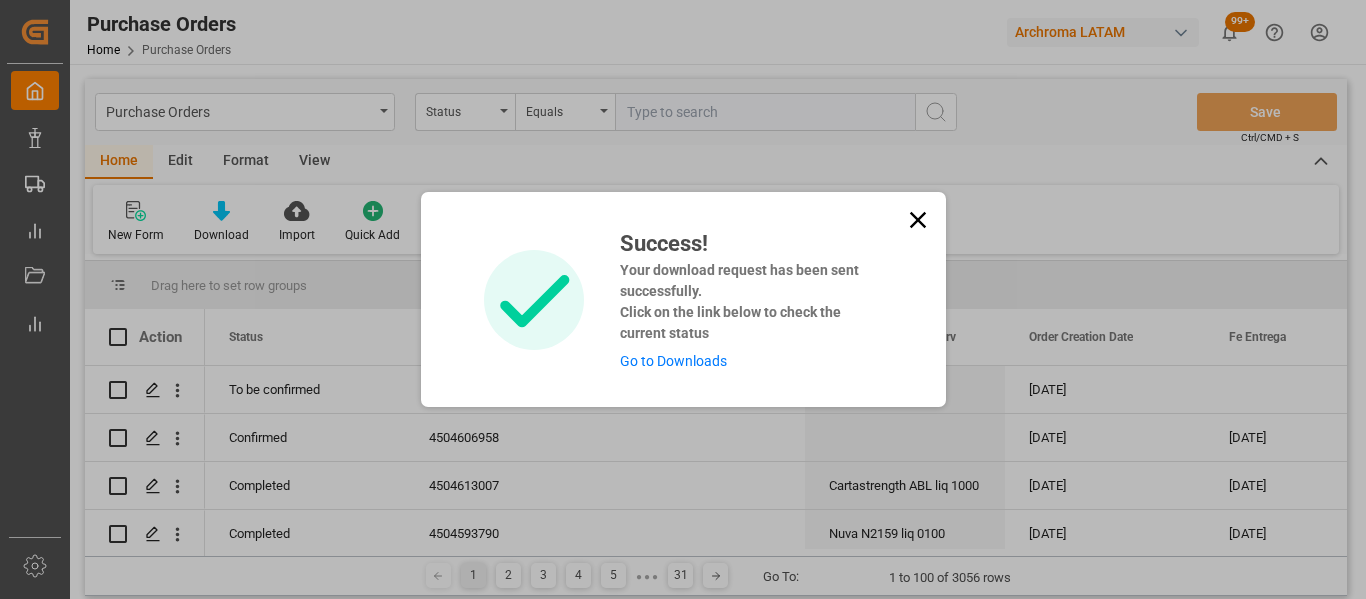 click on "Go to Downloads" at bounding box center [673, 361] 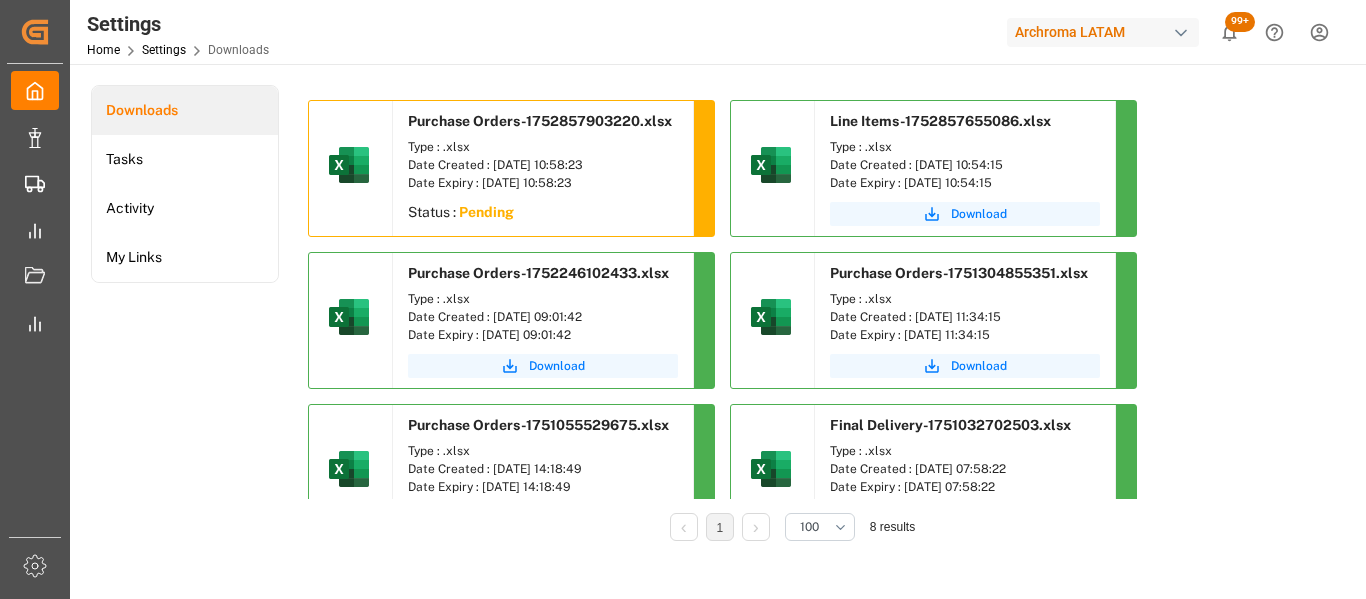 click on "Pending" at bounding box center (486, 212) 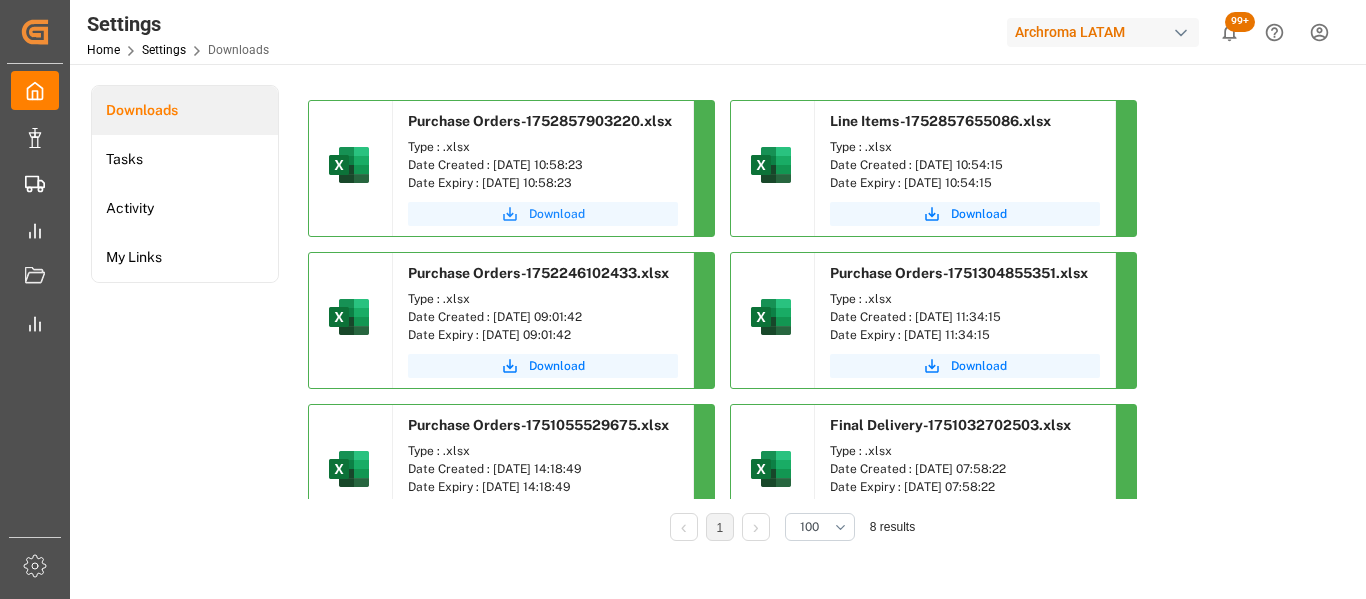 click on "Download" at bounding box center (557, 214) 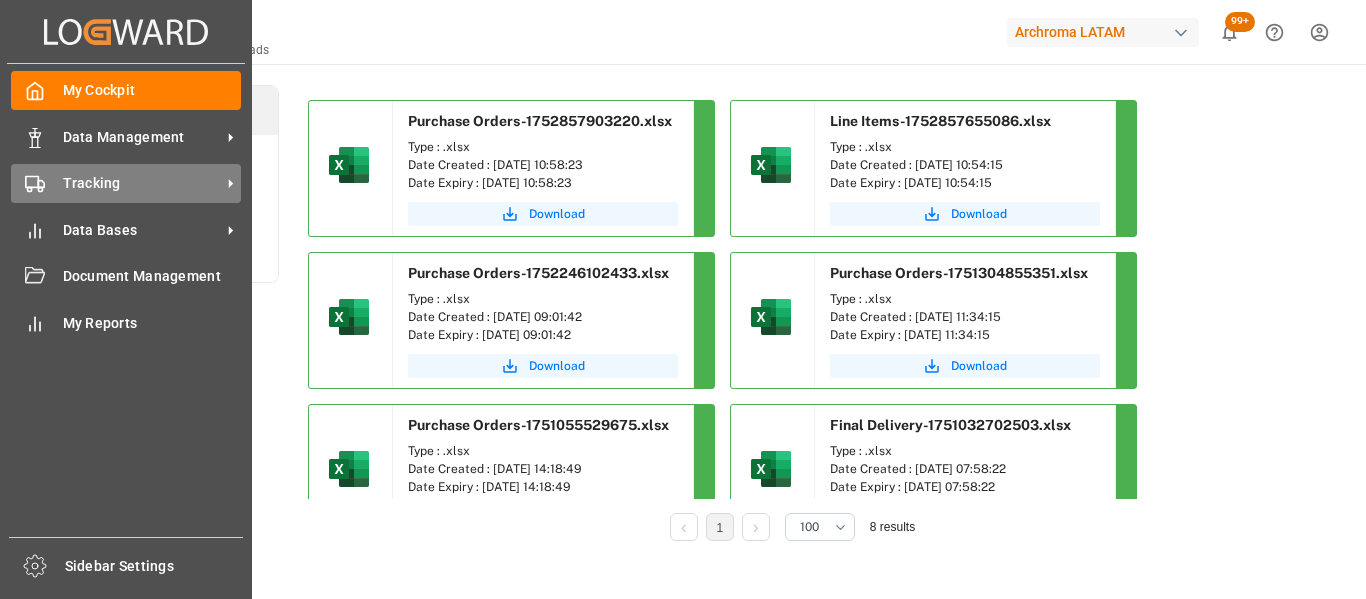 click on "Tracking Tracking" at bounding box center [126, 183] 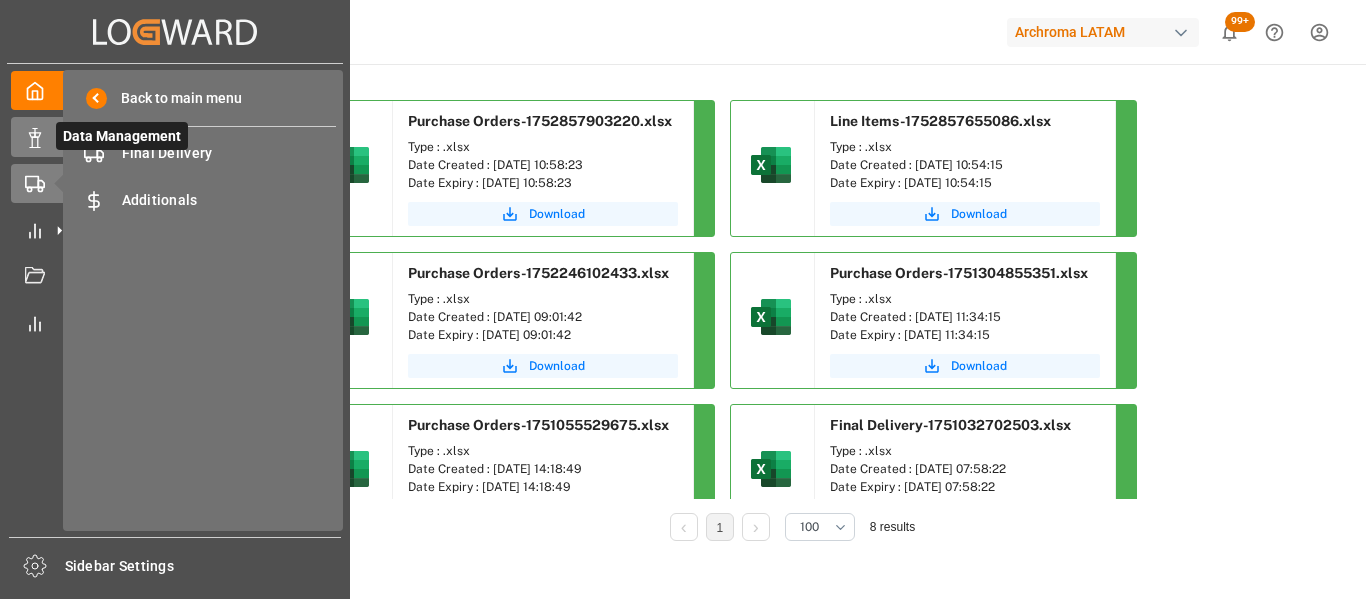click on "Data Management" at bounding box center (122, 136) 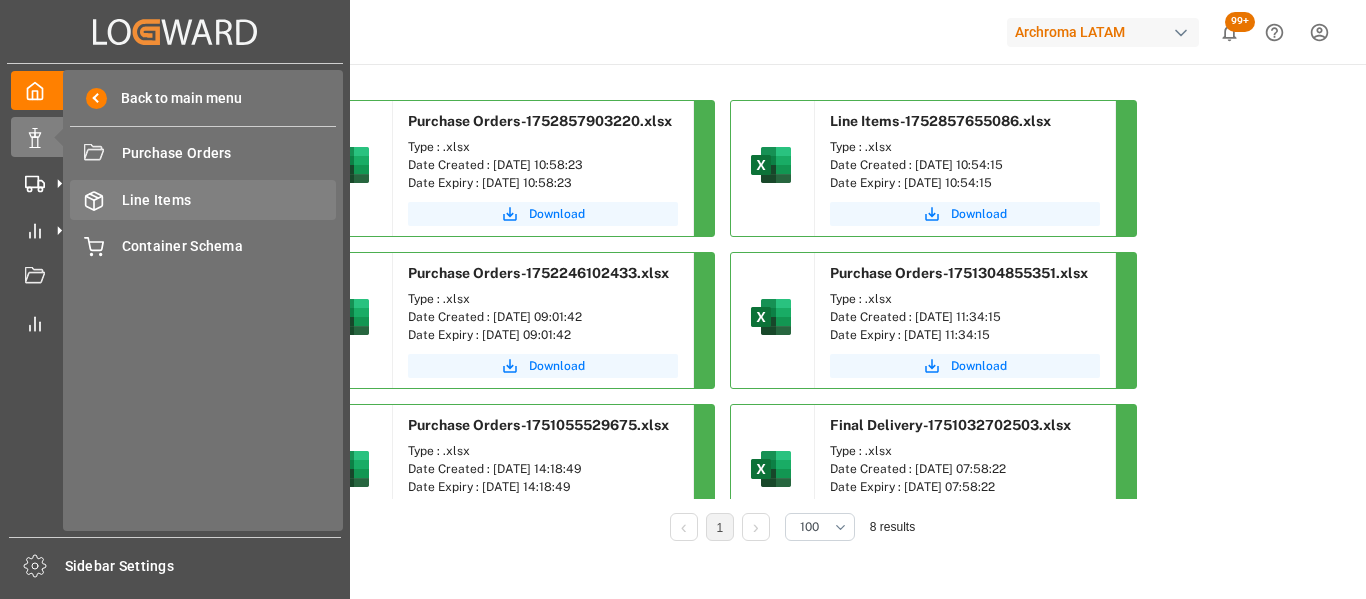 click on "Line Items Line Items" at bounding box center [203, 199] 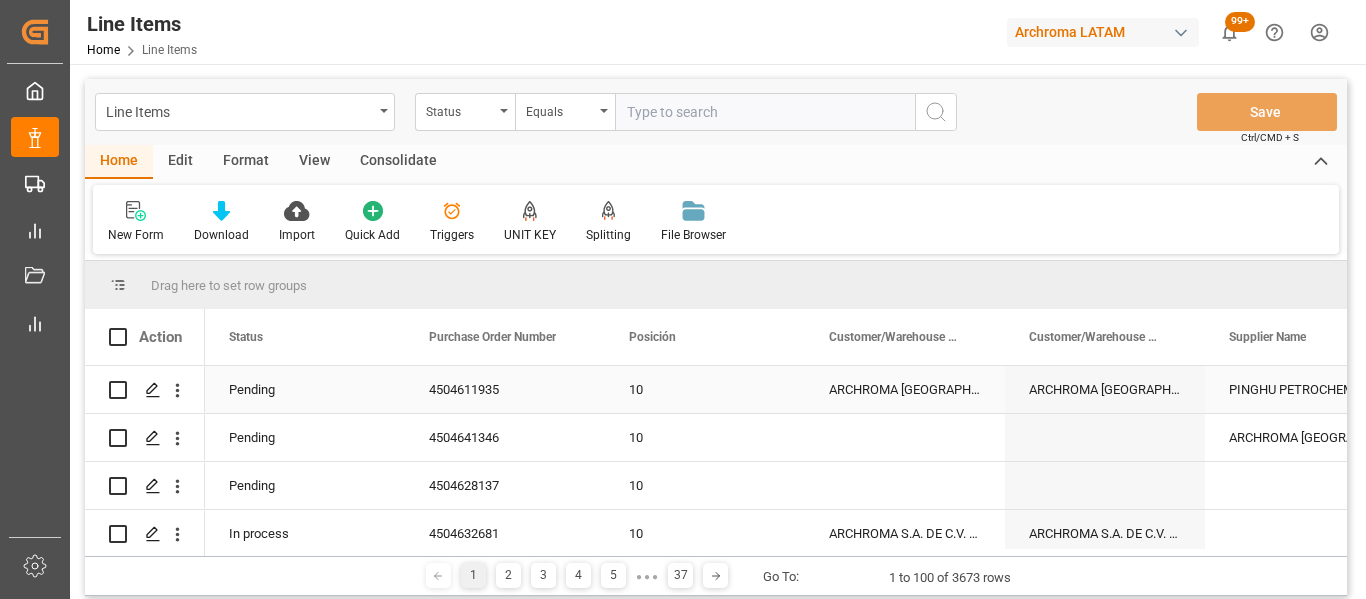click on "ARCHROMA MEXICO S DE RL DE CV (SANTA CLARA)" at bounding box center [905, 389] 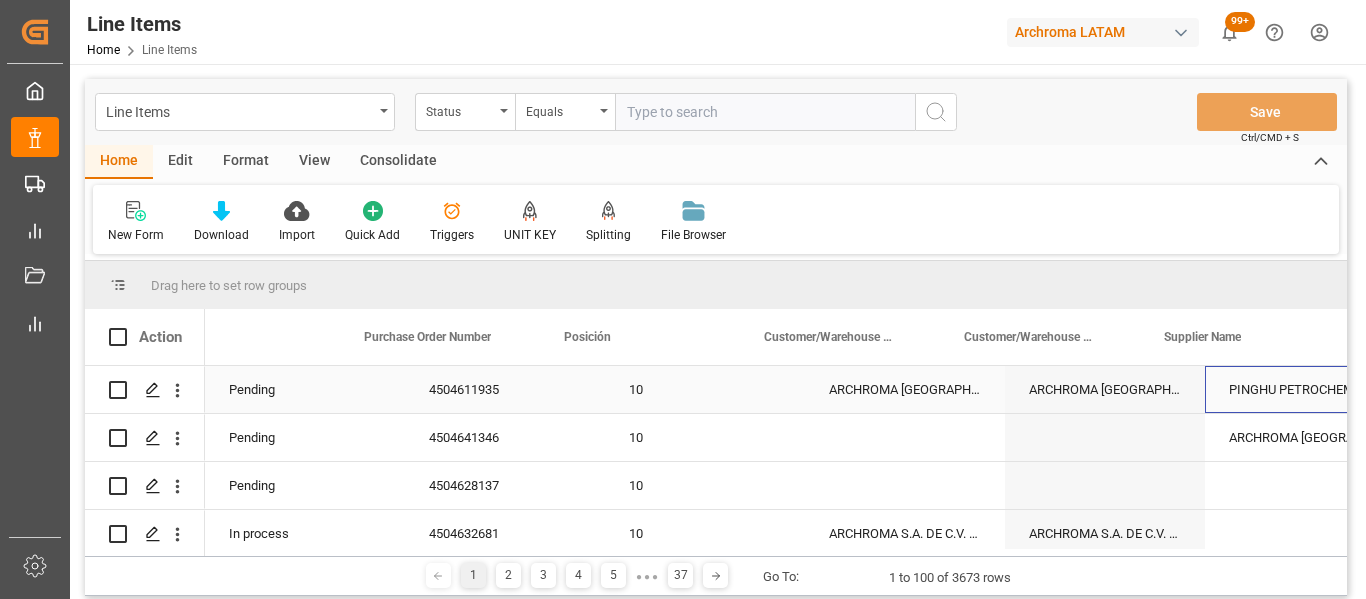 scroll, scrollTop: 0, scrollLeft: 65, axis: horizontal 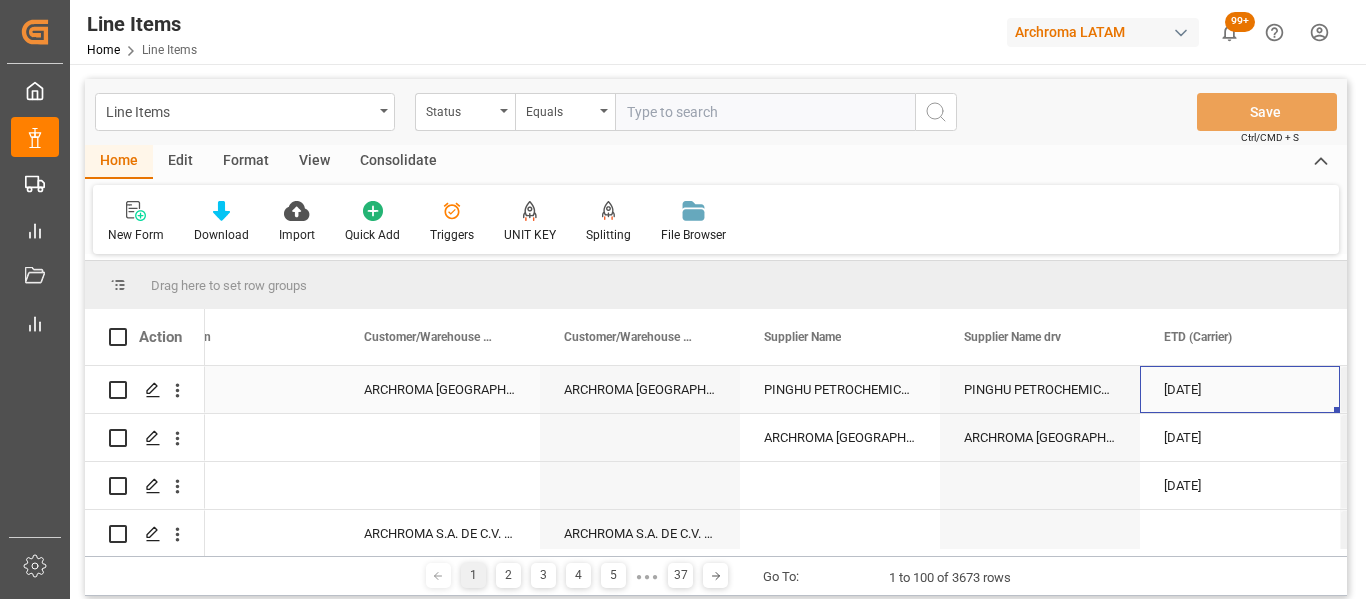 click on "PINGHU PETROCHEMICAL CO.,LTD" at bounding box center [1040, 389] 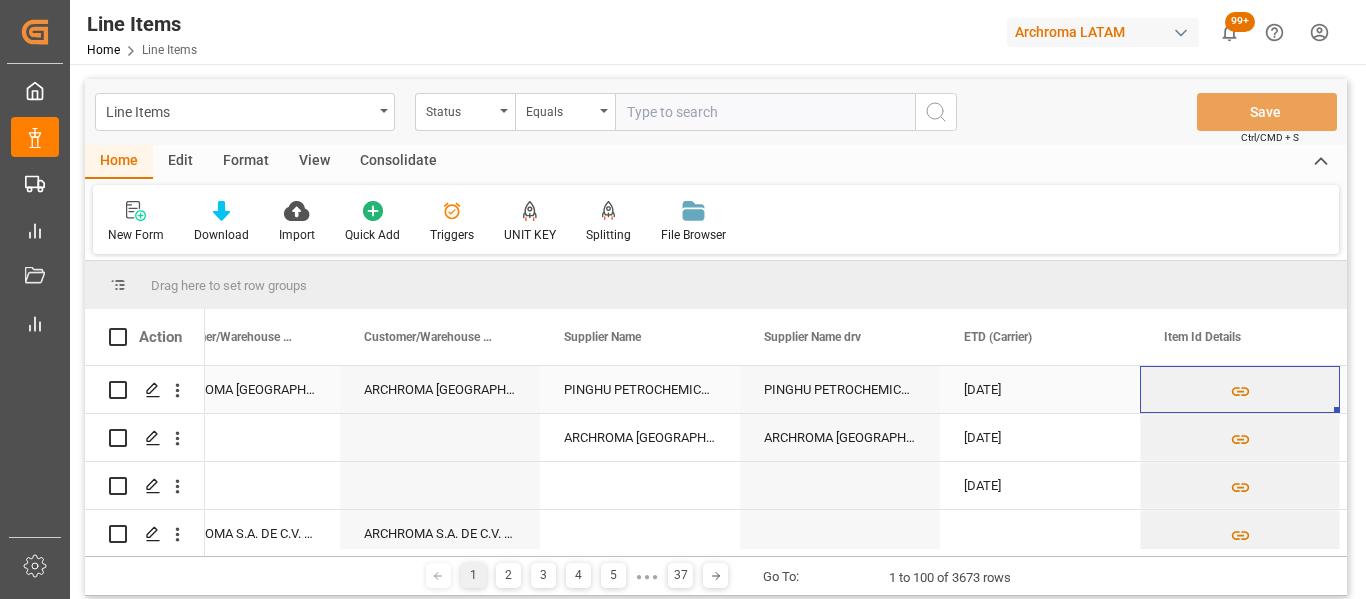 scroll, scrollTop: 0, scrollLeft: 865, axis: horizontal 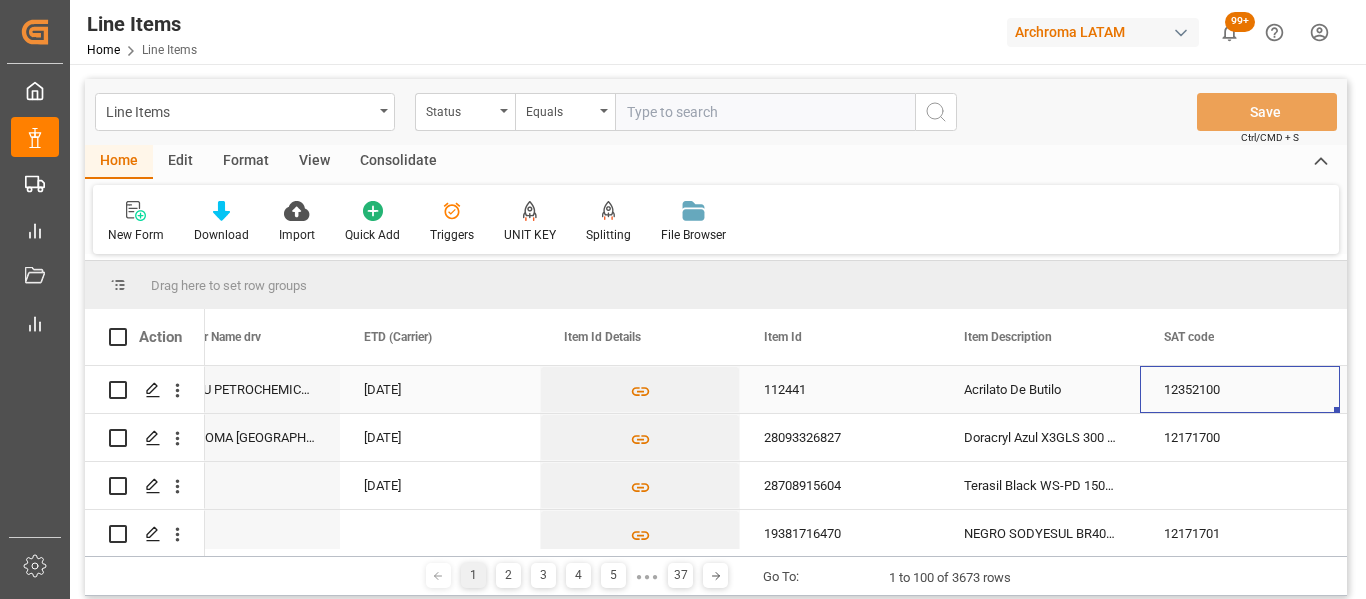 click on "112441" at bounding box center [840, 389] 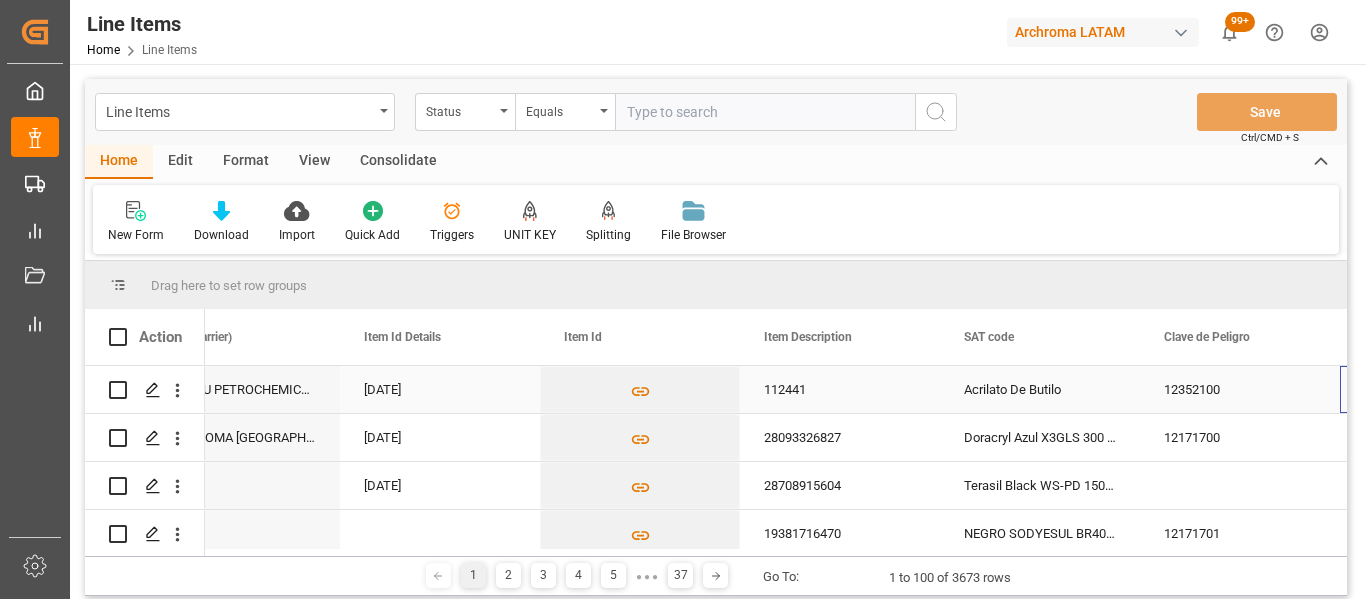 scroll, scrollTop: 0, scrollLeft: 1465, axis: horizontal 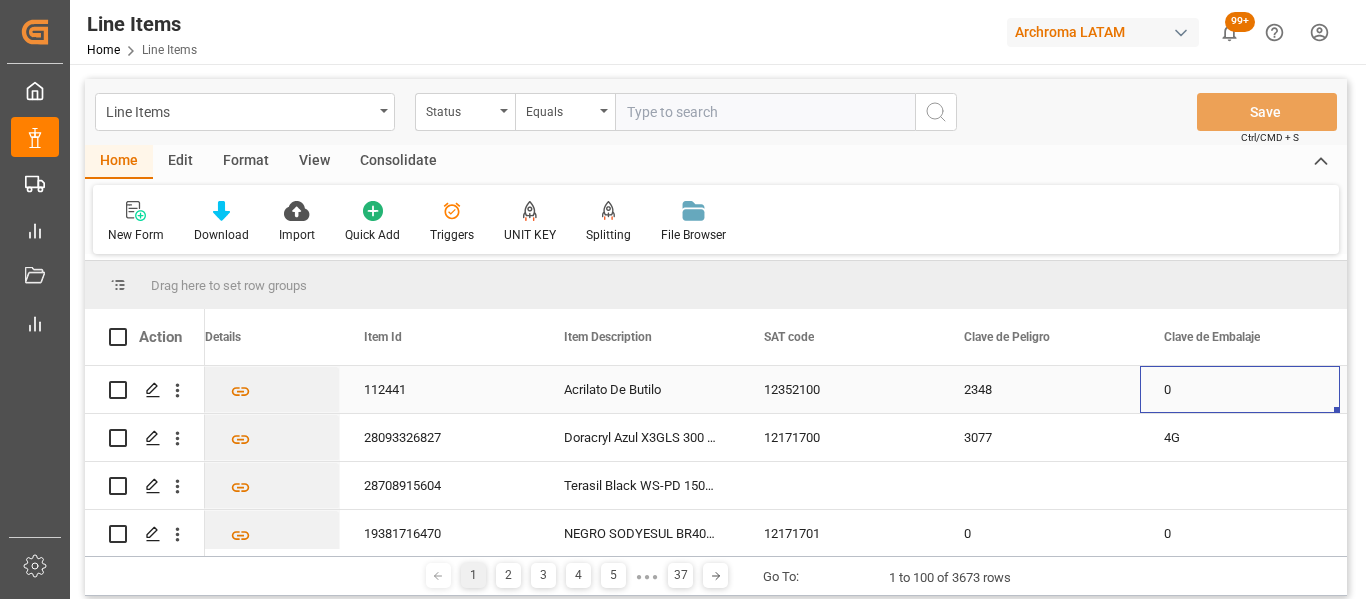 click on "2348" at bounding box center (1040, 389) 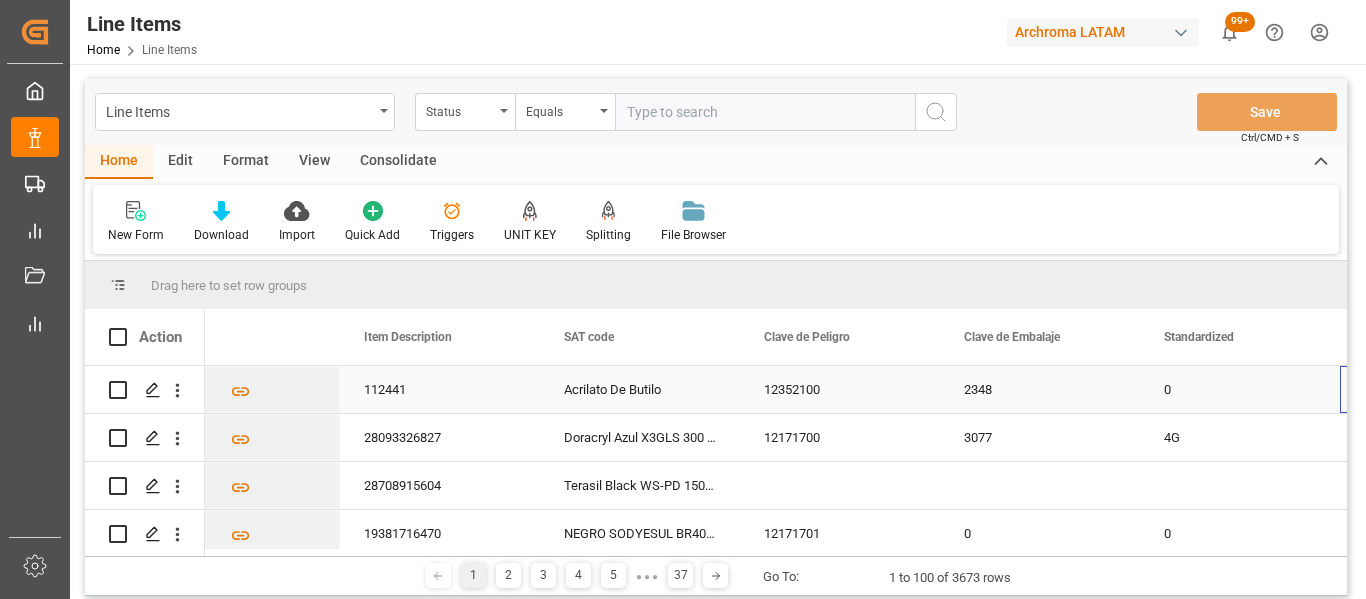 scroll, scrollTop: 0, scrollLeft: 1865, axis: horizontal 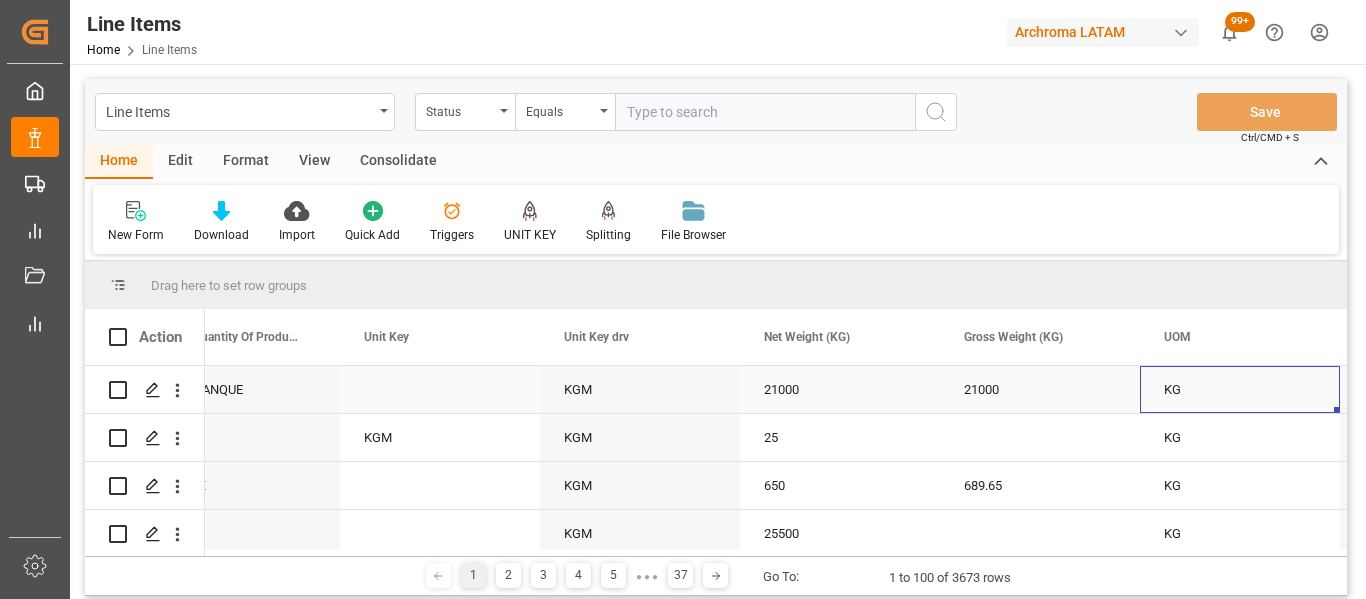 click on "21000" at bounding box center (1040, 389) 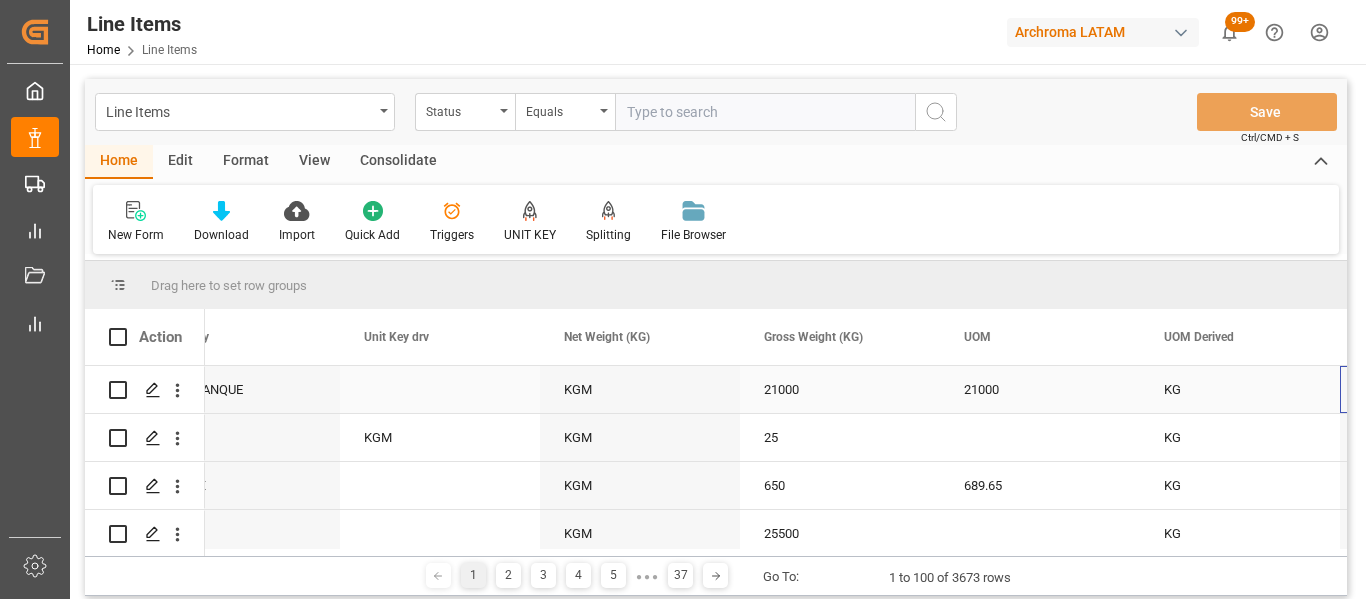 scroll, scrollTop: 0, scrollLeft: 4065, axis: horizontal 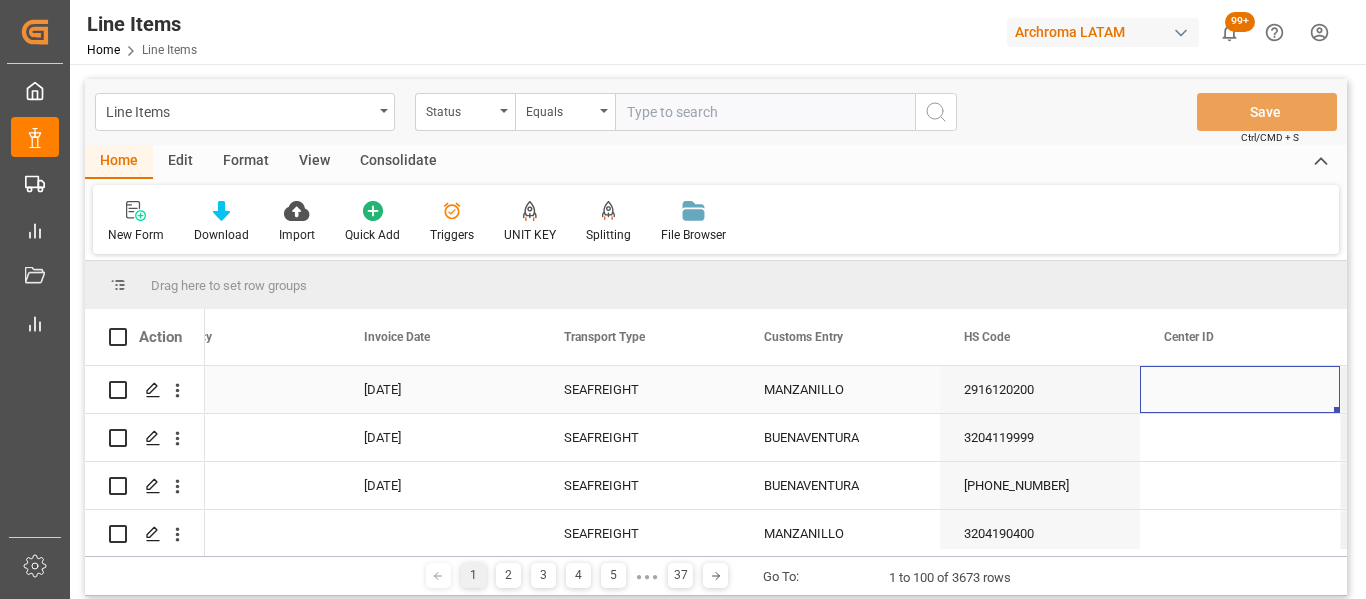 click on "2916120200" at bounding box center [1040, 389] 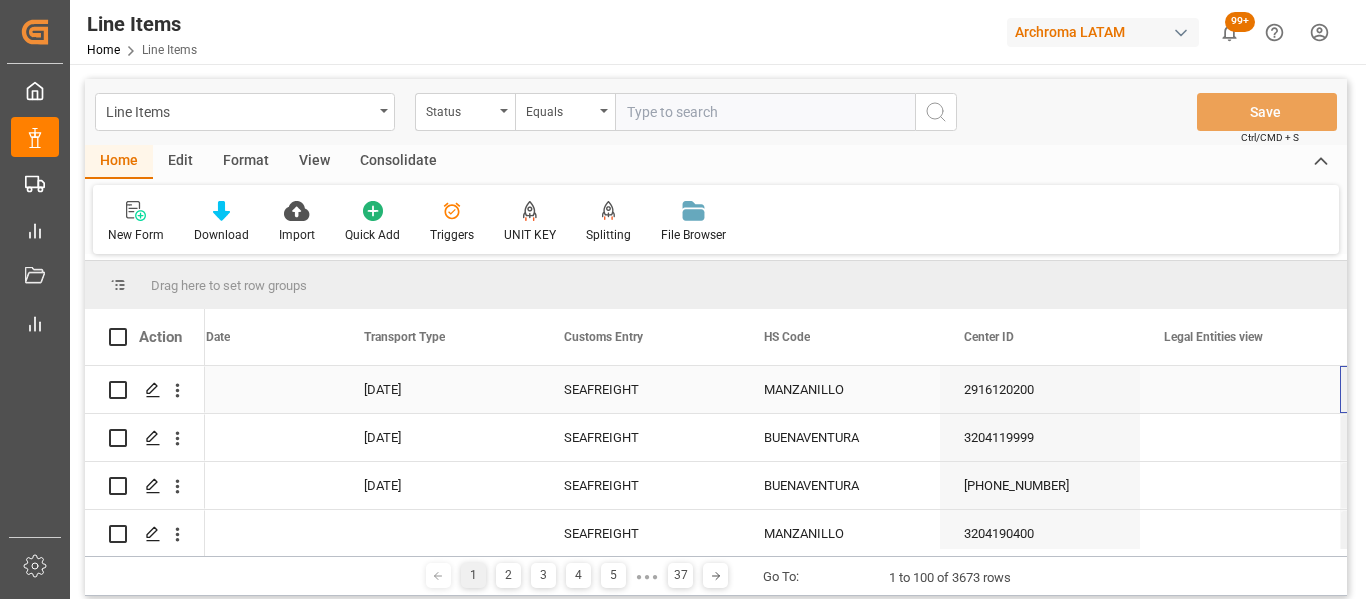 scroll, scrollTop: 0, scrollLeft: 5865, axis: horizontal 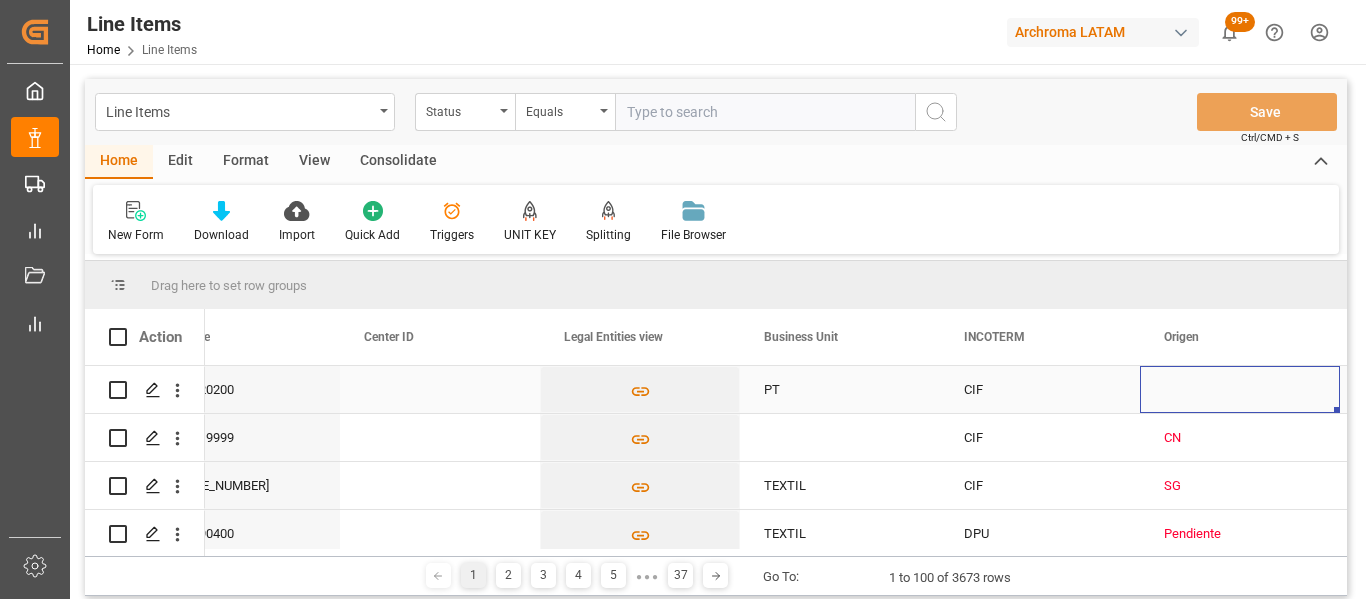 click on "CIF" at bounding box center (1040, 390) 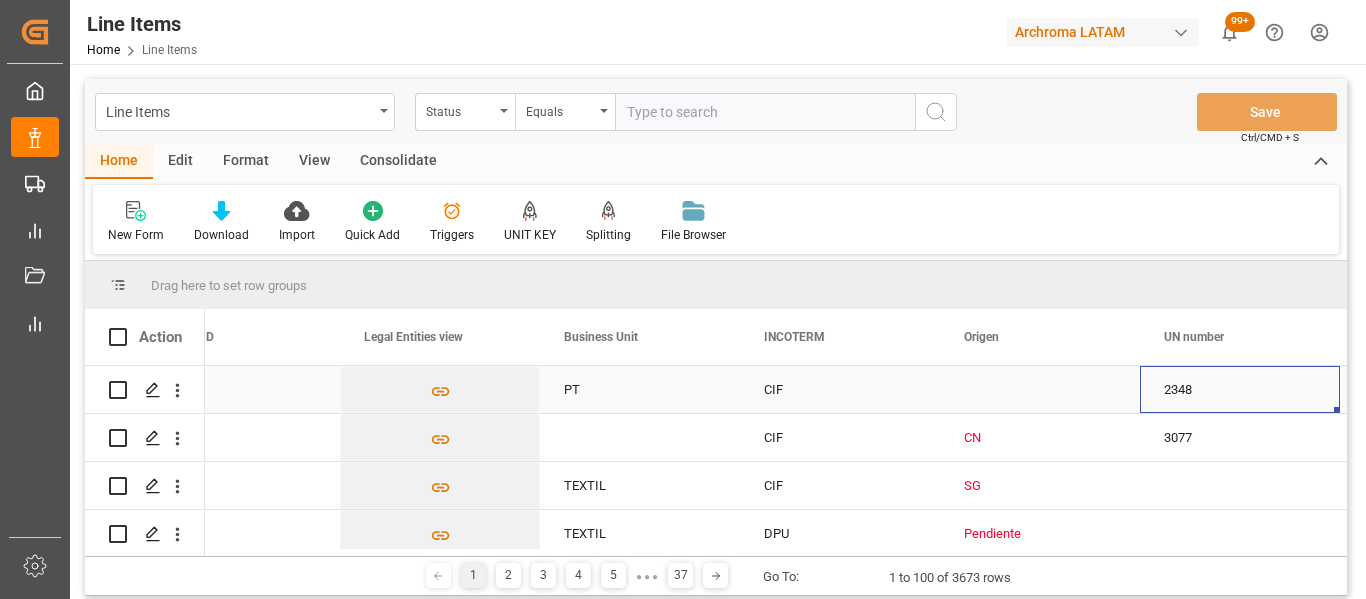 scroll, scrollTop: 0, scrollLeft: 6865, axis: horizontal 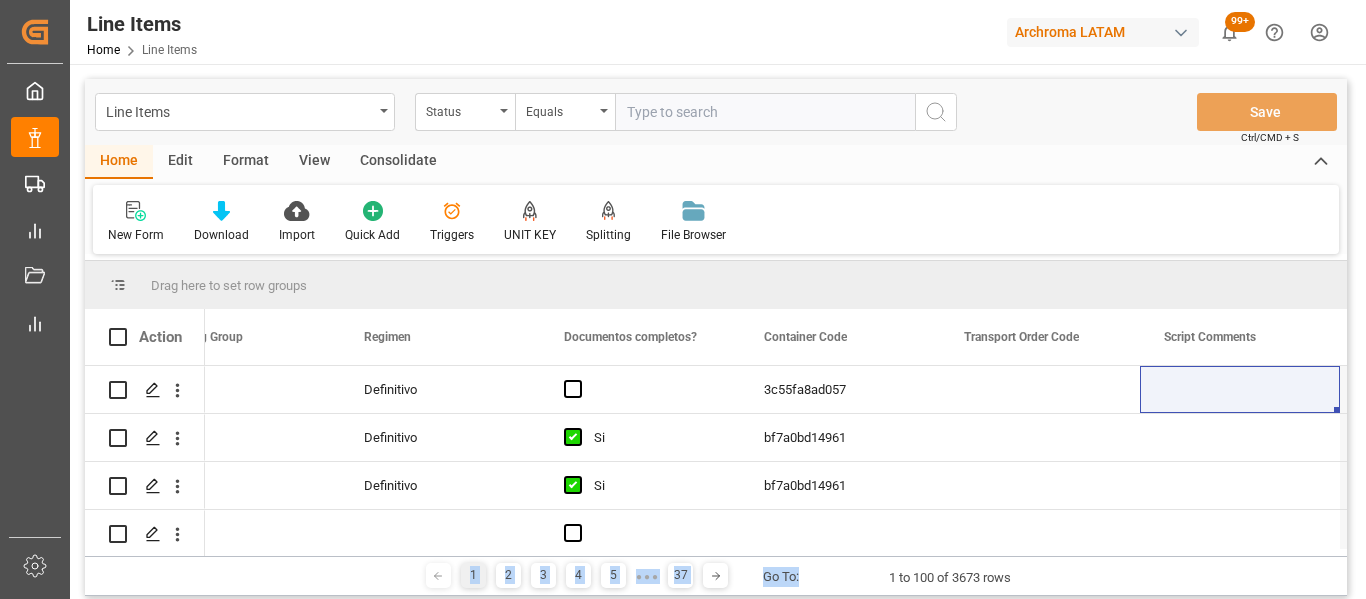 drag, startPoint x: 809, startPoint y: 557, endPoint x: 732, endPoint y: 549, distance: 77.41447 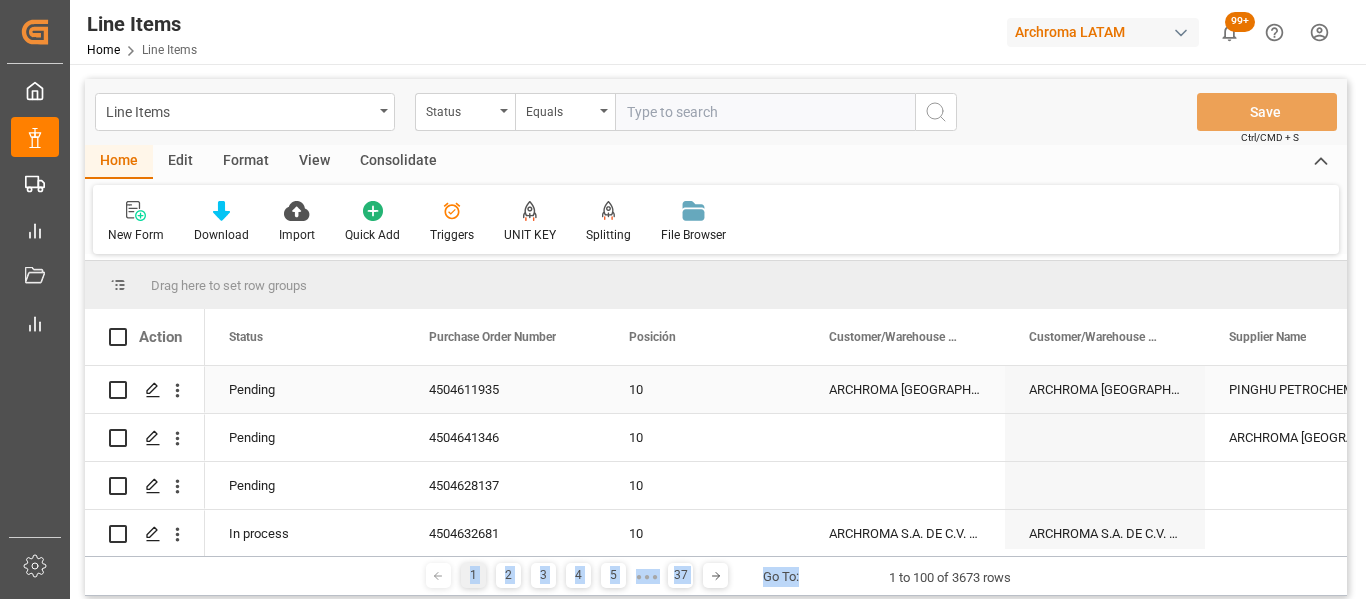 click on "4504611935" at bounding box center (505, 389) 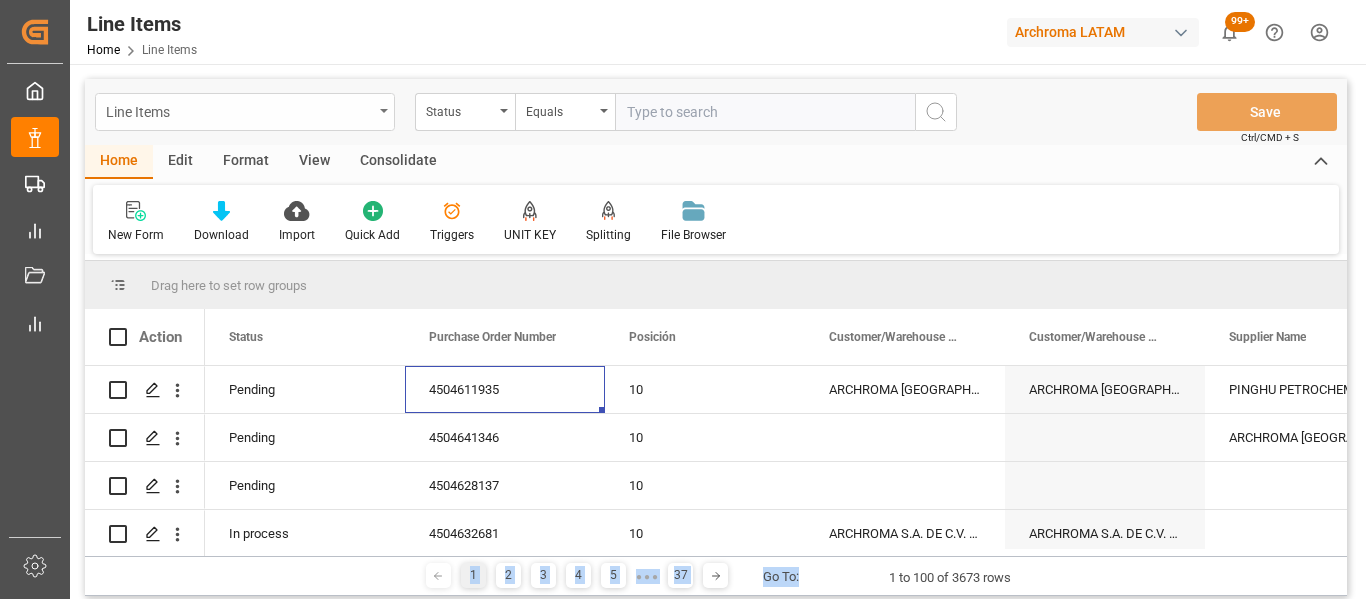 click on "Line Items" at bounding box center (245, 112) 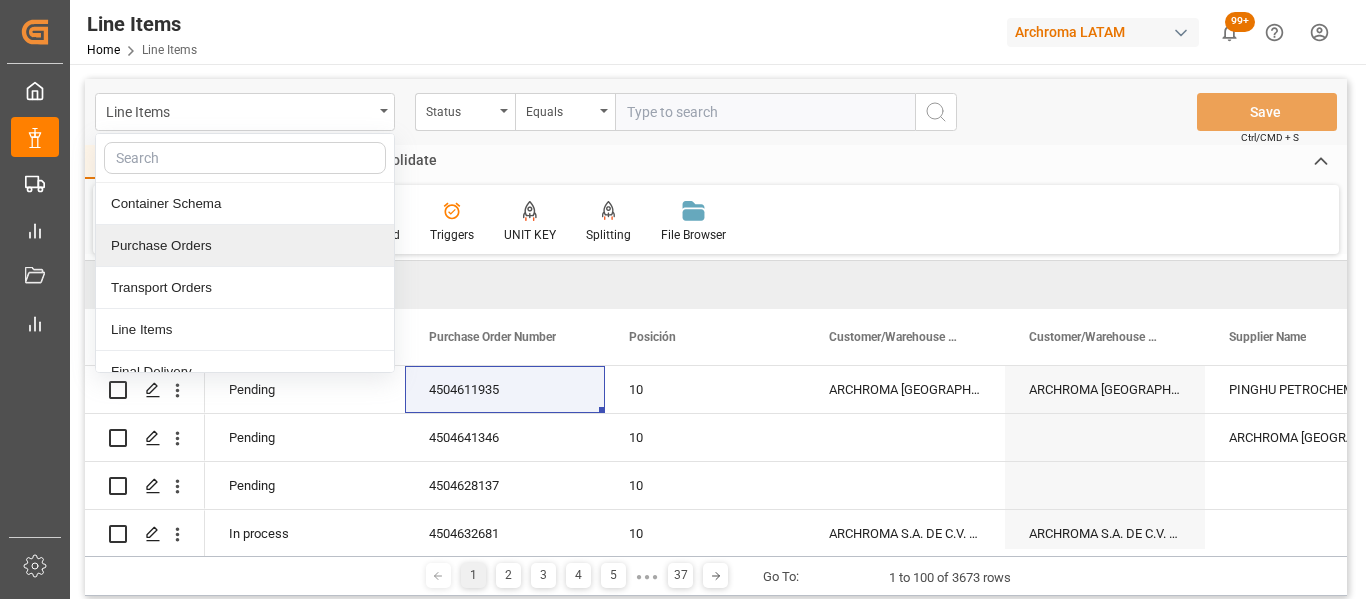 click on "Purchase Orders" at bounding box center (245, 246) 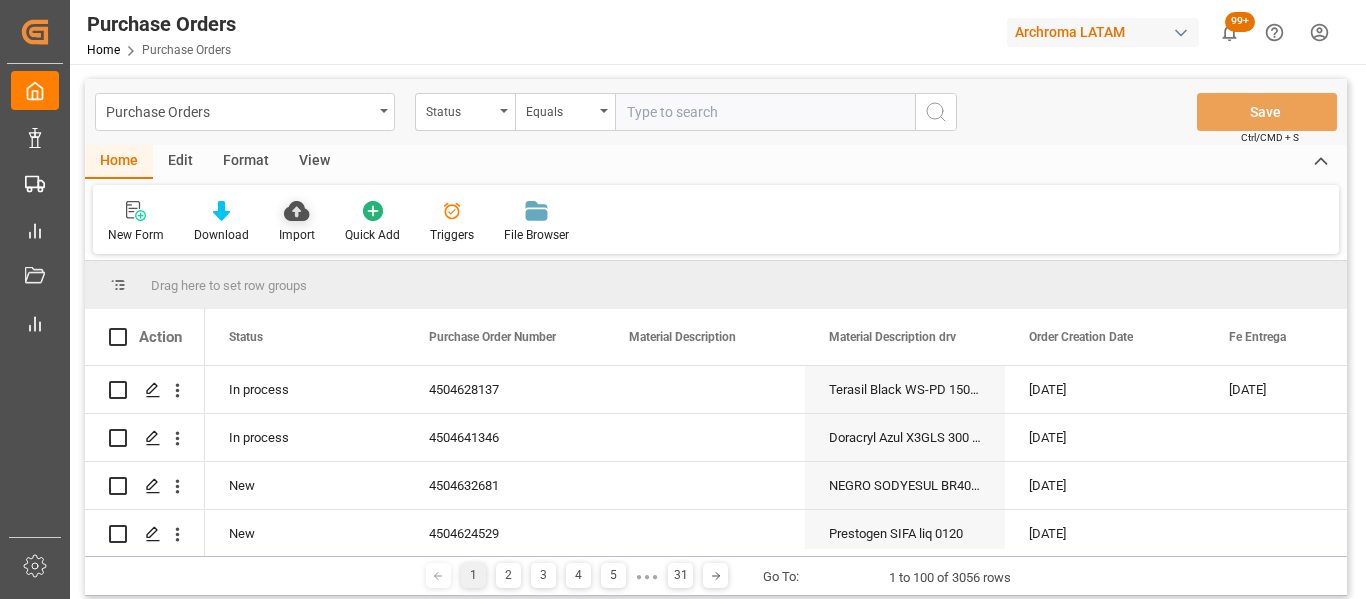 click 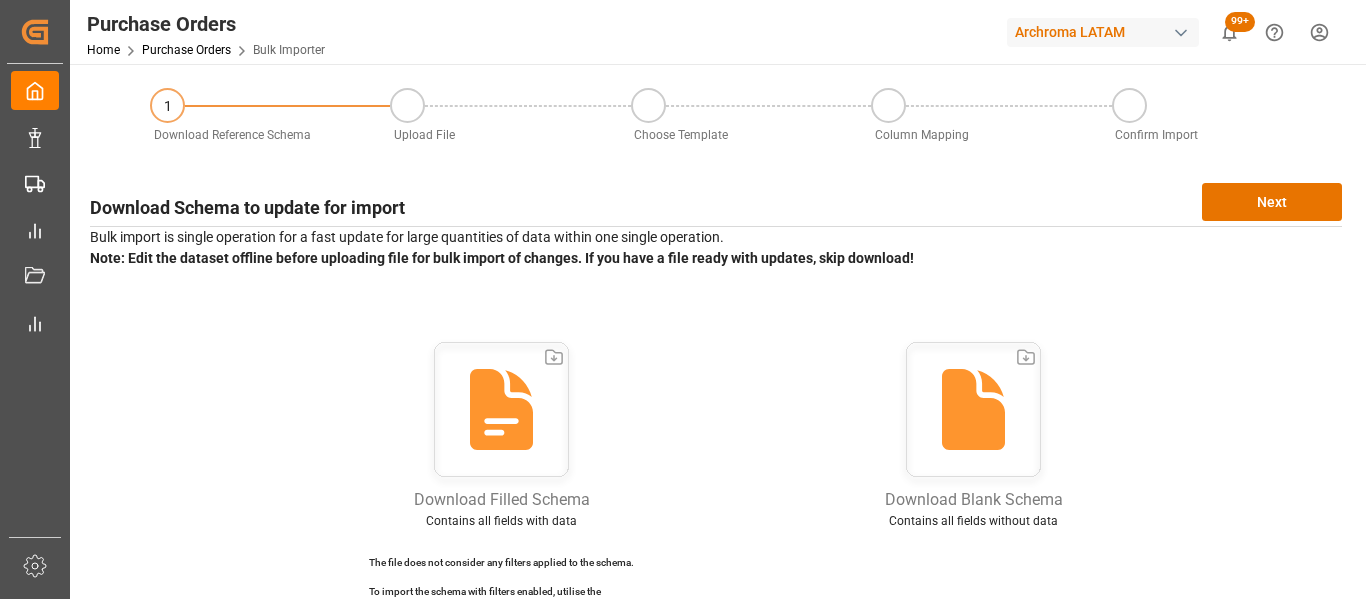 click on "Download Filled Schema Contains all fields with data The file does not consider any filters applied to the schema. To import the schema with filters enabled, utilise the  download option on the original schema page. Download Blank Schema Contains all fields without data" at bounding box center (716, 483) 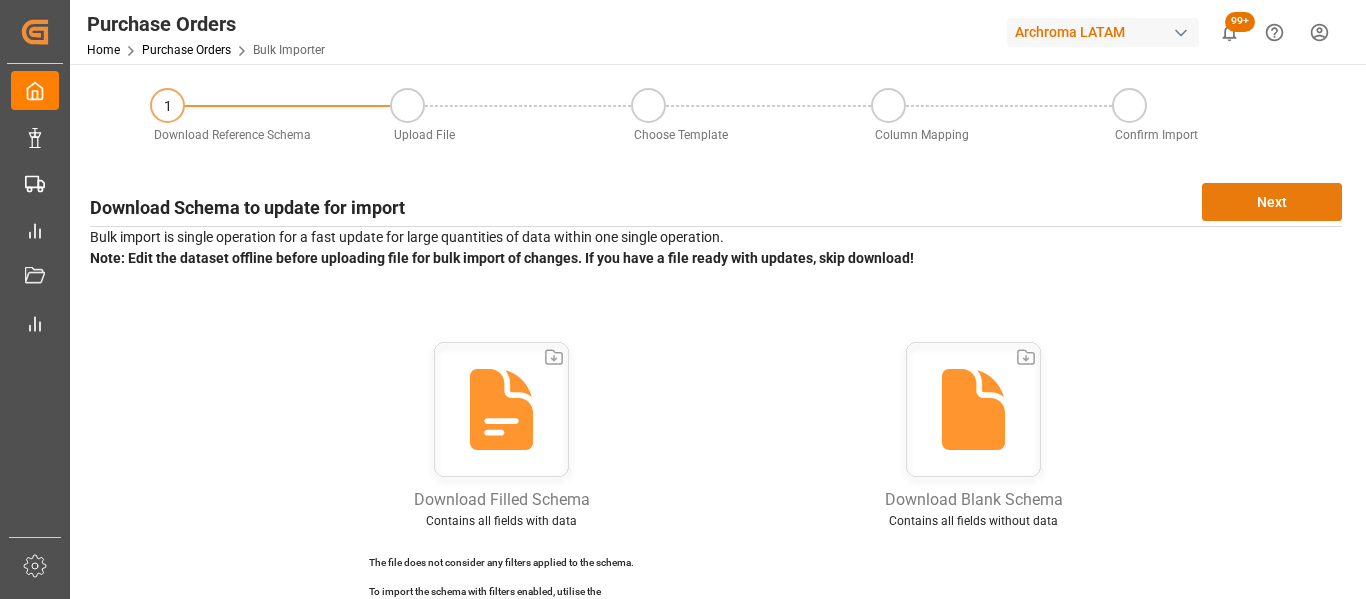 click on "Next" at bounding box center (1272, 202) 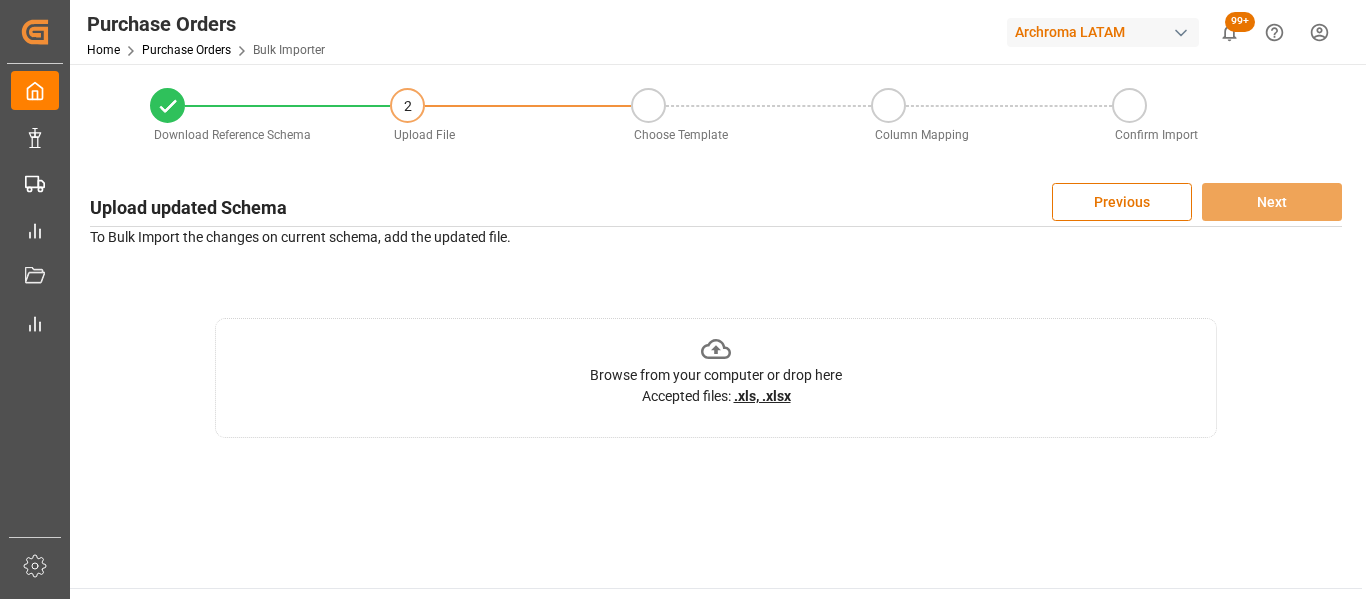 click on ".xls, .xlsx" at bounding box center (762, 396) 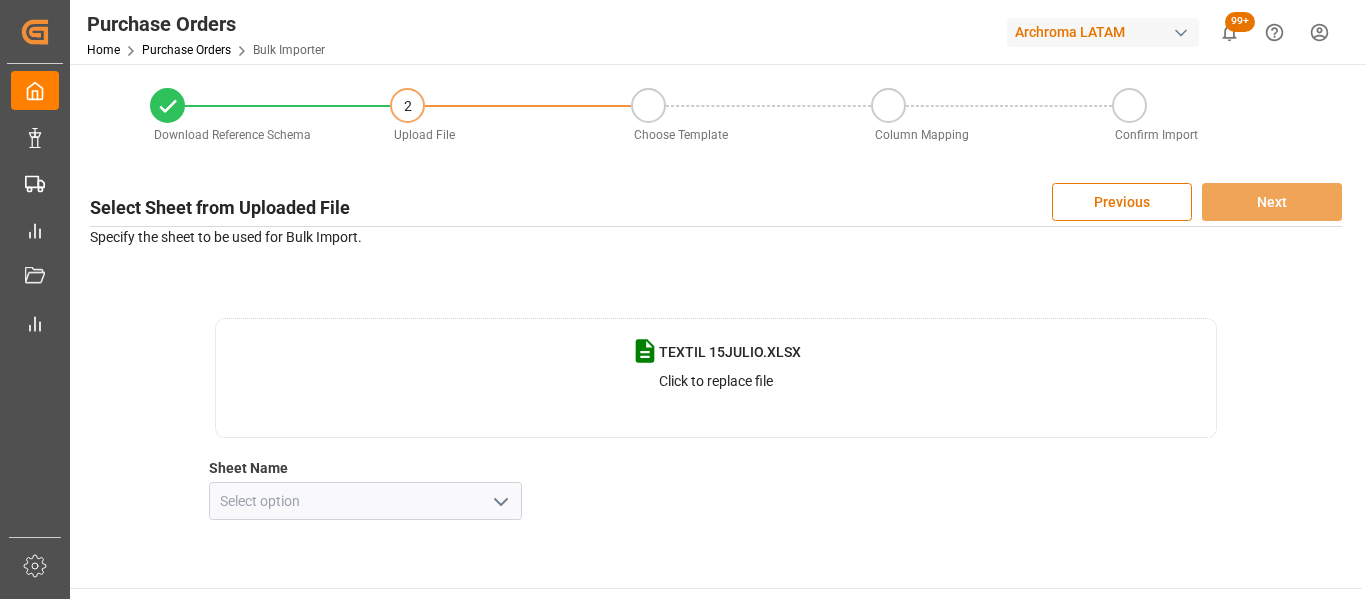 scroll, scrollTop: 100, scrollLeft: 0, axis: vertical 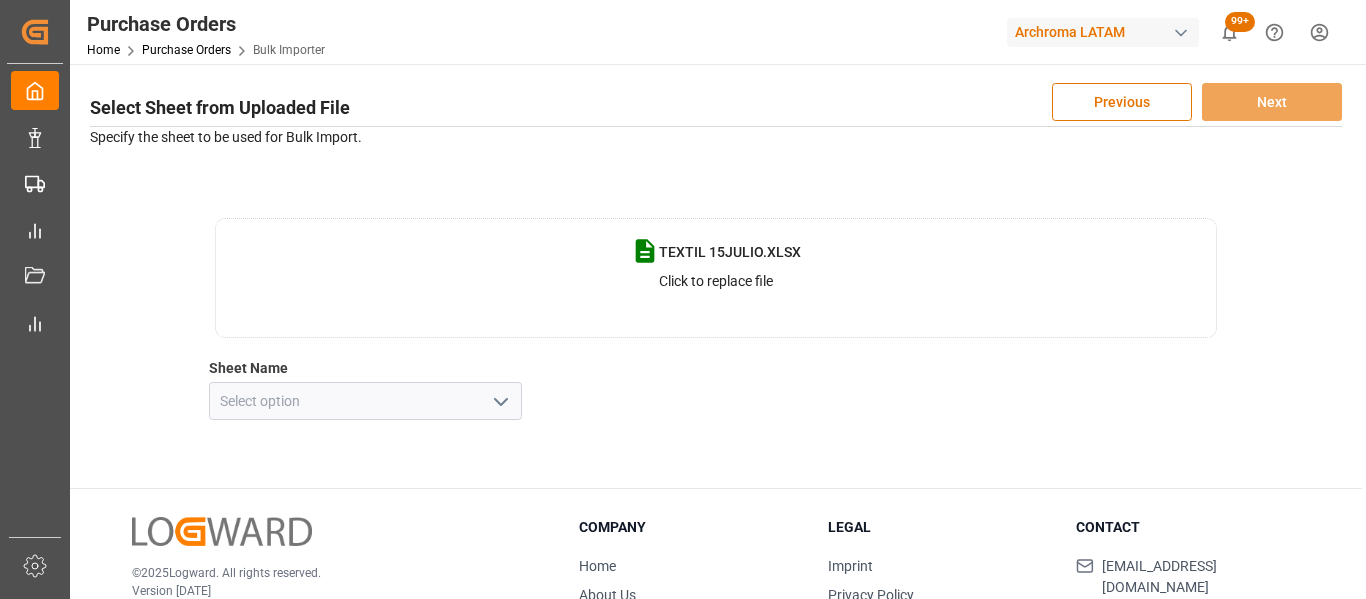 click 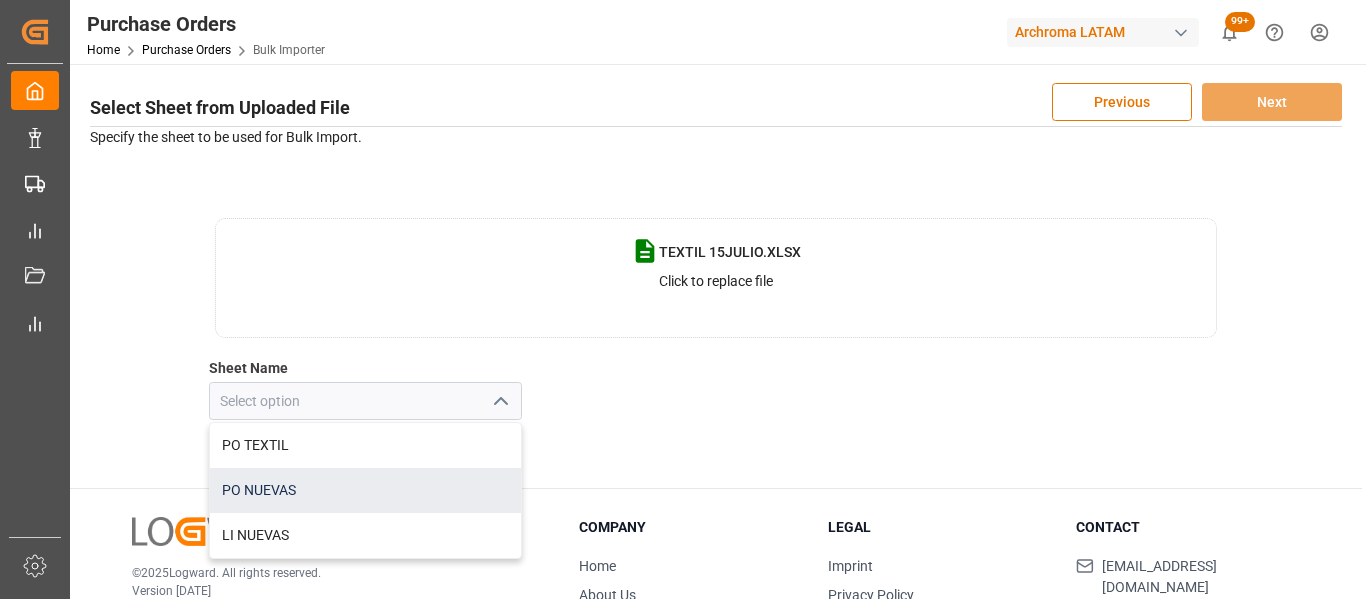 click on "PO NUEVAS" at bounding box center [365, 490] 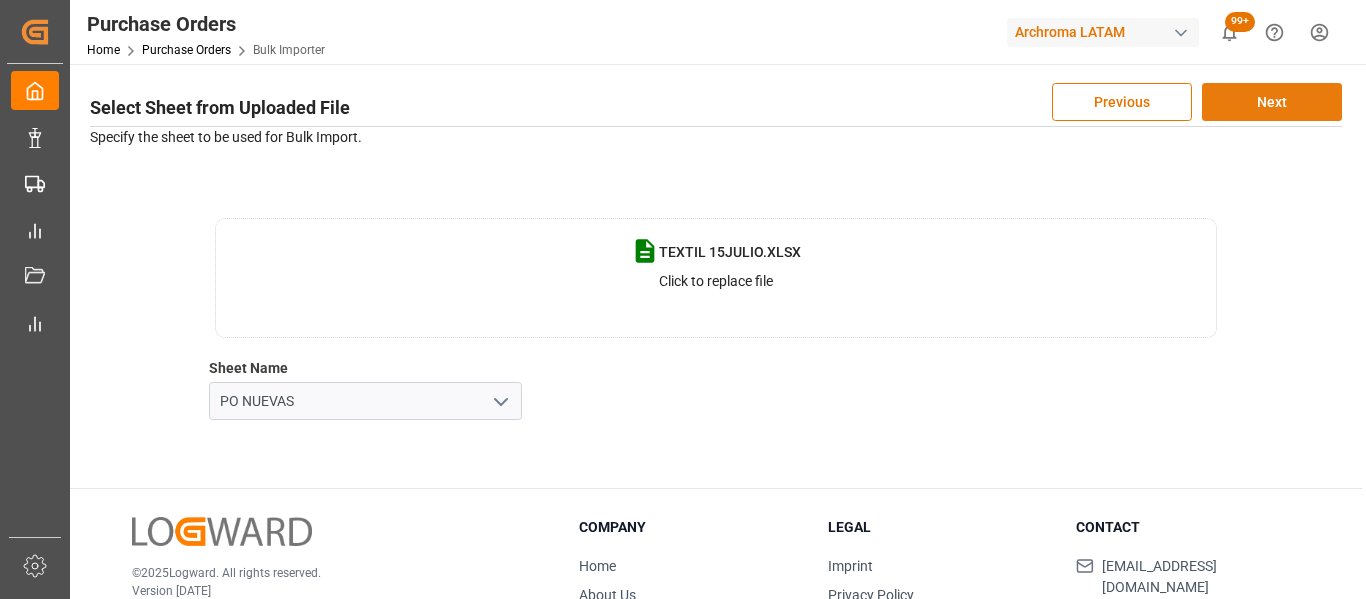 click on "Next" at bounding box center [1272, 102] 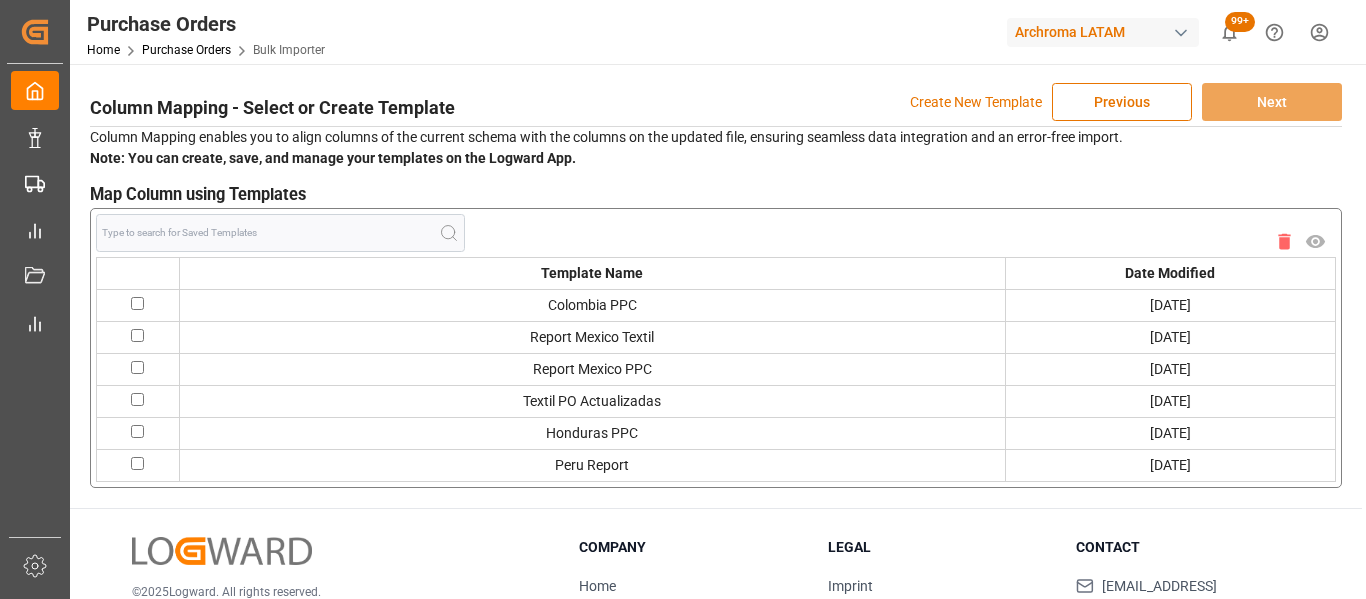 click on "Create New Template" at bounding box center (976, 102) 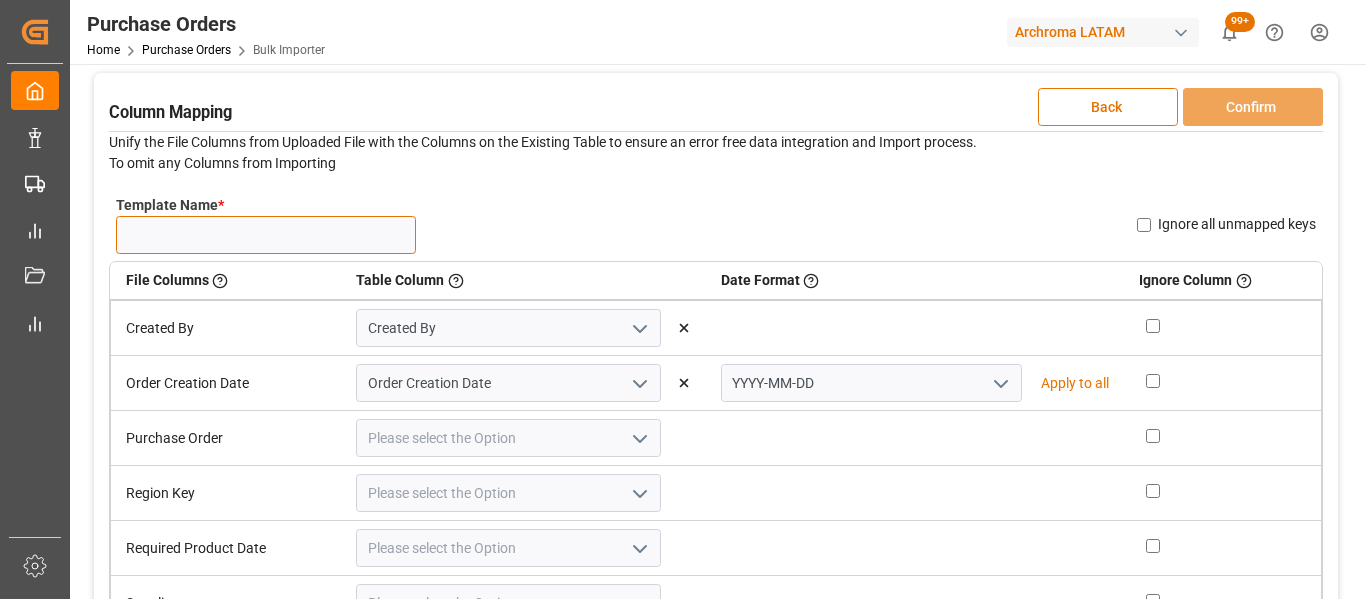 click on "Template Name  *" at bounding box center (266, 235) 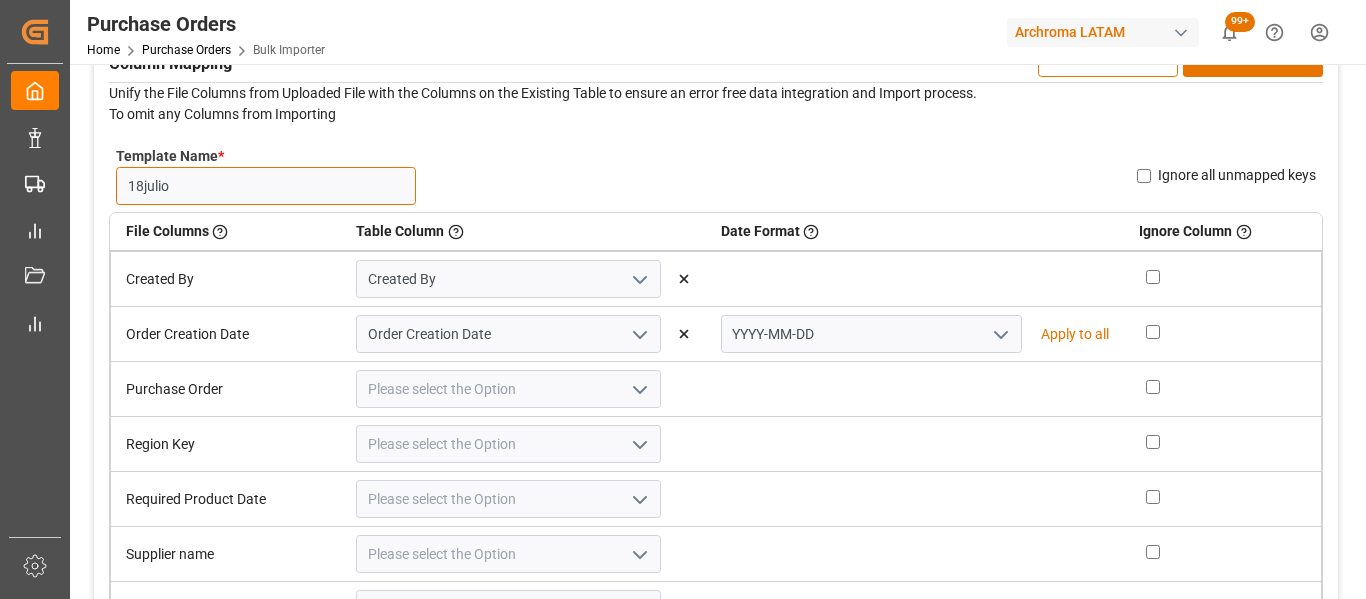scroll, scrollTop: 100, scrollLeft: 0, axis: vertical 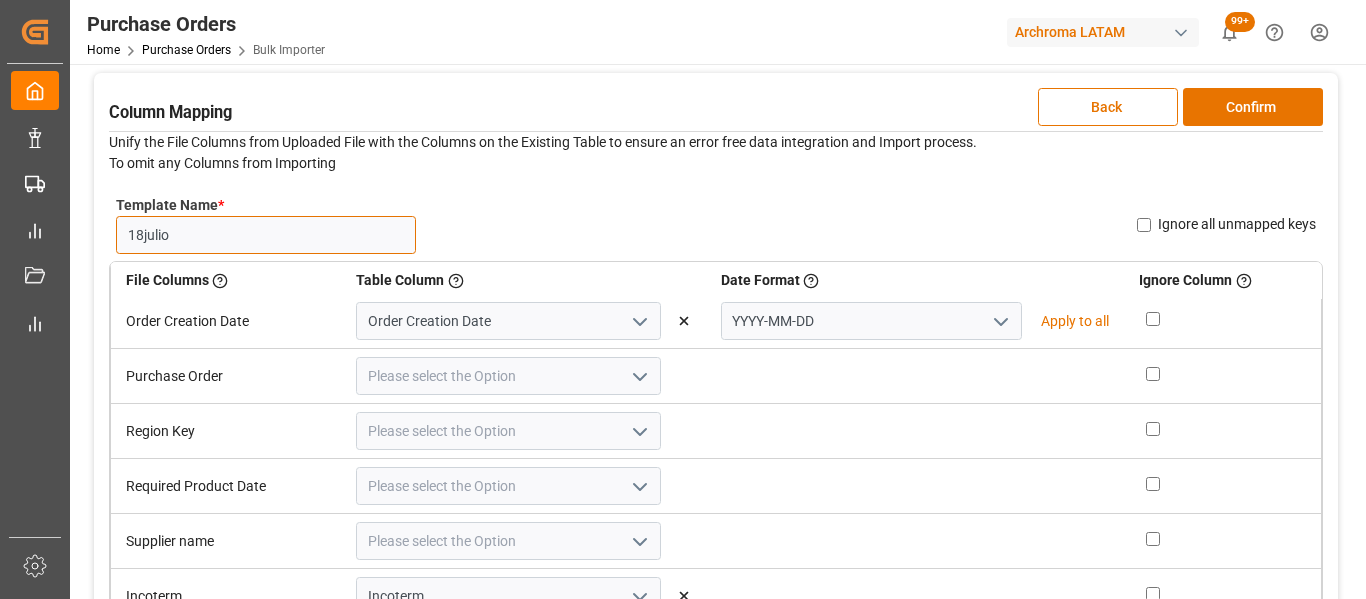 type on "18julio" 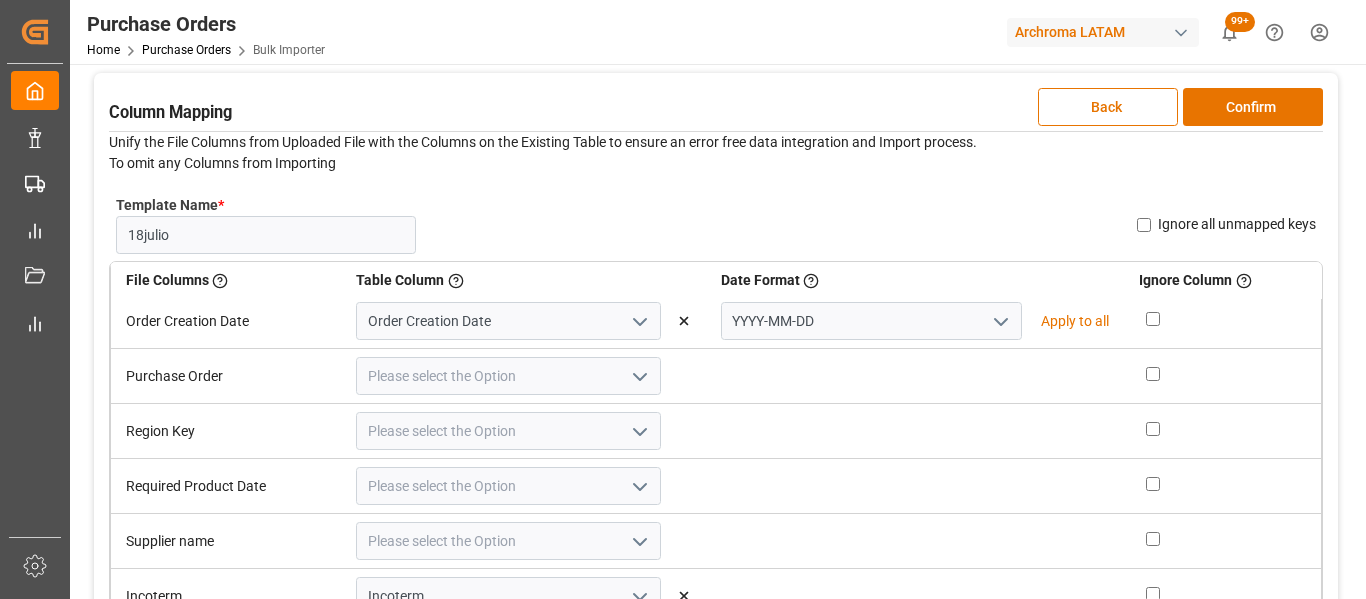 click 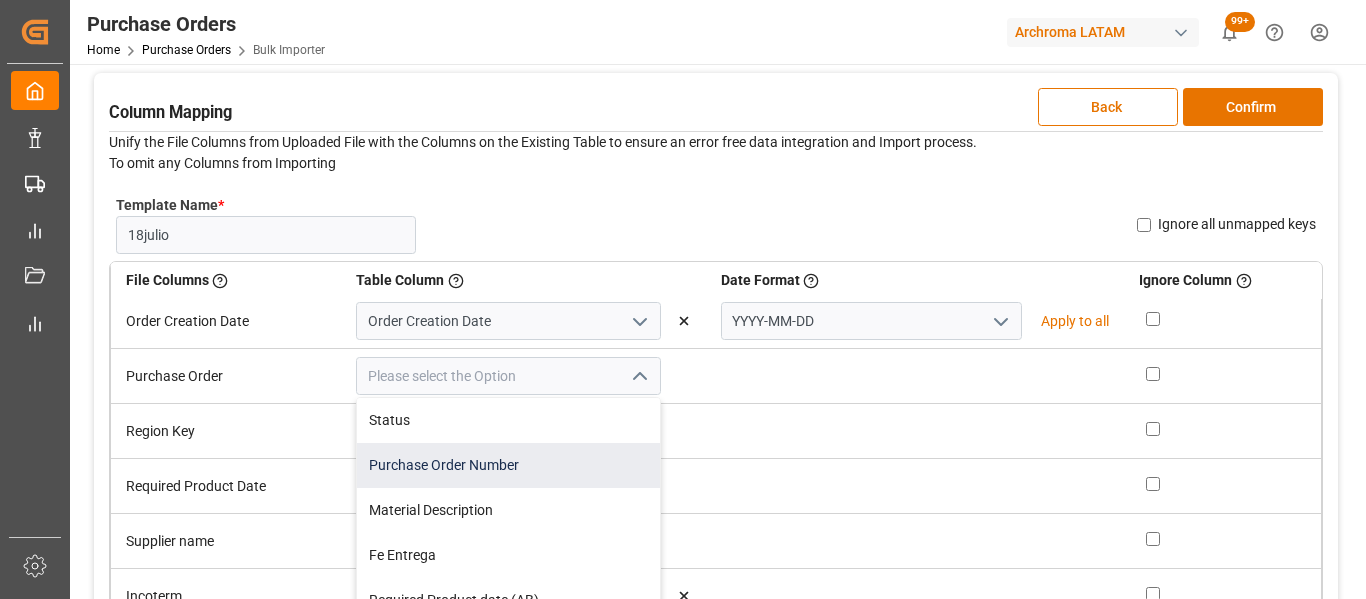 click on "Purchase Order Number" at bounding box center (508, 465) 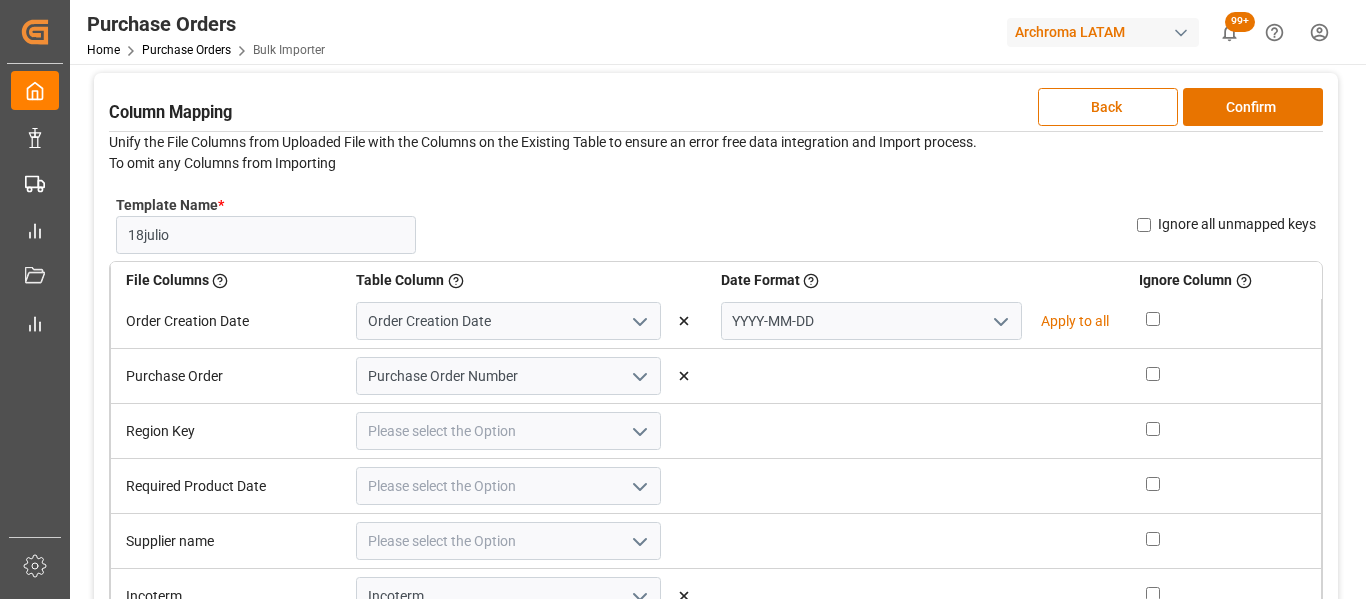 type on "Purchase Order Number" 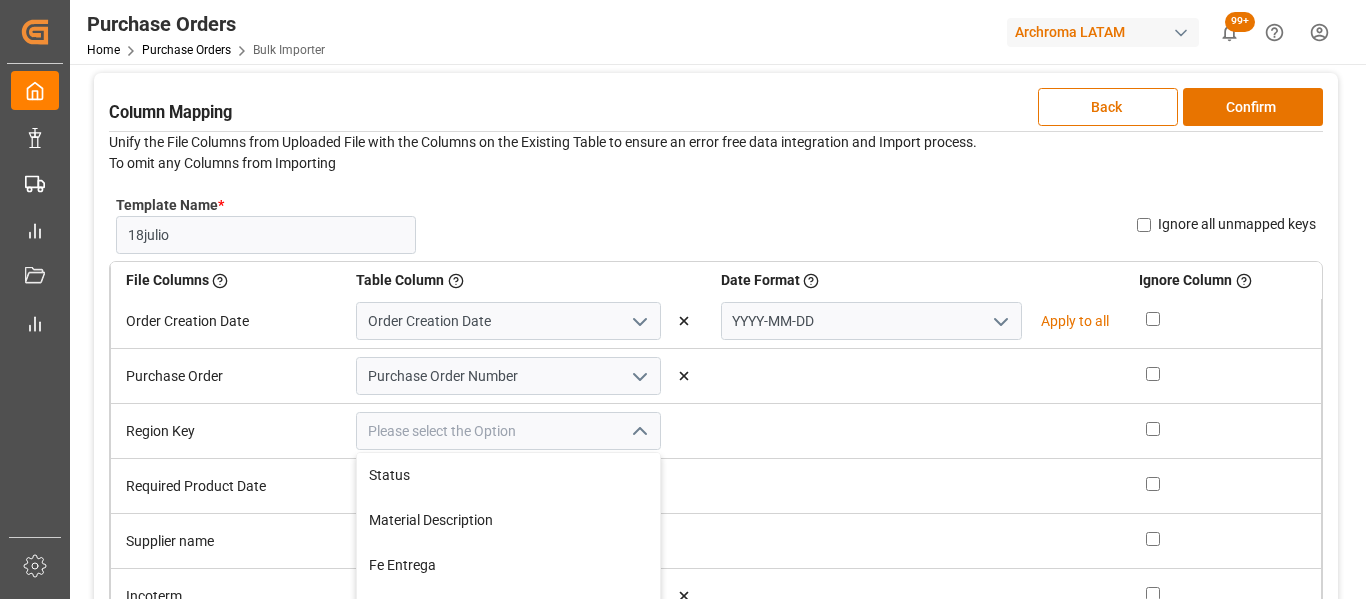 scroll, scrollTop: 75, scrollLeft: 0, axis: vertical 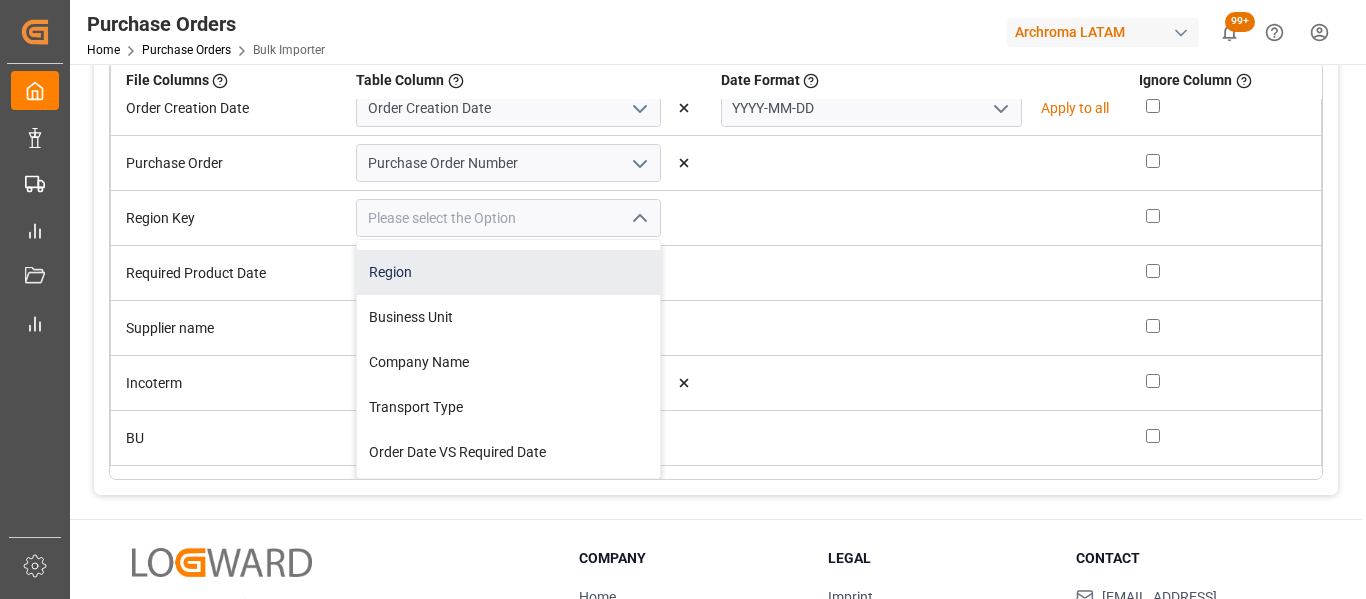 click on "Region" at bounding box center [508, 272] 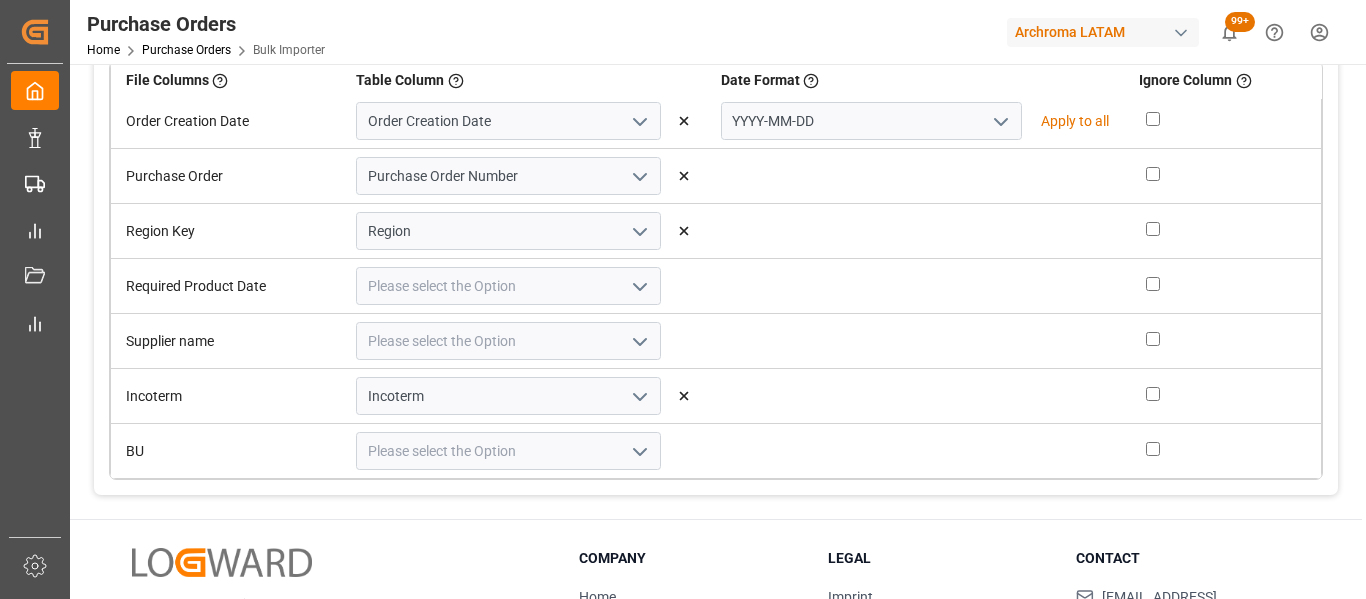 scroll, scrollTop: 62, scrollLeft: 0, axis: vertical 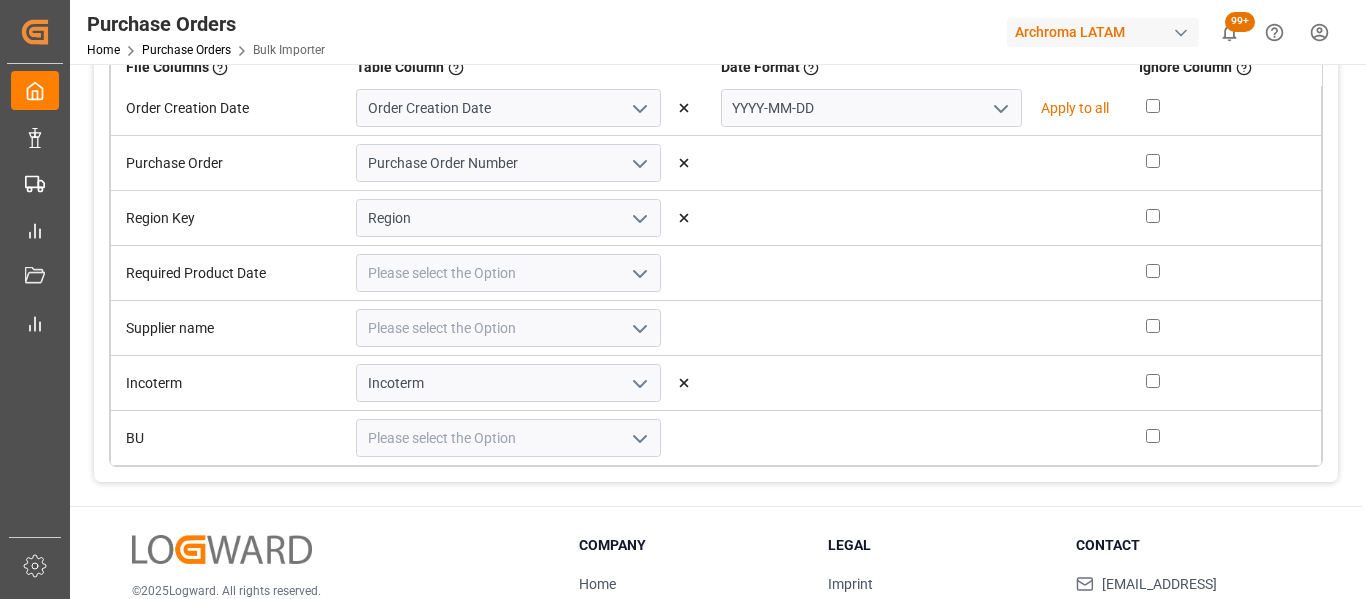 click 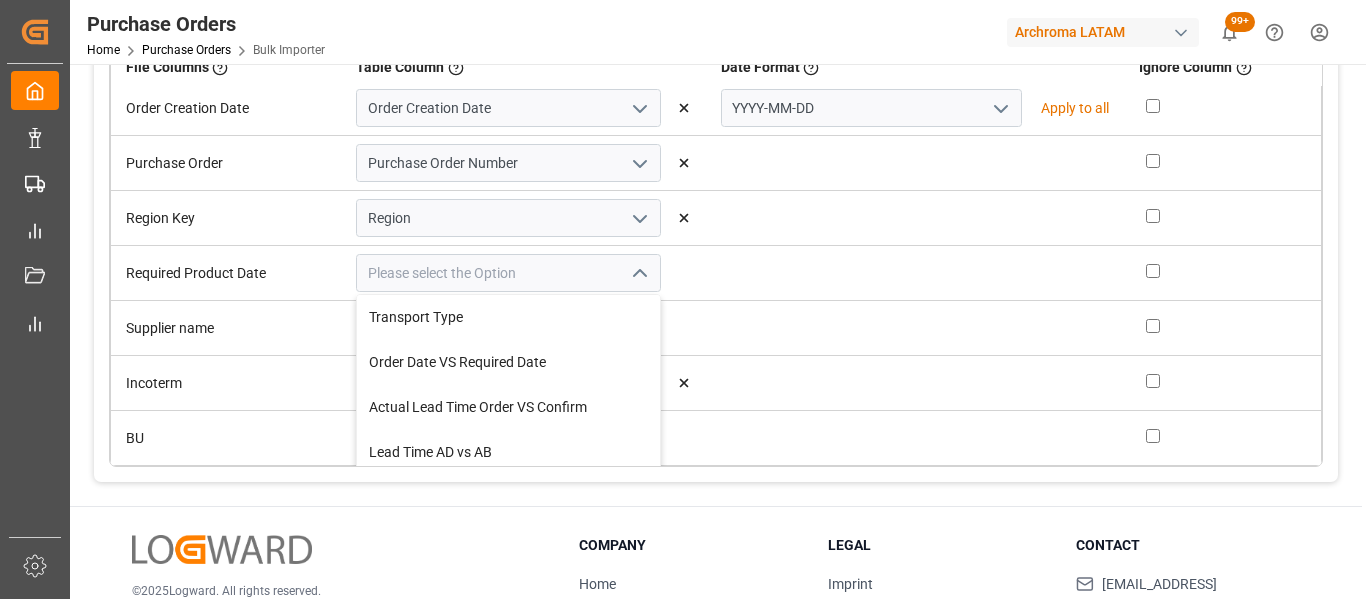 scroll, scrollTop: 998, scrollLeft: 0, axis: vertical 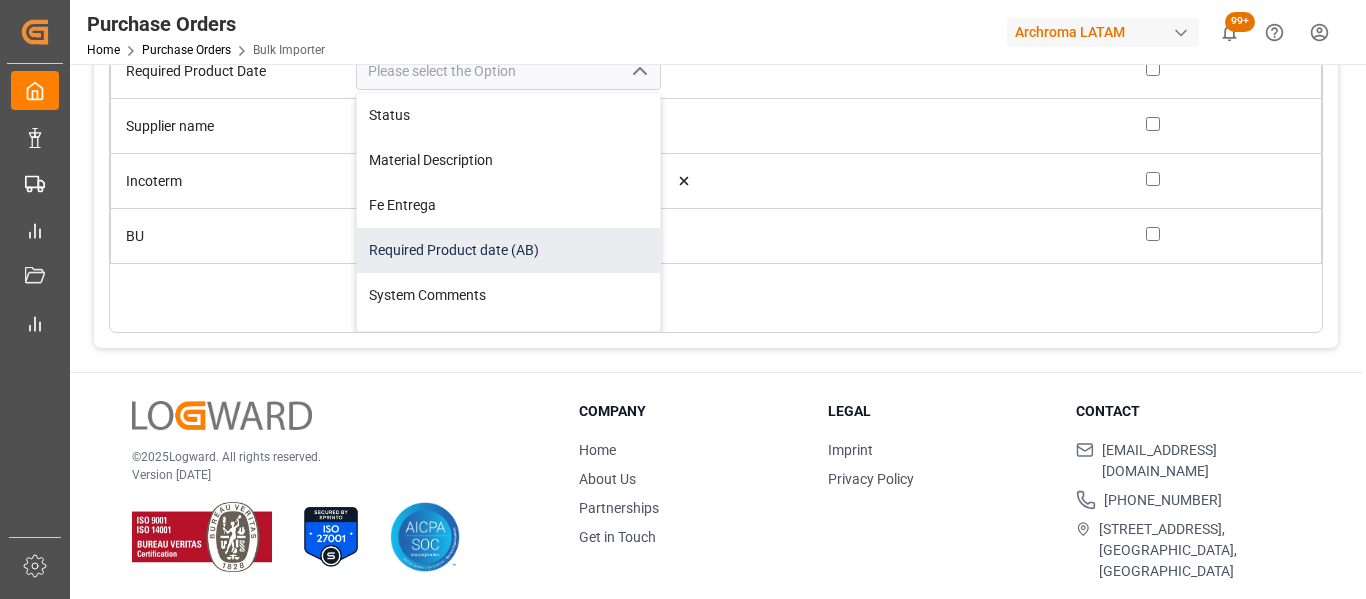 click on "Required Product date (AB)" at bounding box center [508, 250] 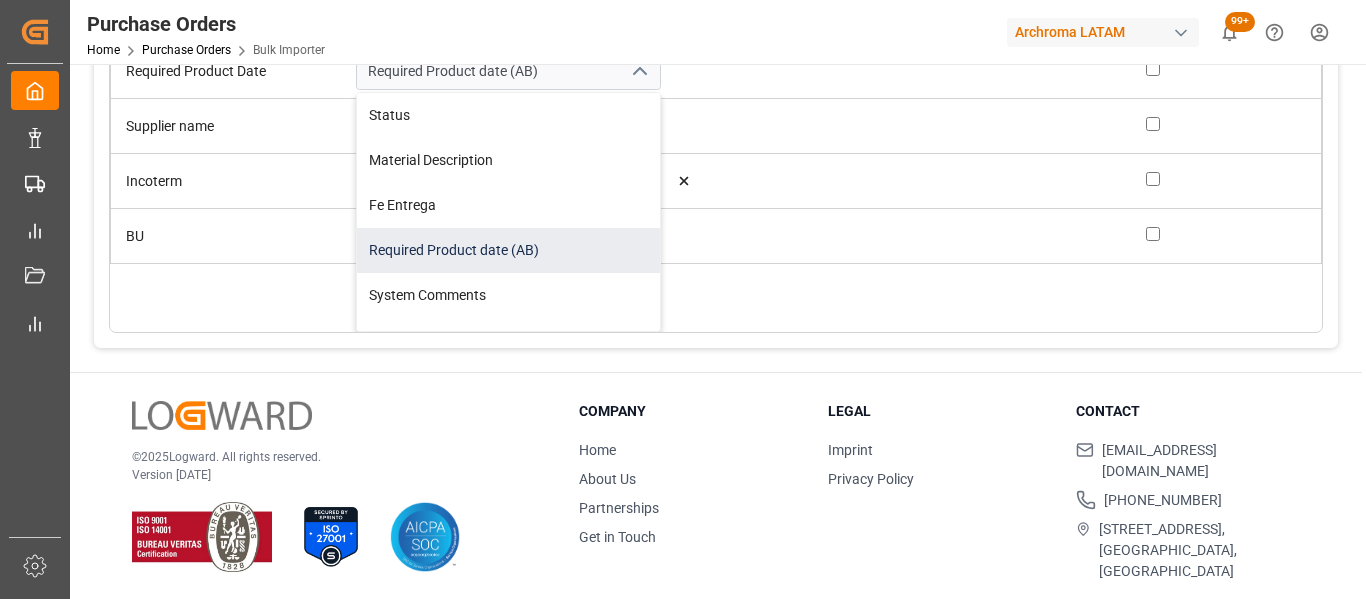 scroll, scrollTop: 62, scrollLeft: 0, axis: vertical 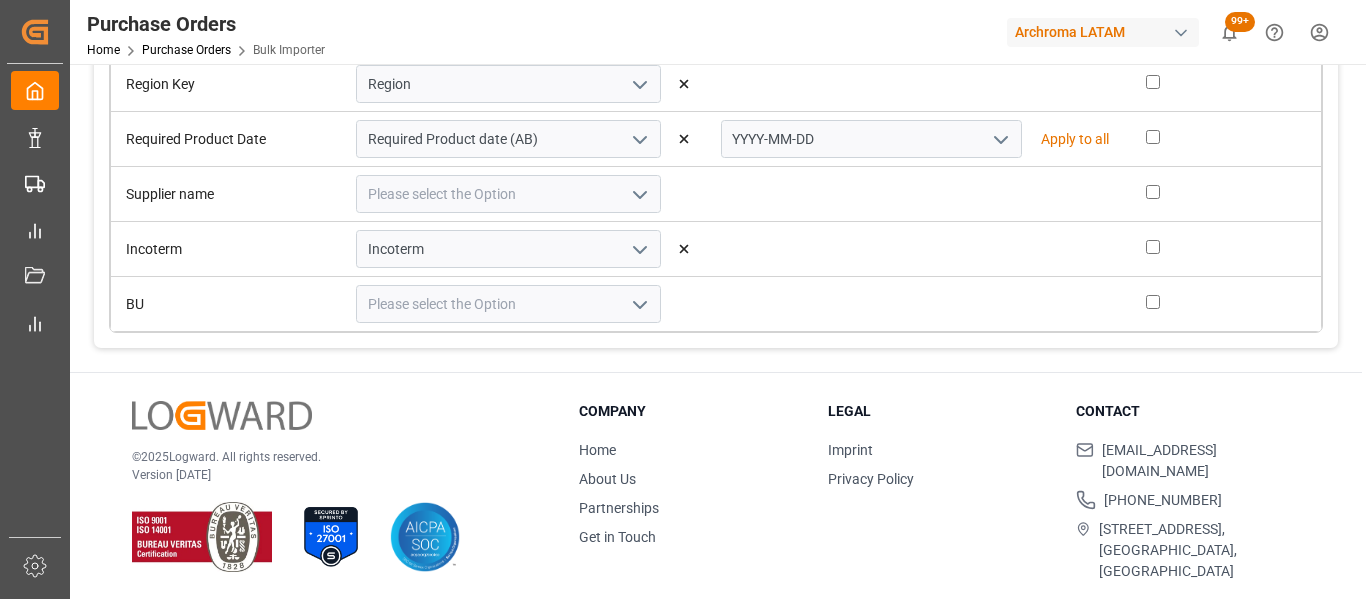 click 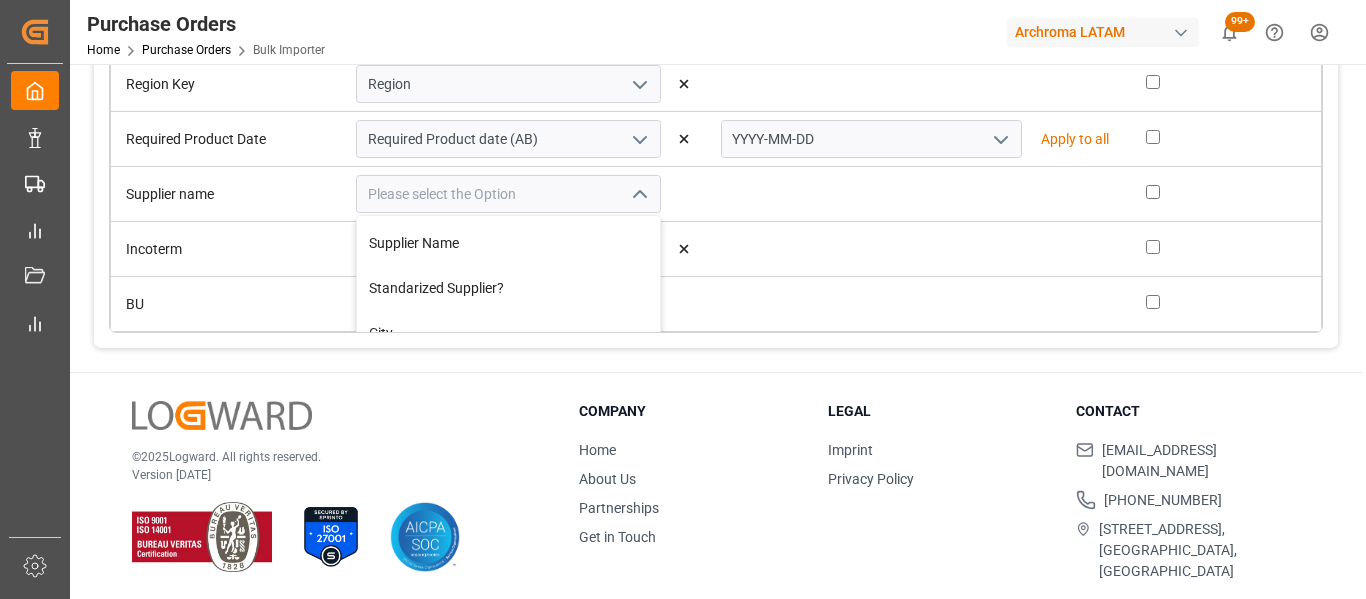 scroll, scrollTop: 400, scrollLeft: 0, axis: vertical 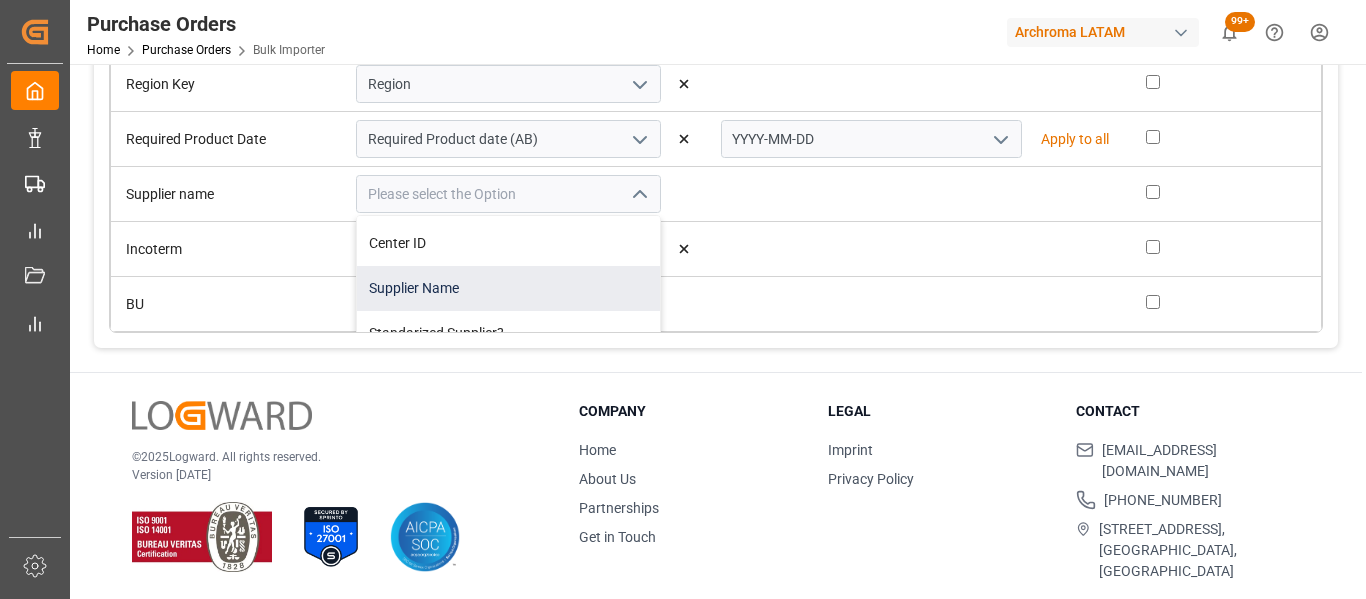 click on "Supplier Name" at bounding box center [508, 288] 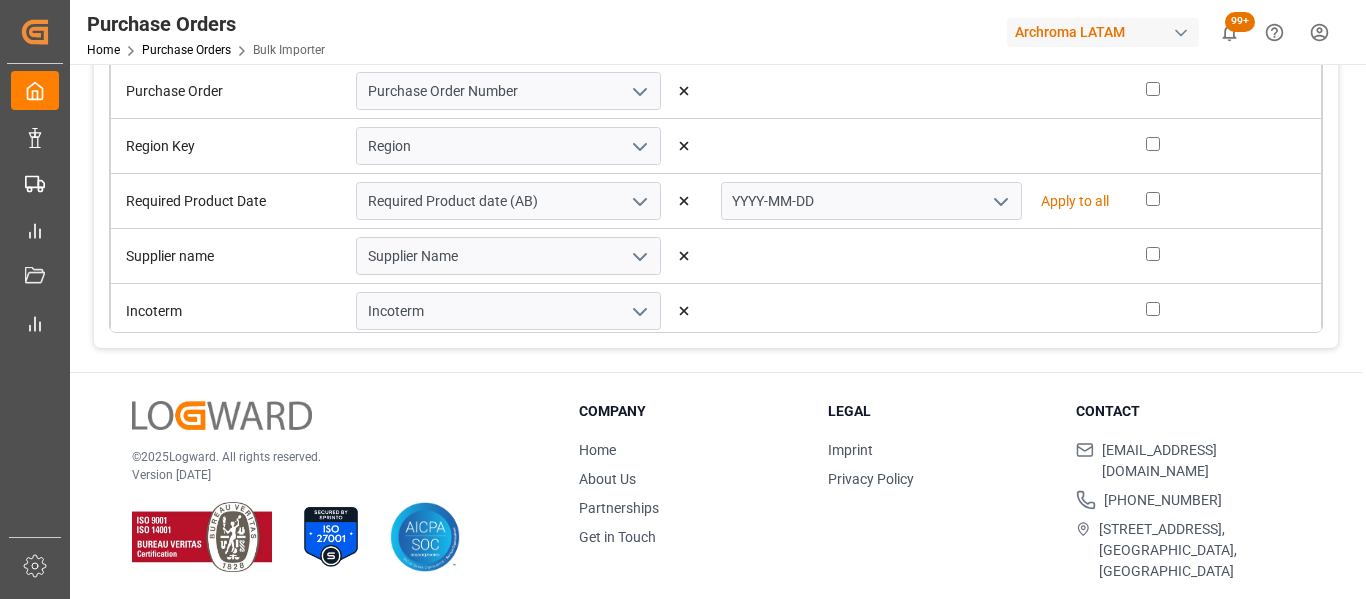 scroll, scrollTop: 62, scrollLeft: 0, axis: vertical 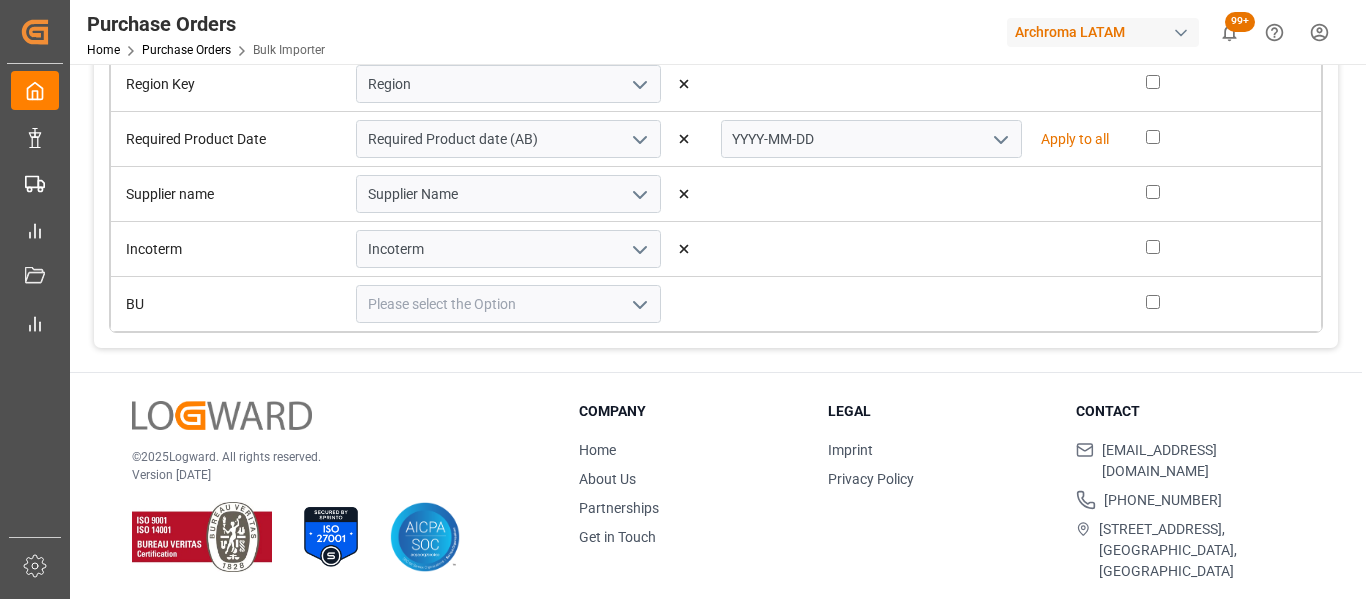 click 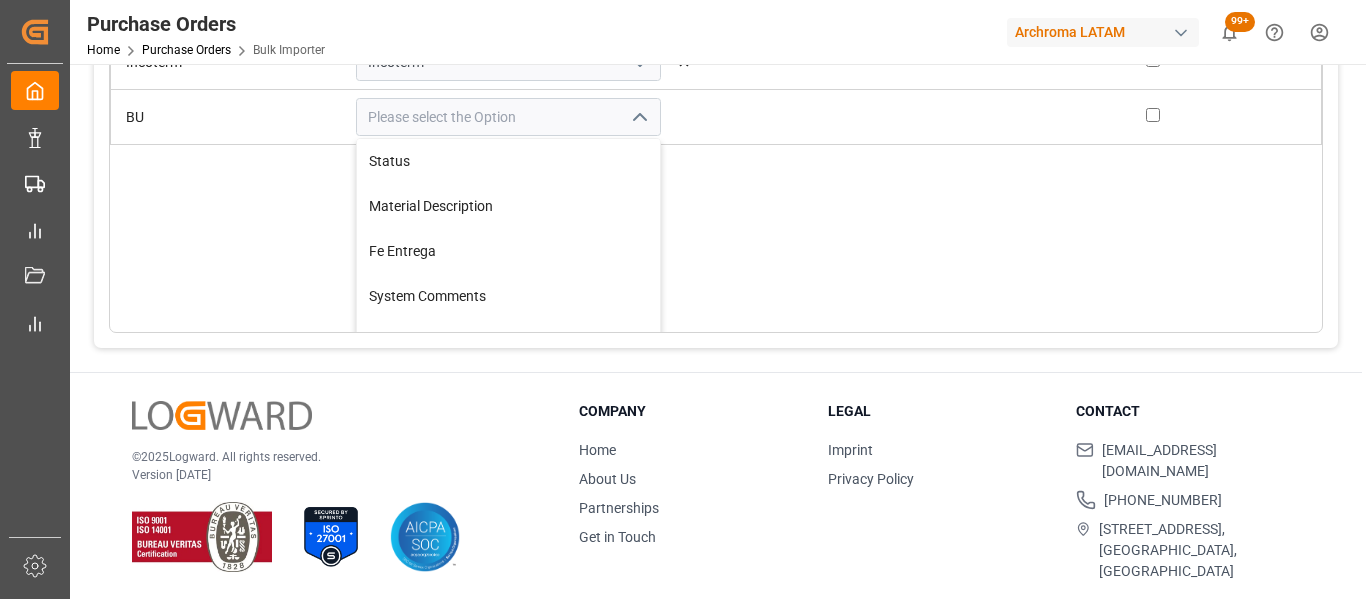 scroll, scrollTop: 262, scrollLeft: 0, axis: vertical 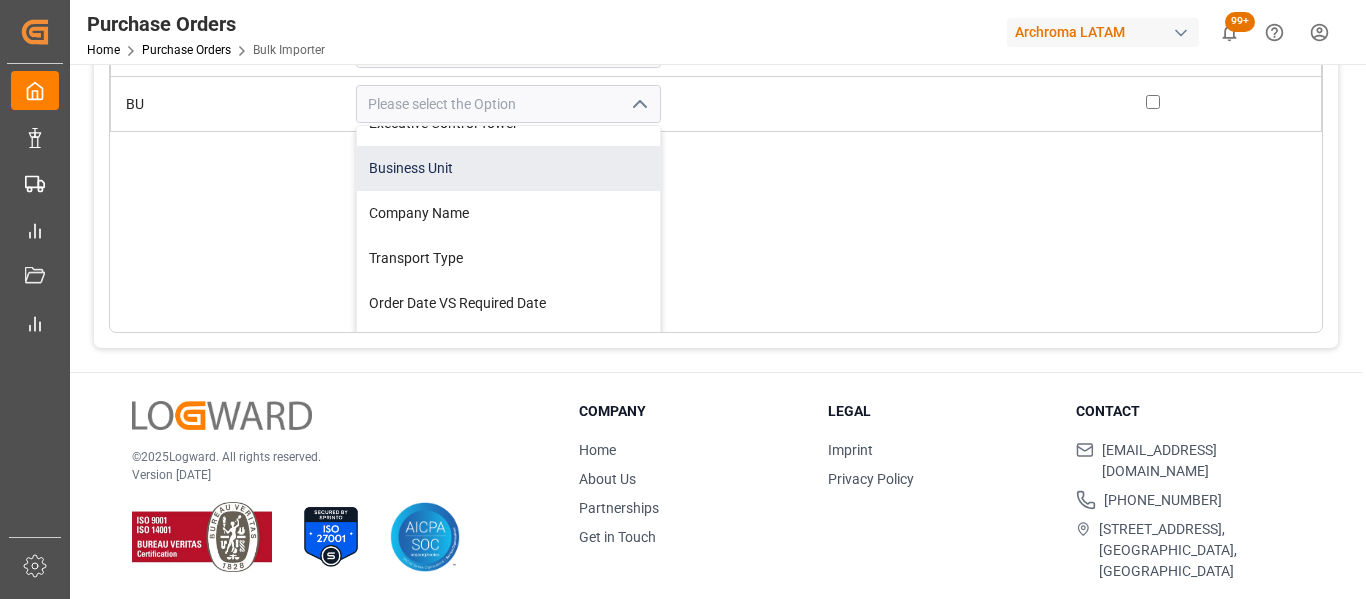 click on "Business Unit" at bounding box center (508, 168) 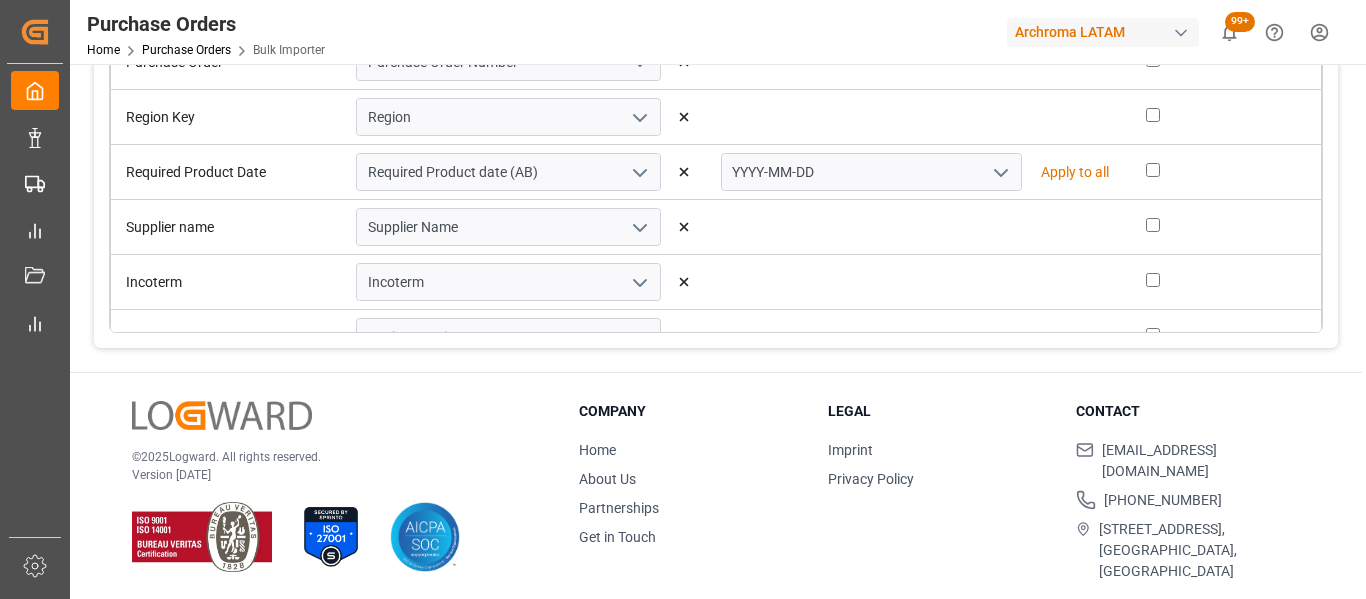 scroll, scrollTop: 0, scrollLeft: 0, axis: both 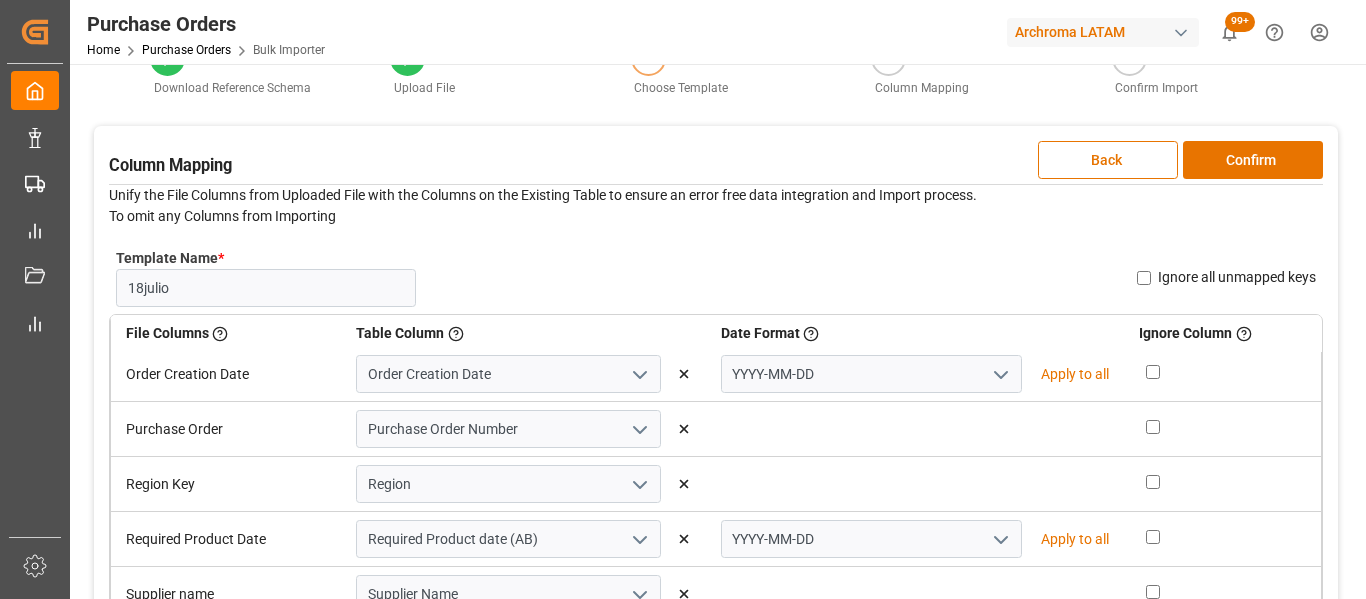 click 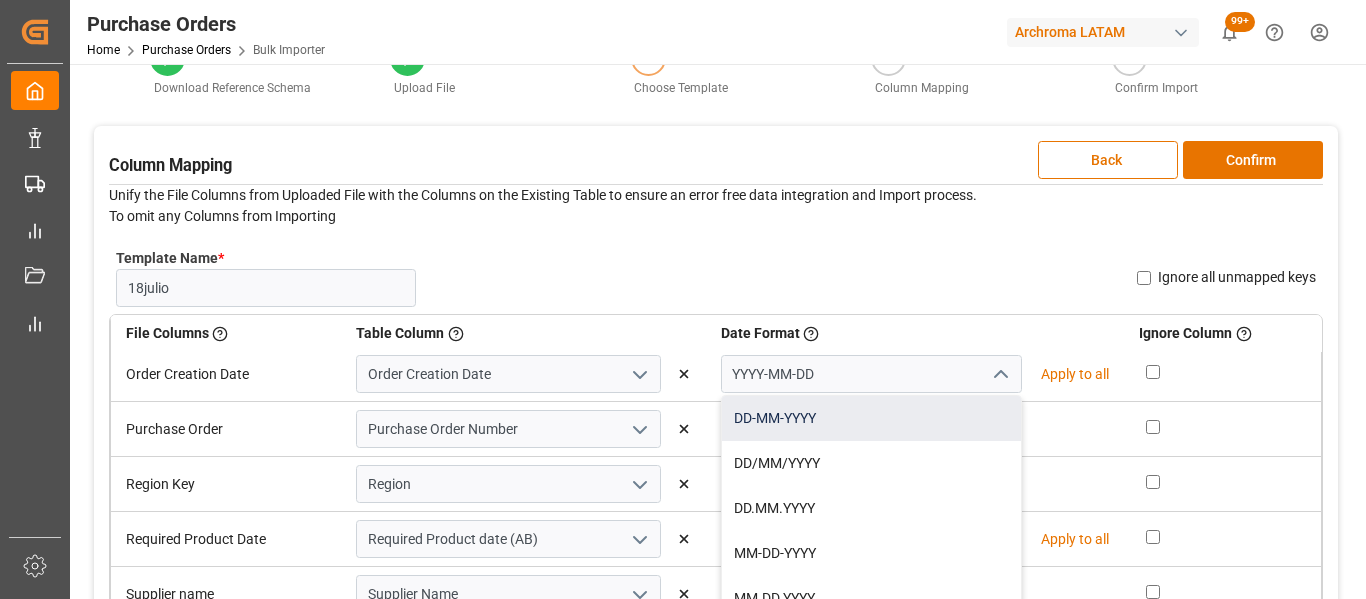 click on "DD-MM-YYYY" at bounding box center [871, 418] 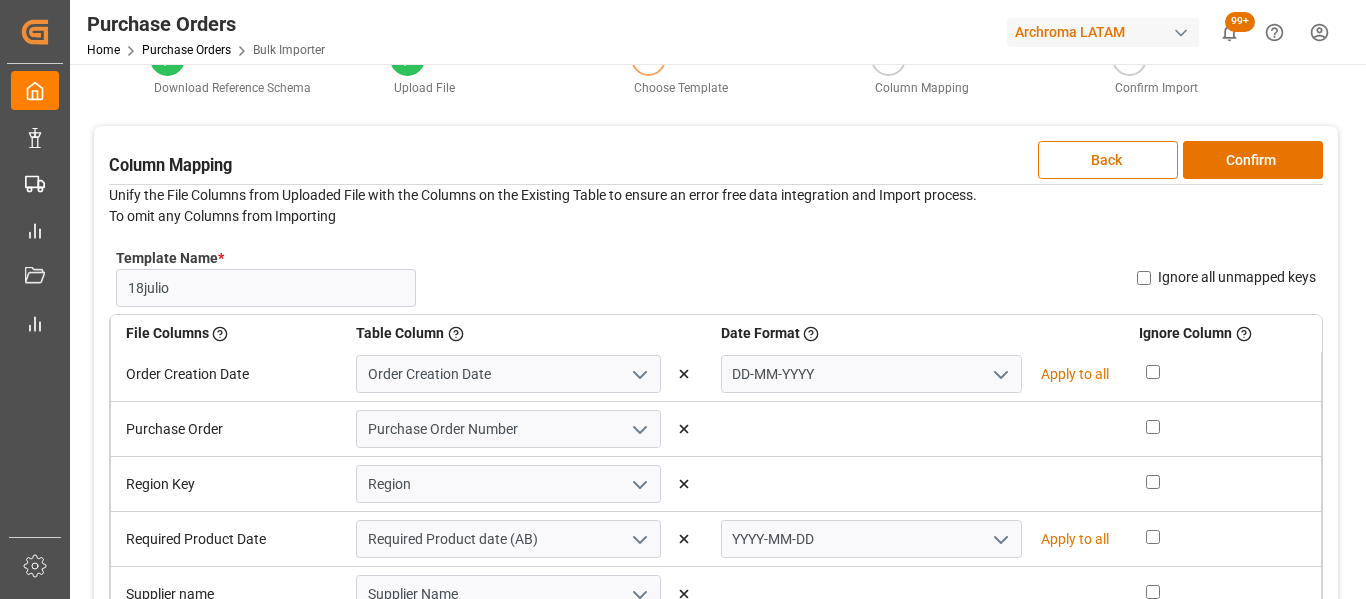 click 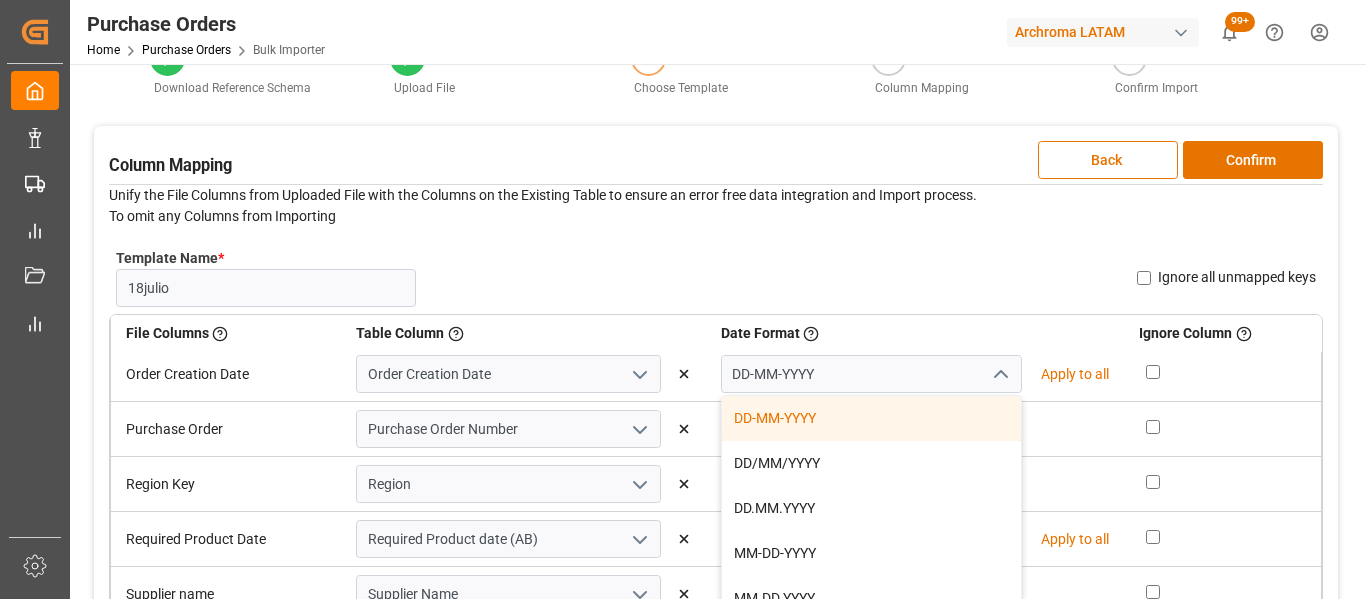 click on "DD-MM-YYYY" at bounding box center (871, 418) 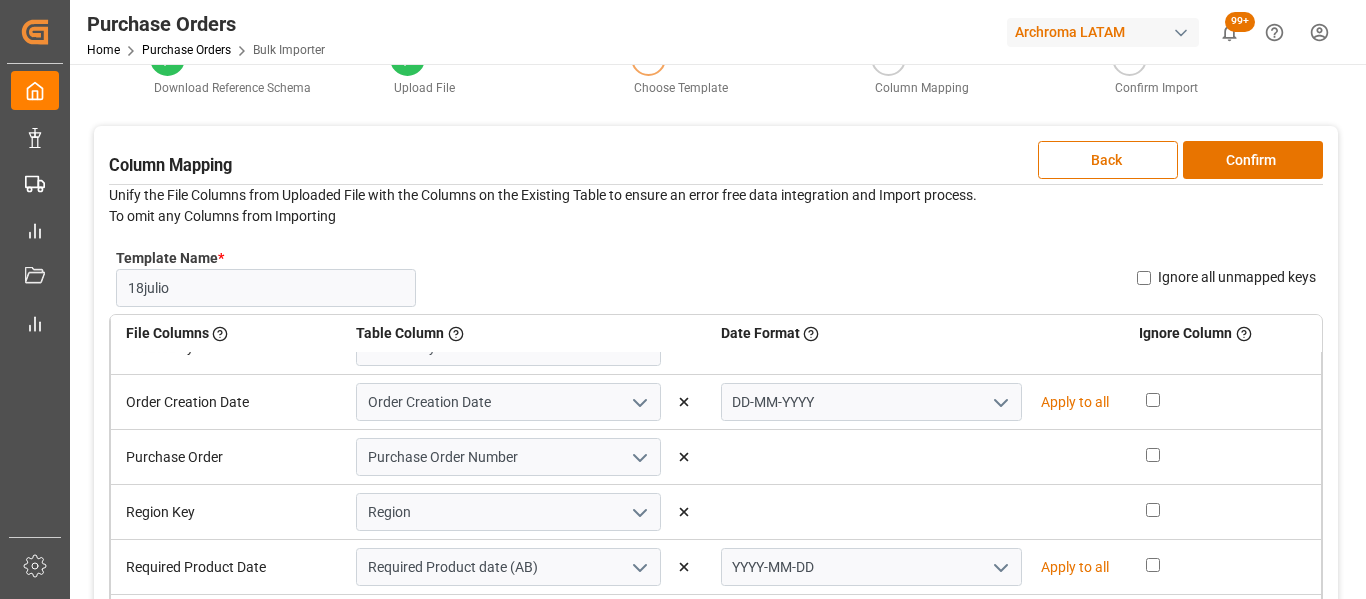scroll, scrollTop: 62, scrollLeft: 0, axis: vertical 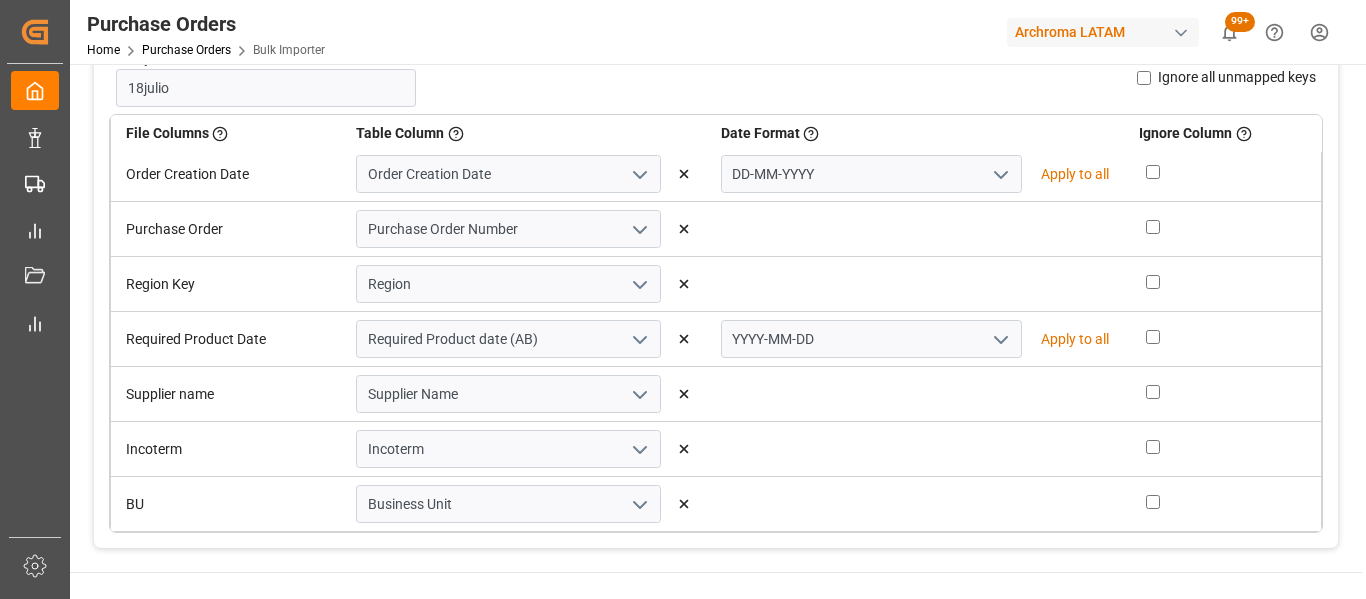 click 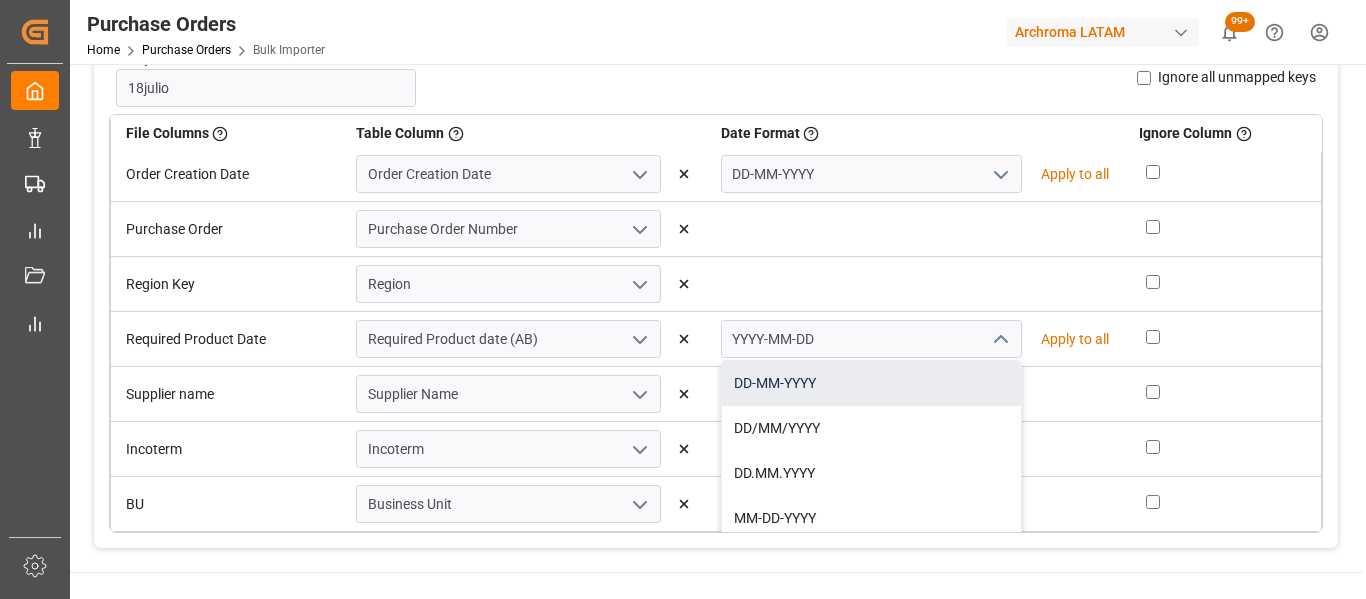 click on "DD-MM-YYYY" at bounding box center (871, 383) 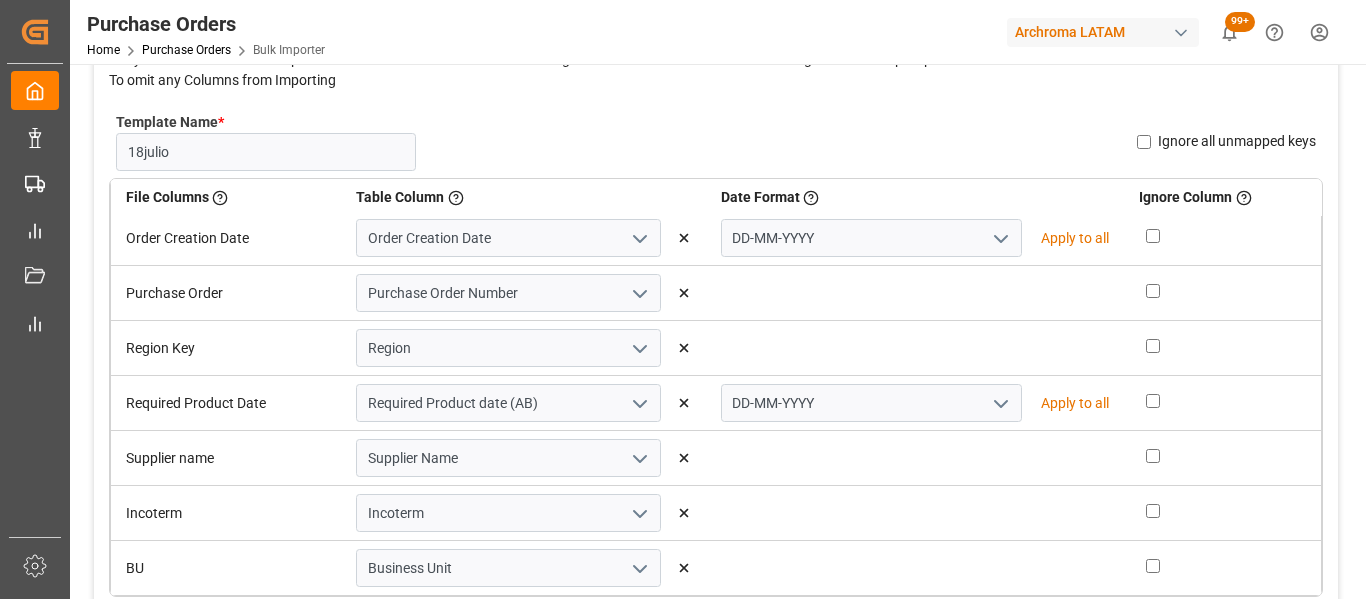 scroll, scrollTop: 147, scrollLeft: 0, axis: vertical 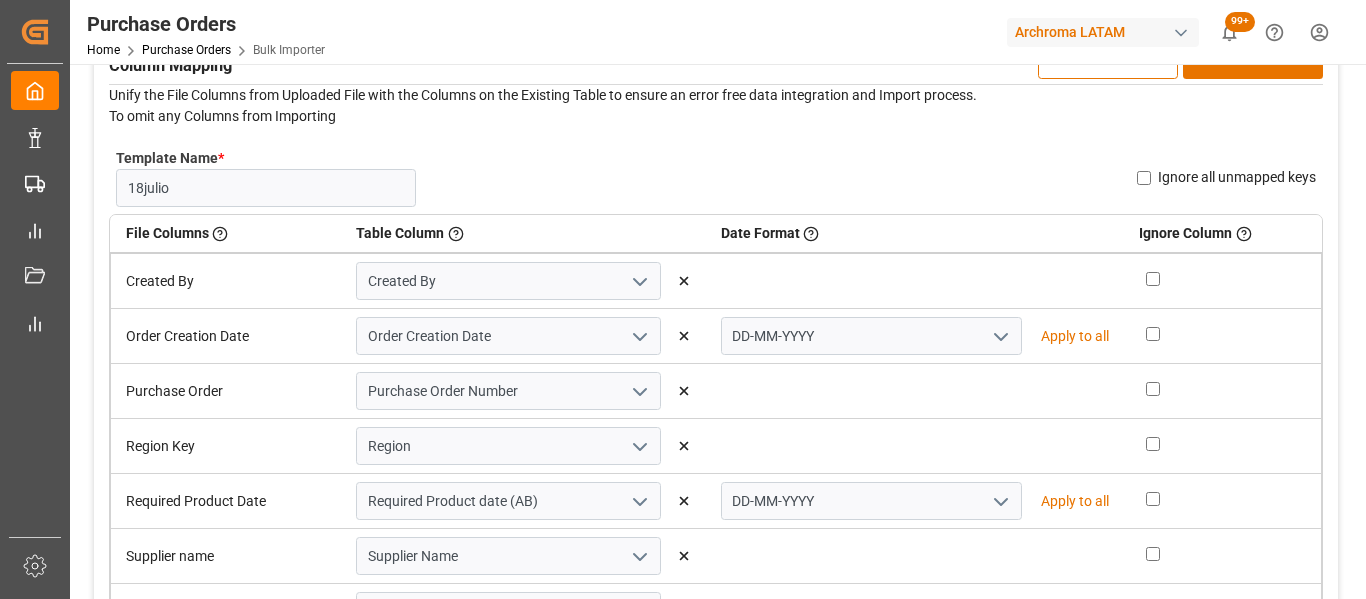click on "Unify the File Columns from Uploaded File with the Columns on the Existing Table to ensure an error free data integration and Import process. To omit any Columns from Importing" at bounding box center (716, 106) 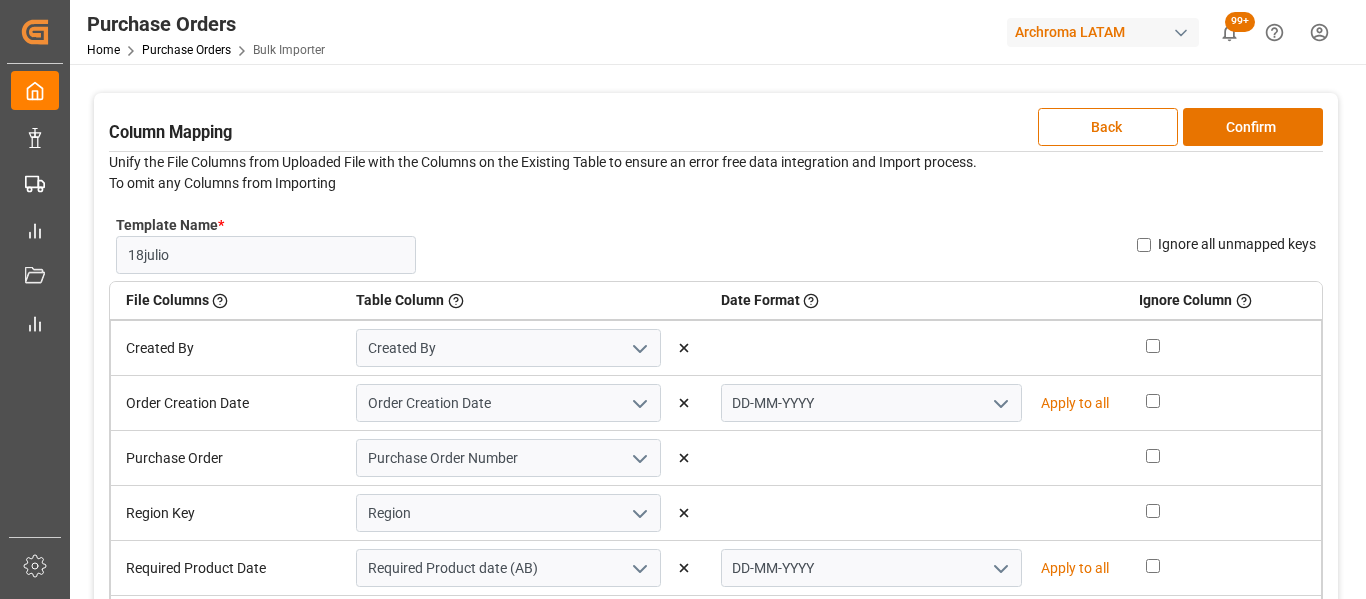 scroll, scrollTop: 47, scrollLeft: 0, axis: vertical 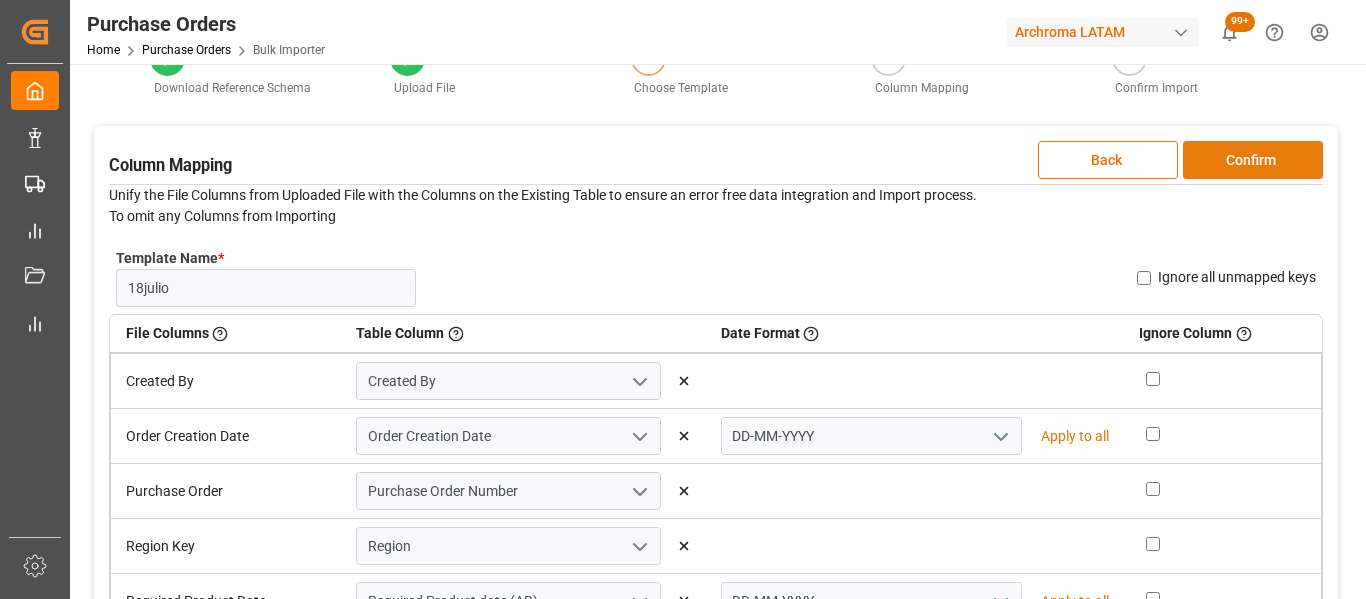 click on "Confirm" at bounding box center (1253, 160) 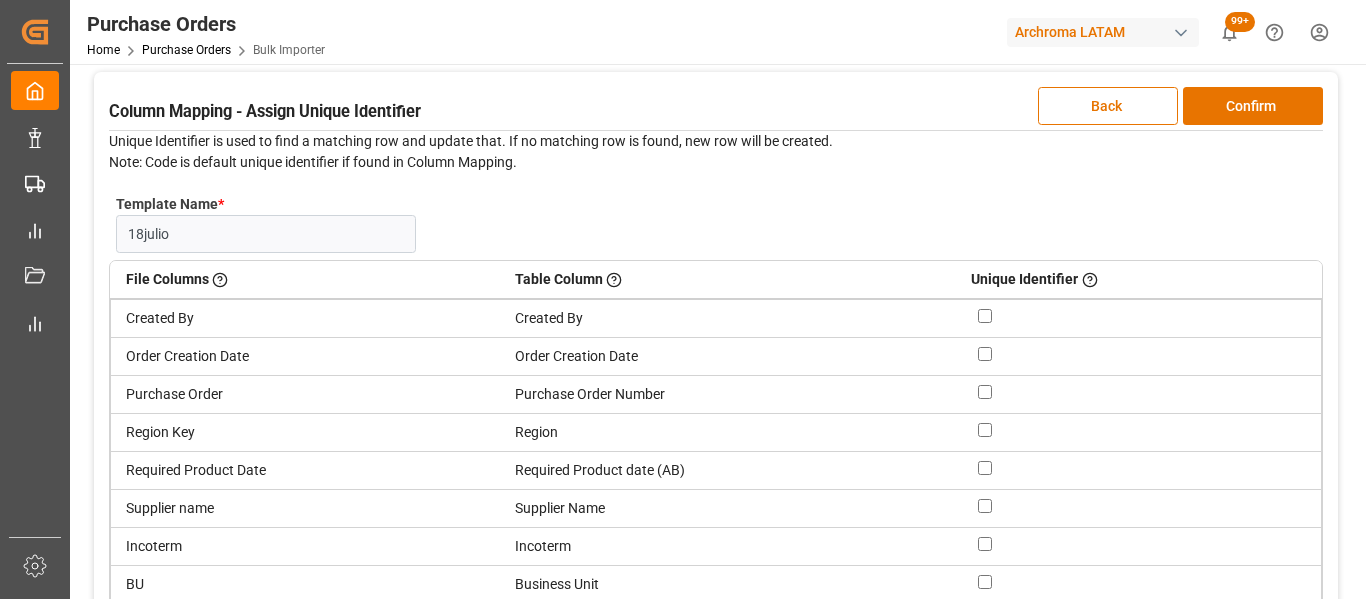 scroll, scrollTop: 147, scrollLeft: 0, axis: vertical 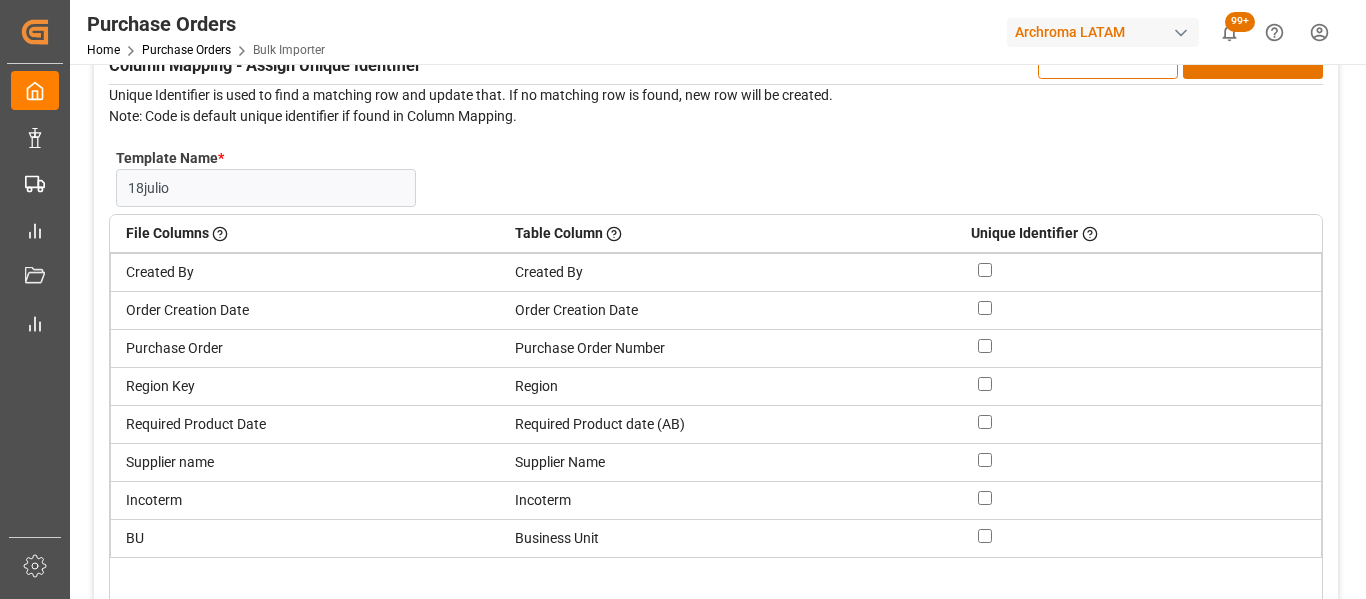 click at bounding box center (985, 308) 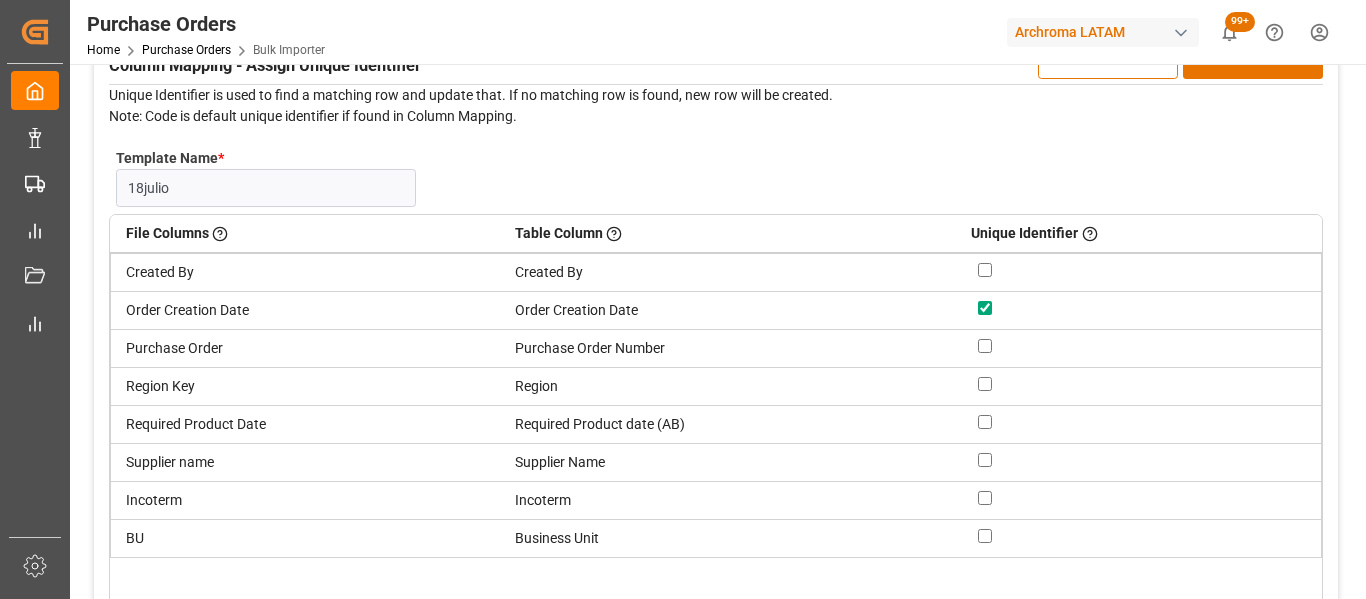 click at bounding box center [985, 346] 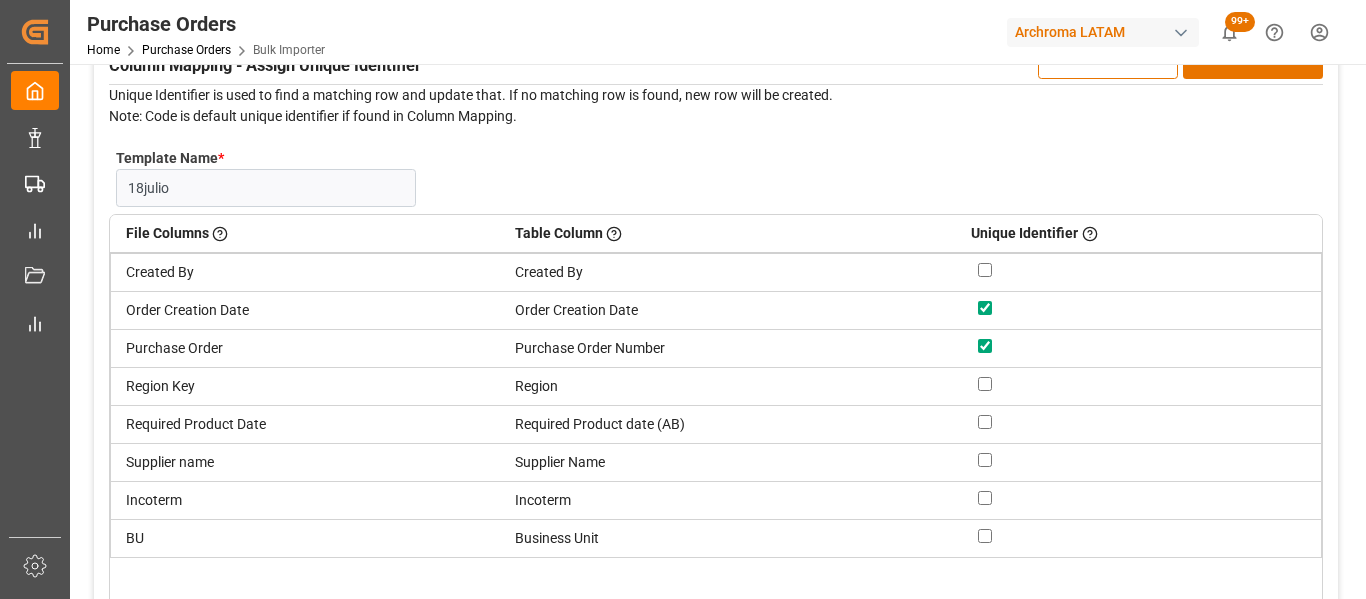 checkbox on "true" 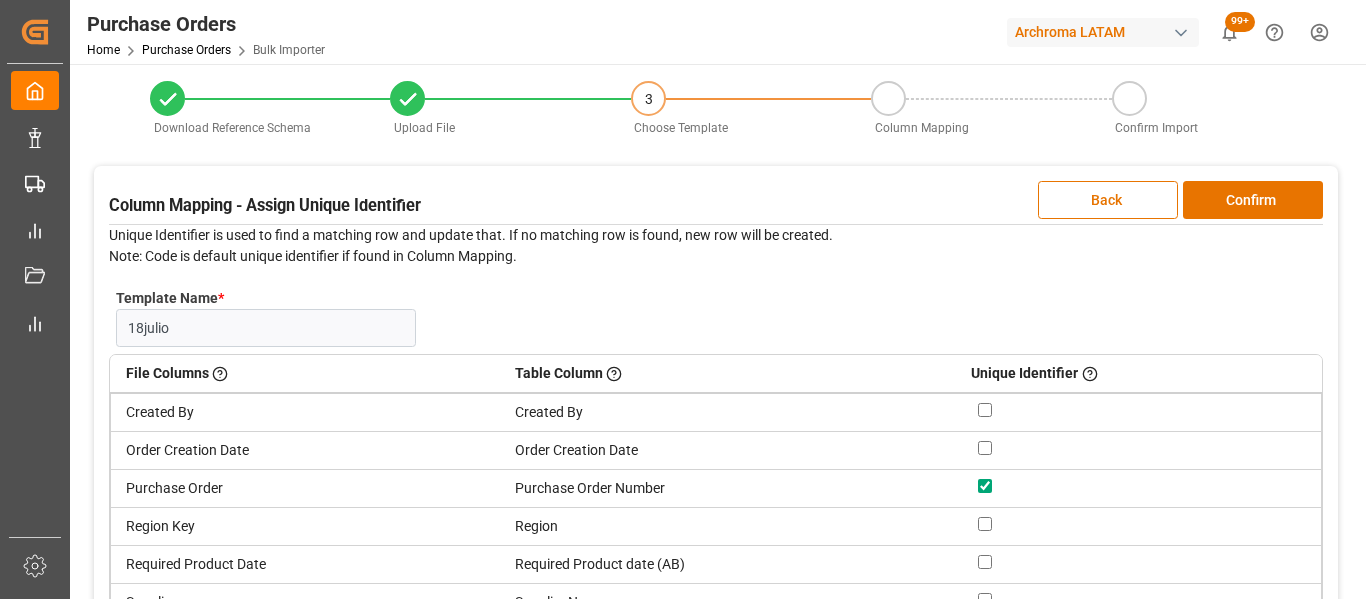 scroll, scrollTop: 0, scrollLeft: 0, axis: both 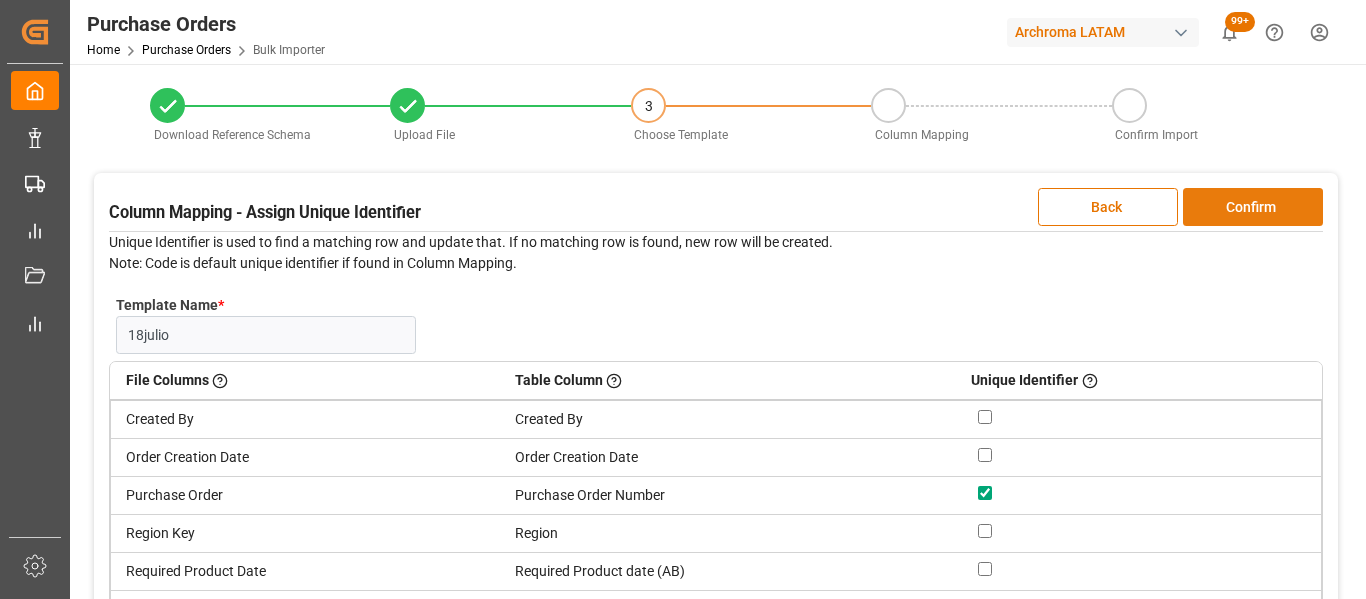 click on "Confirm" at bounding box center (1253, 207) 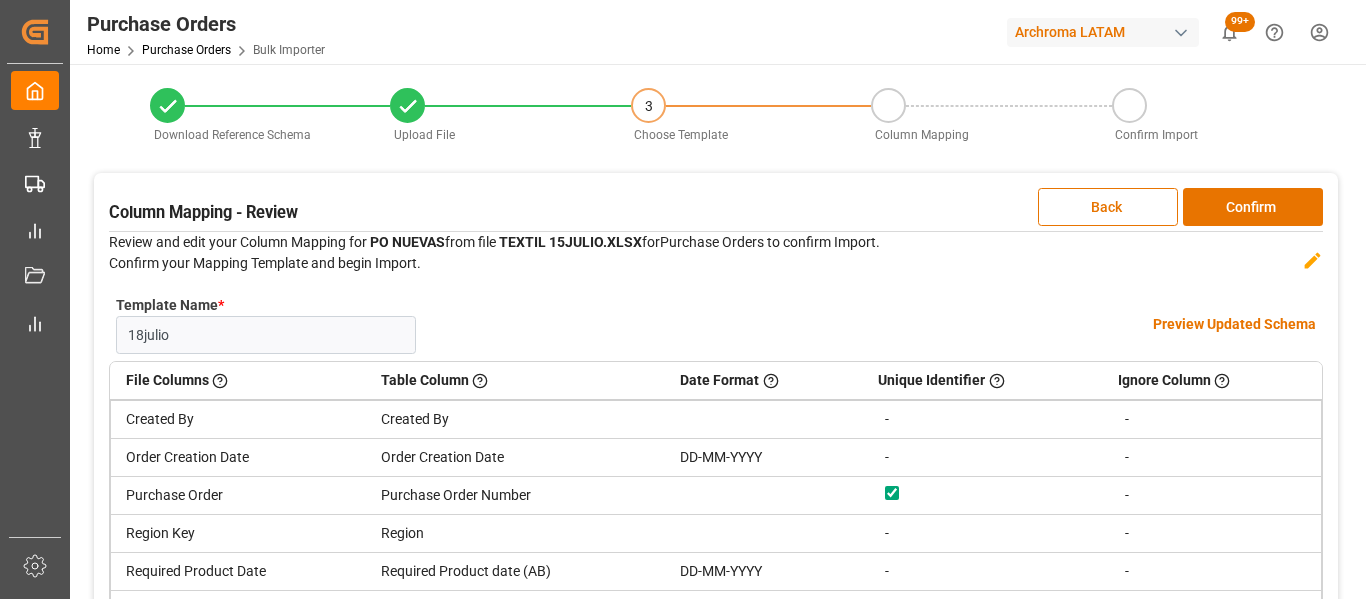 click on "Preview Updated Schema" at bounding box center (1234, 324) 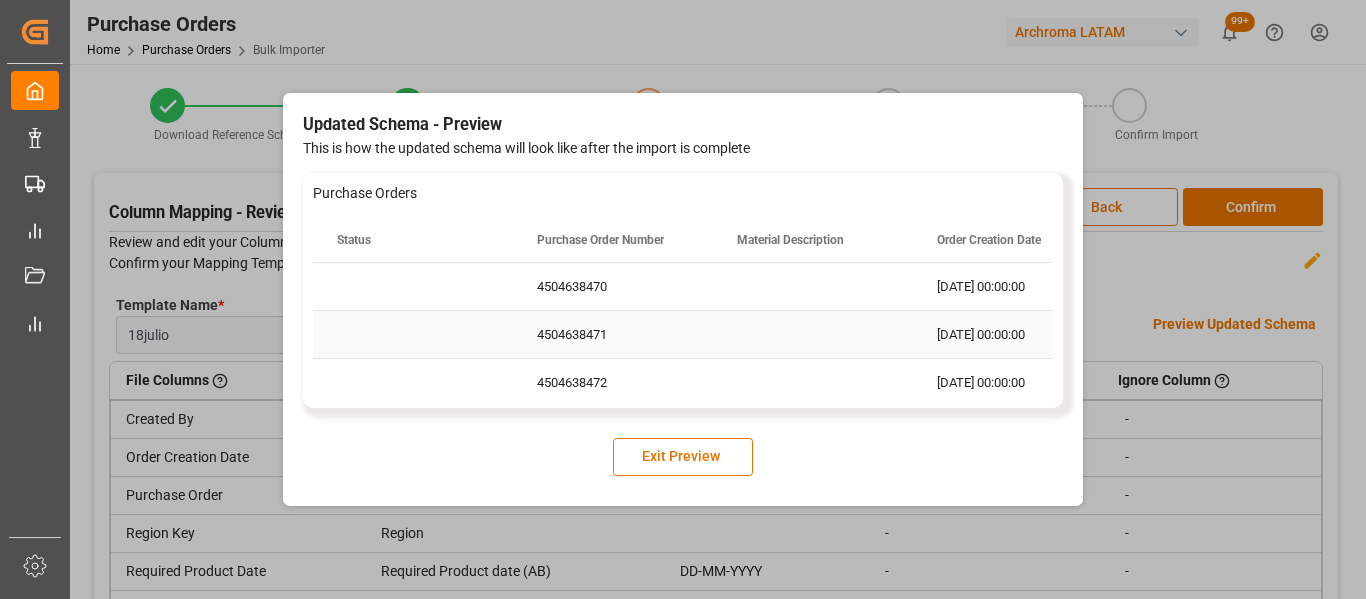 click on "4504638471" at bounding box center [613, 334] 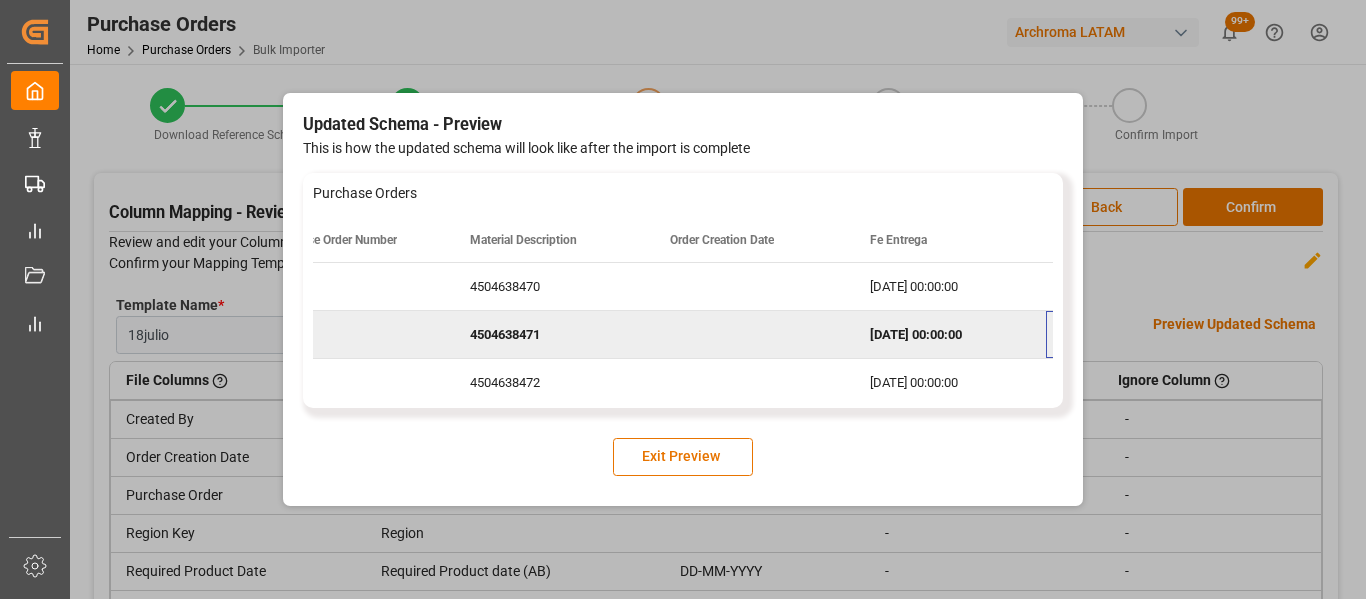 scroll, scrollTop: 0, scrollLeft: 267, axis: horizontal 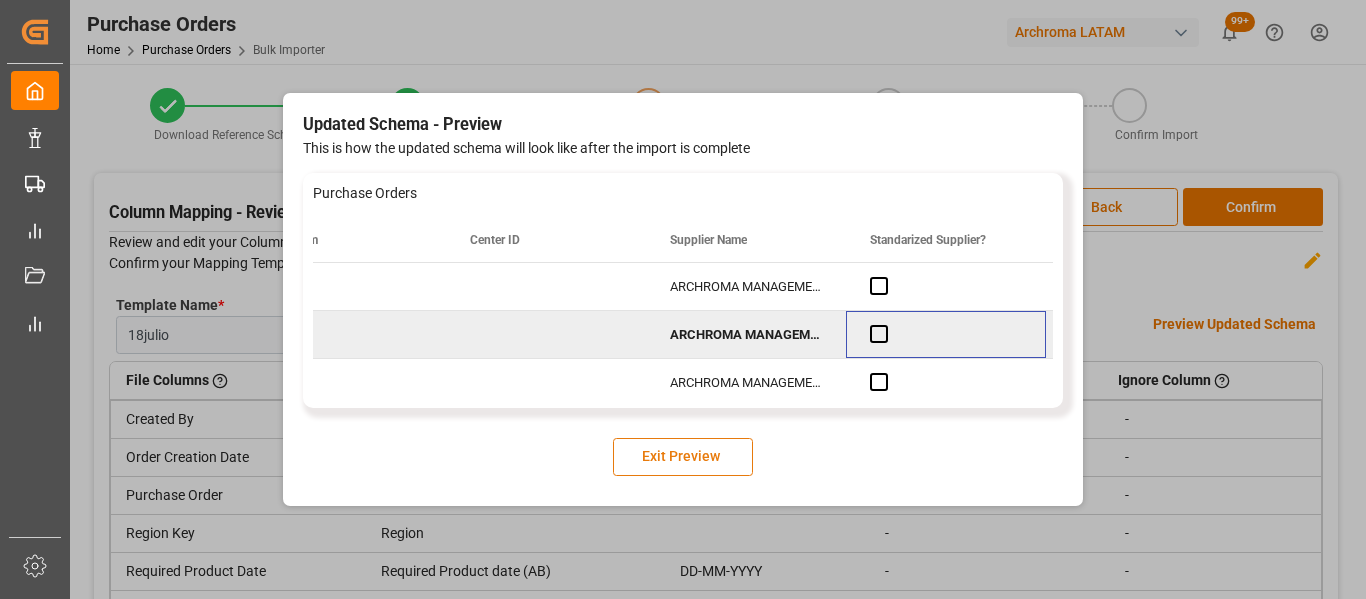 click on "Exit Preview" at bounding box center [683, 457] 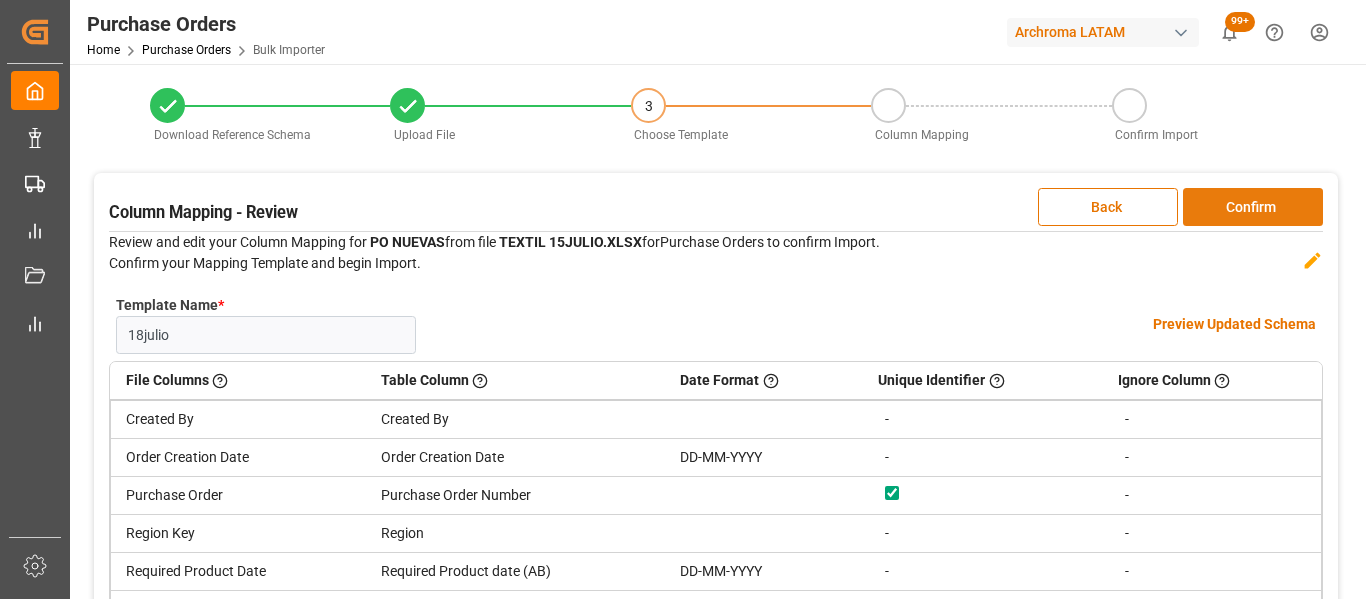 click on "Confirm" at bounding box center (1253, 207) 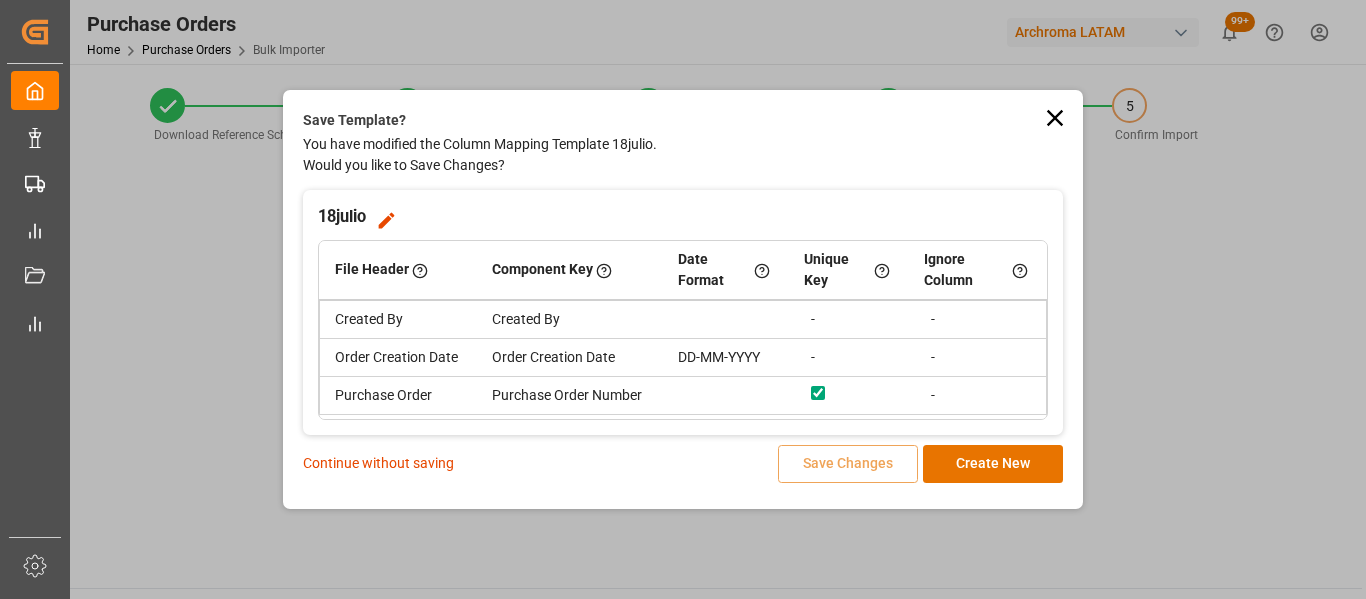click on "Continue without saving" at bounding box center (378, 463) 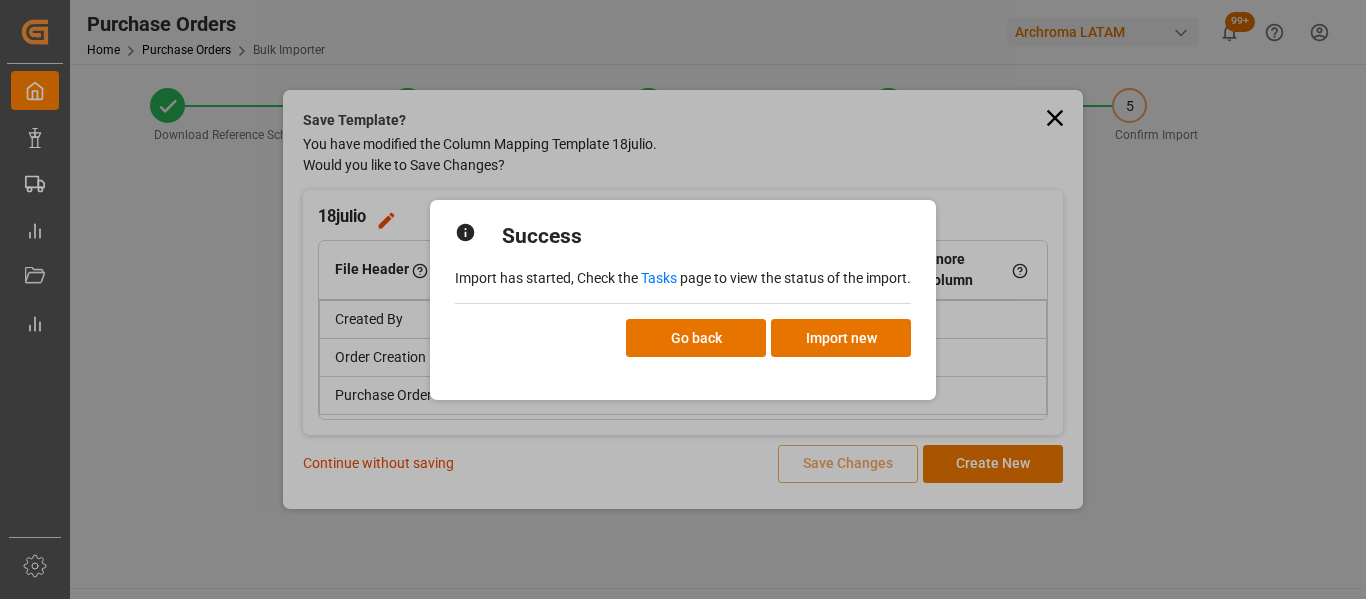 click on "Tasks" at bounding box center [659, 278] 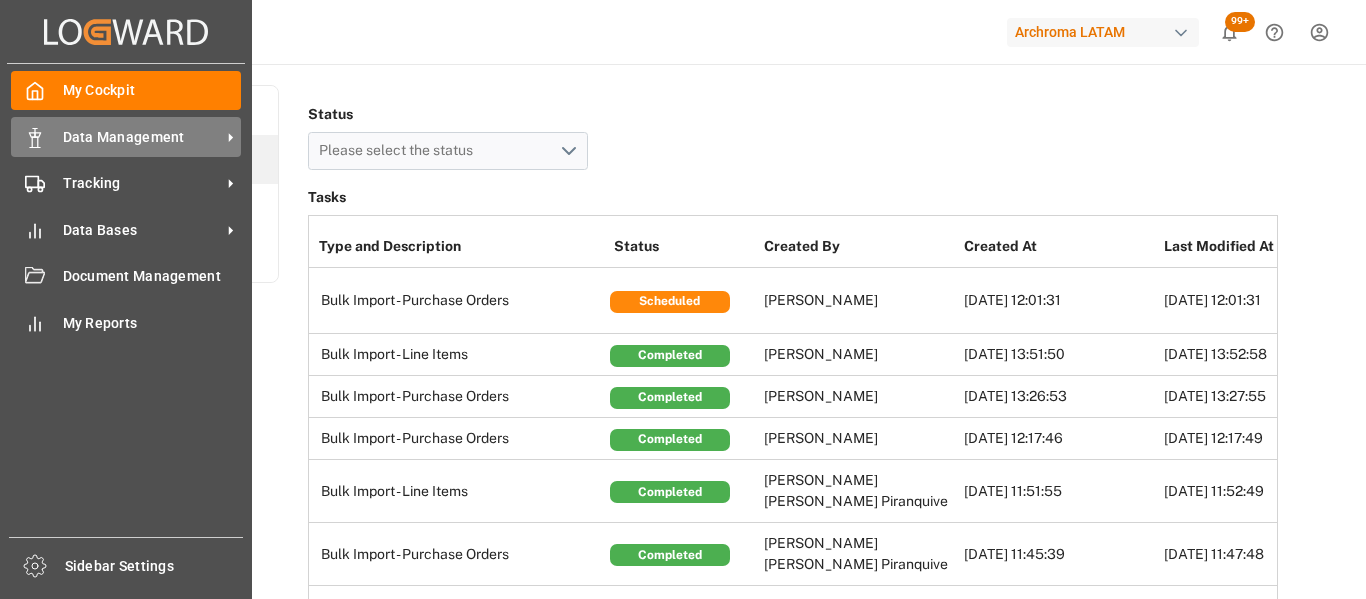 click on "Data Management Data Management" at bounding box center [126, 136] 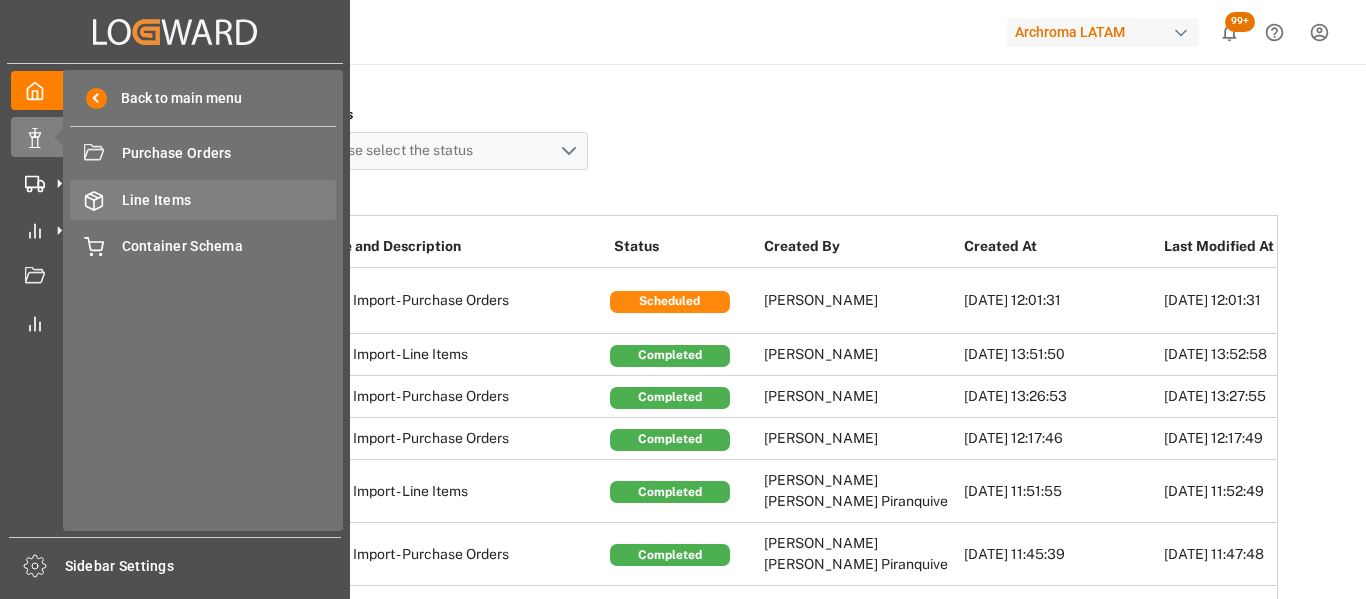 click on "Line Items" at bounding box center [229, 200] 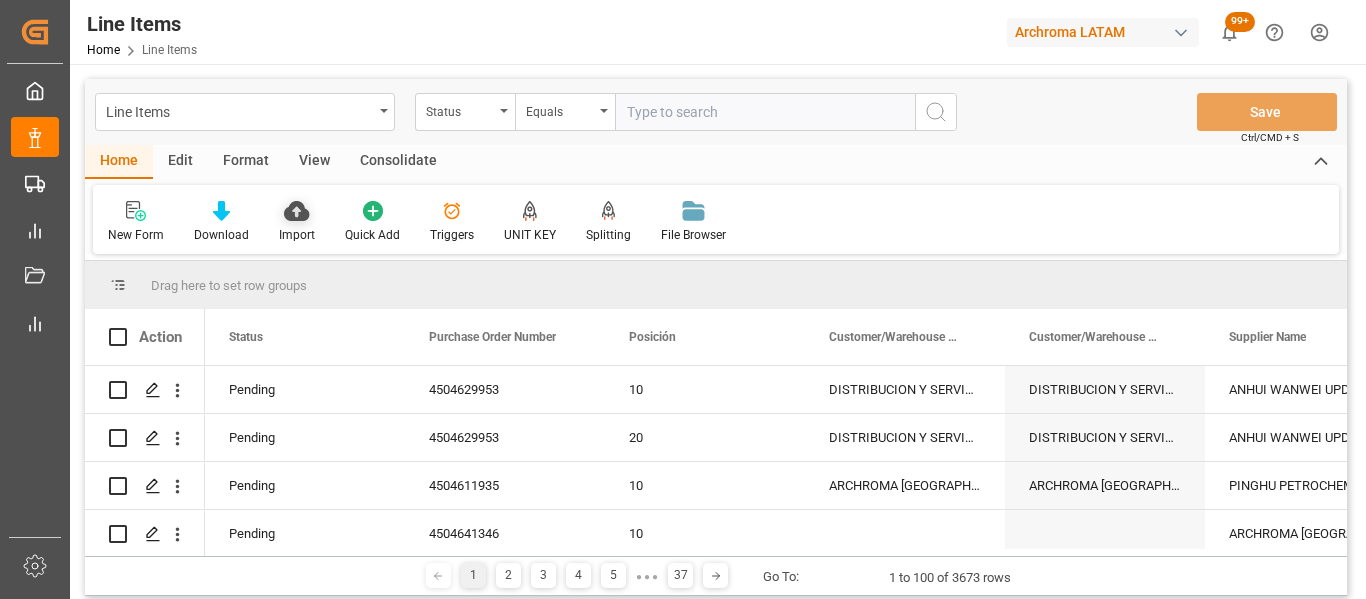 click 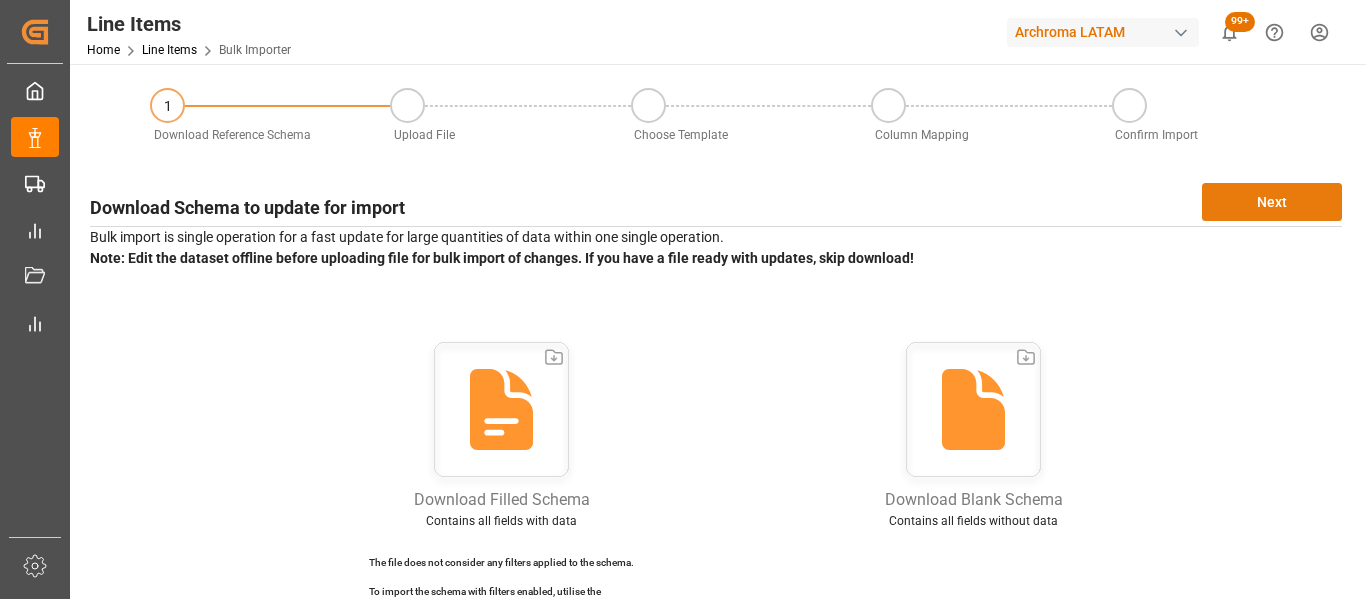 click on "Next" at bounding box center [1272, 202] 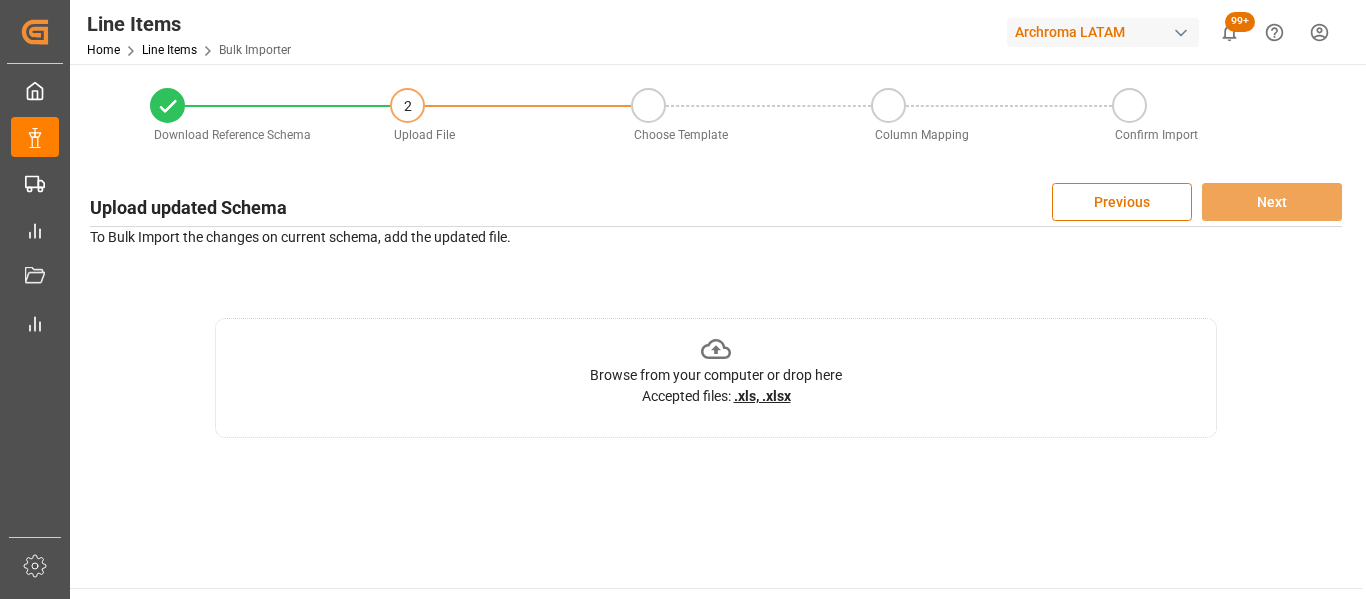 click on "Accepted files:   .xls, .xlsx" at bounding box center (716, 396) 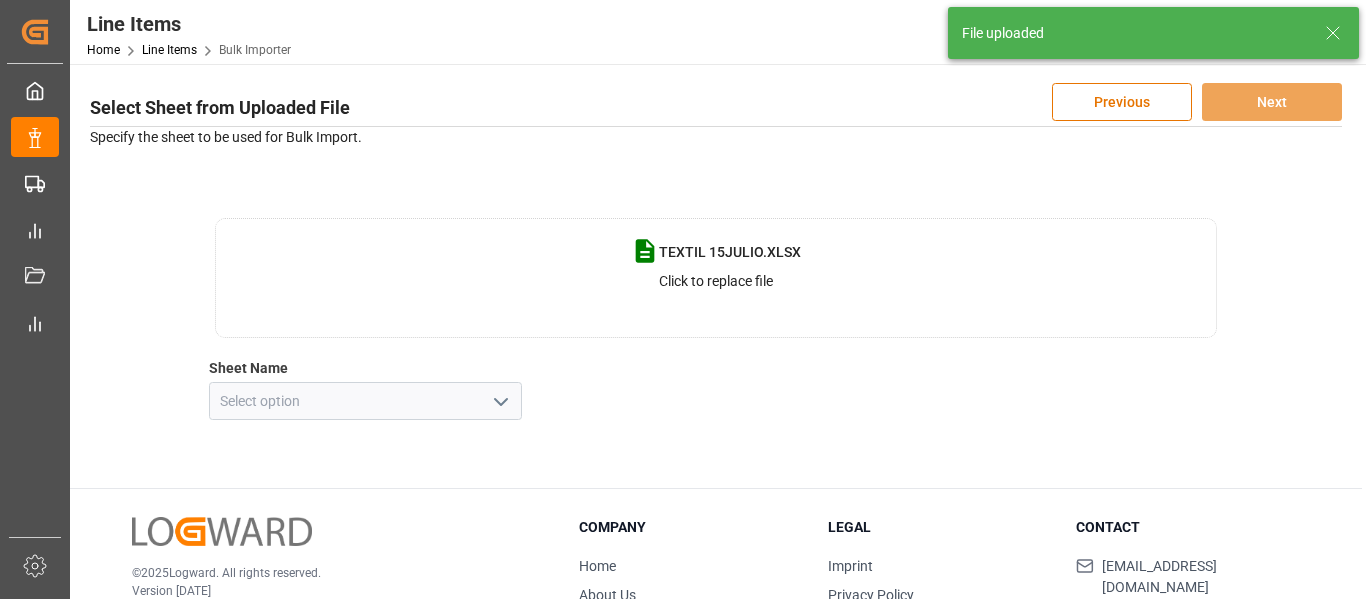 scroll, scrollTop: 200, scrollLeft: 0, axis: vertical 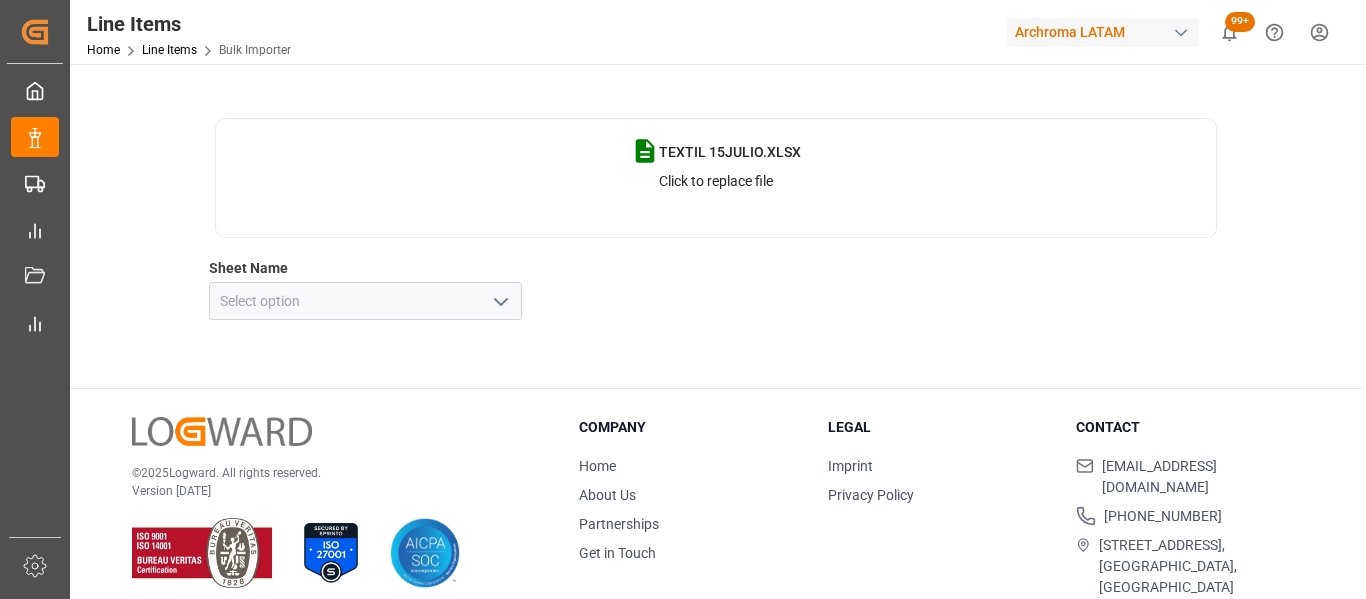 click 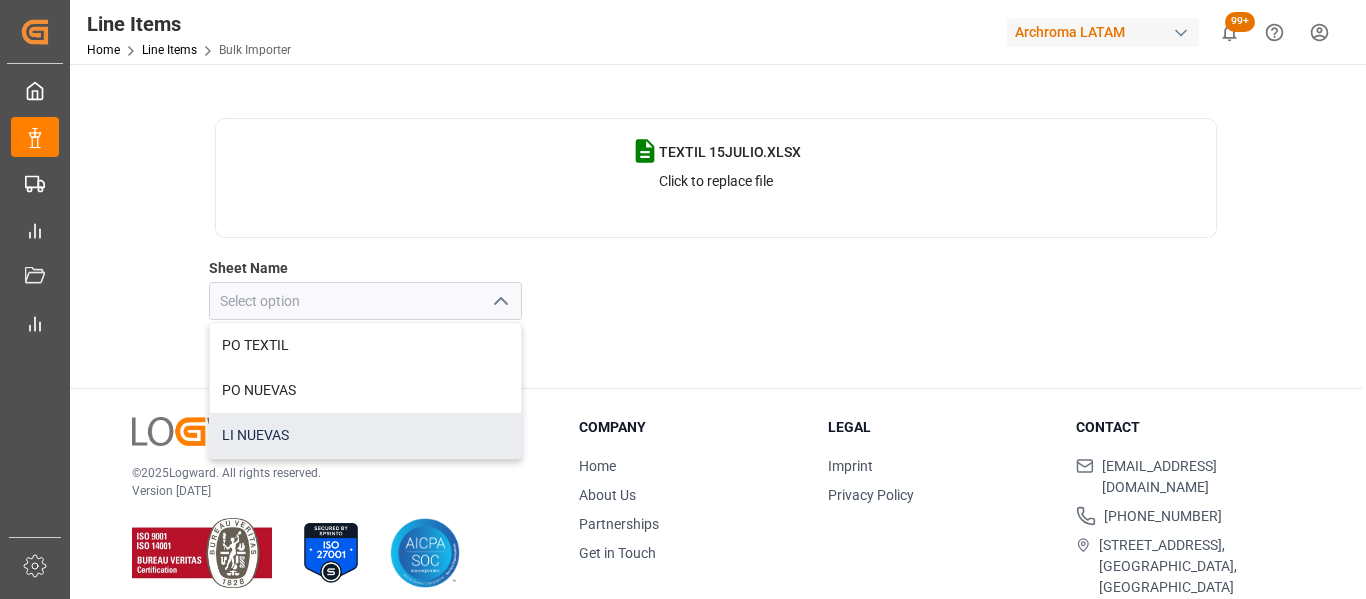 click on "LI NUEVAS" at bounding box center [365, 435] 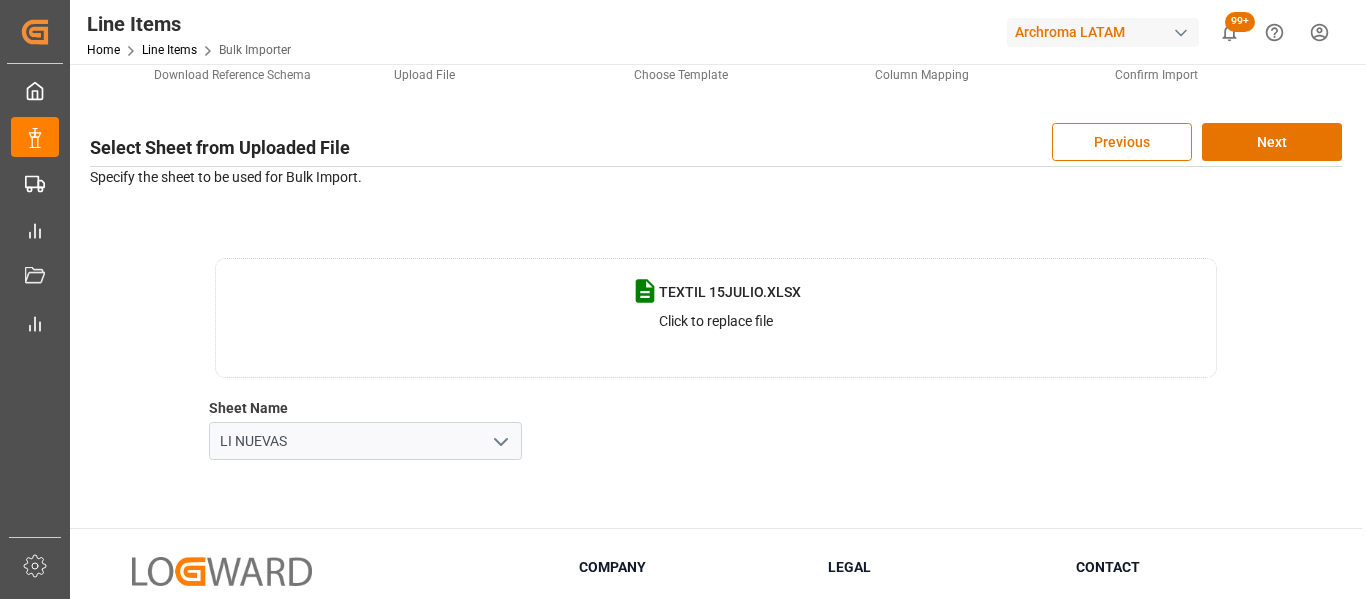 scroll, scrollTop: 0, scrollLeft: 0, axis: both 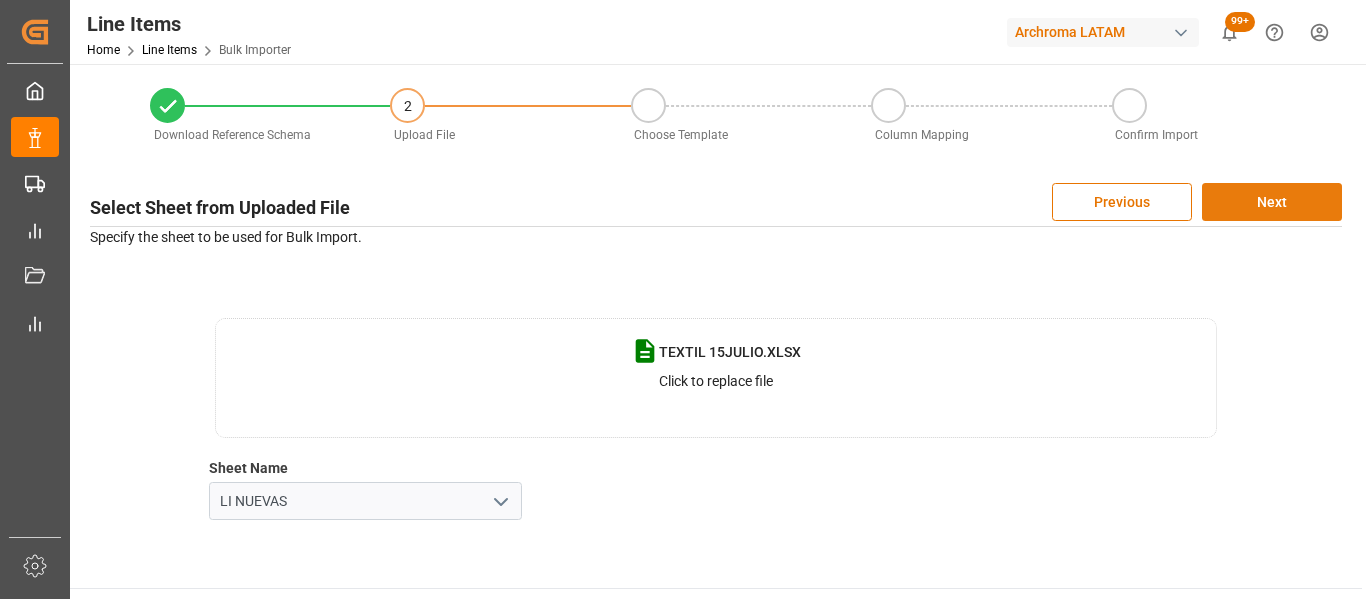 click on "Next" at bounding box center (1272, 202) 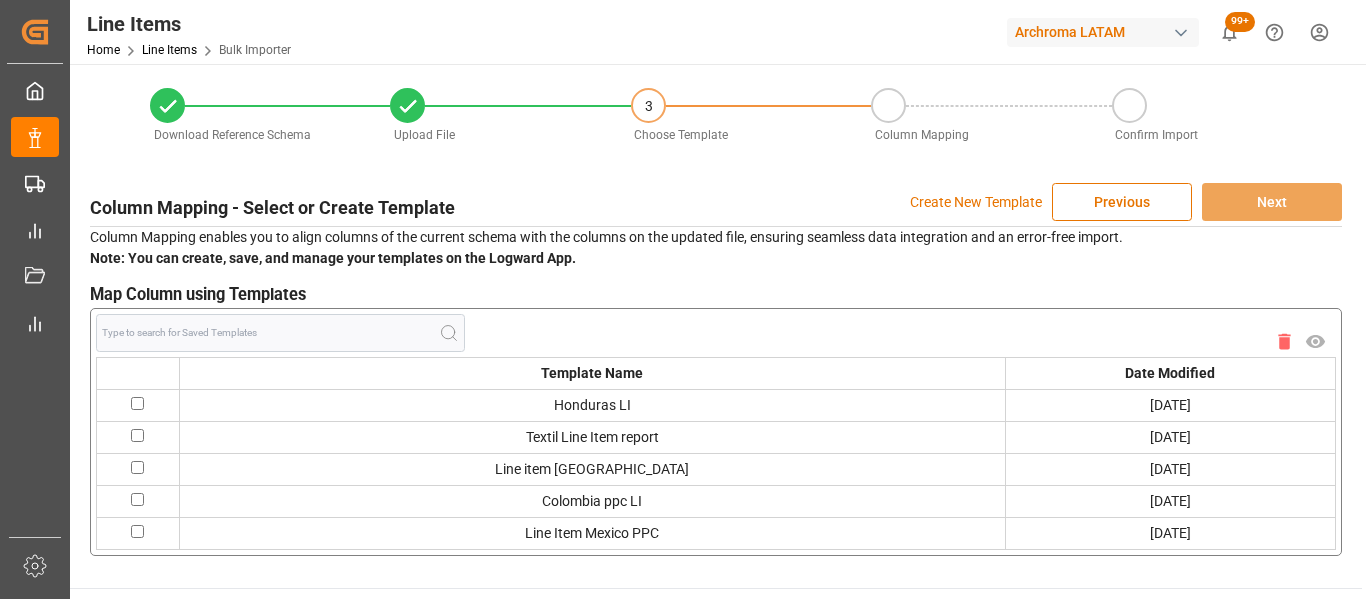 click on "Create New Template" at bounding box center (976, 202) 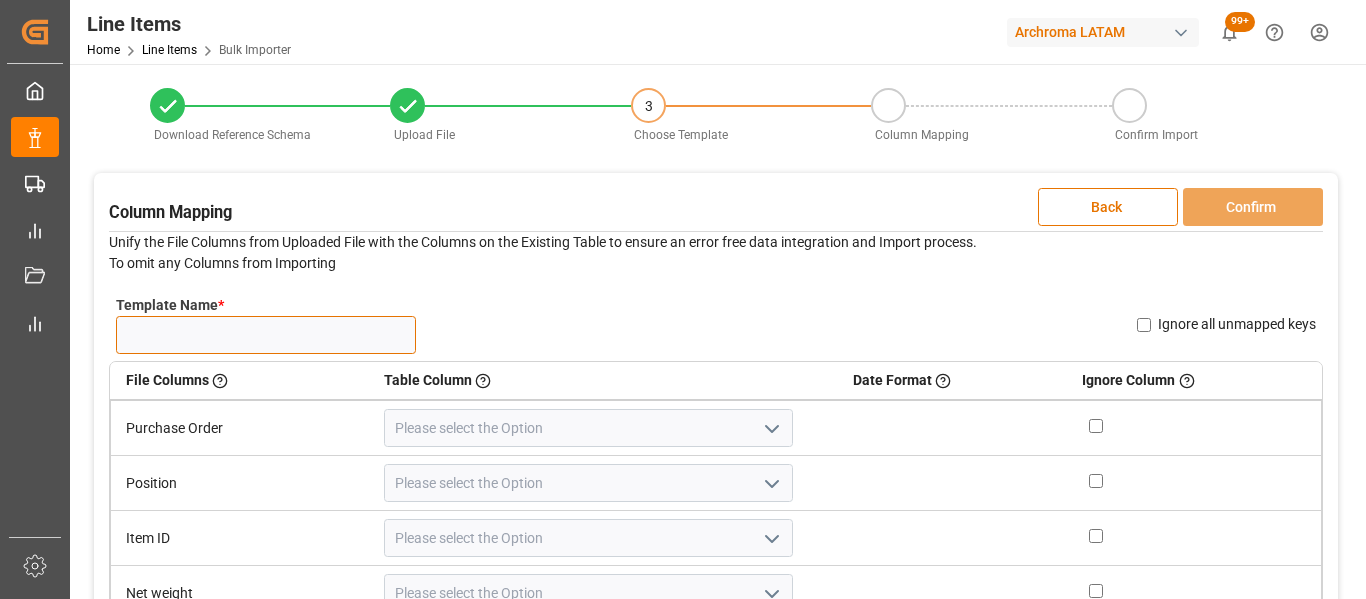 click on "Template Name  *" at bounding box center (266, 335) 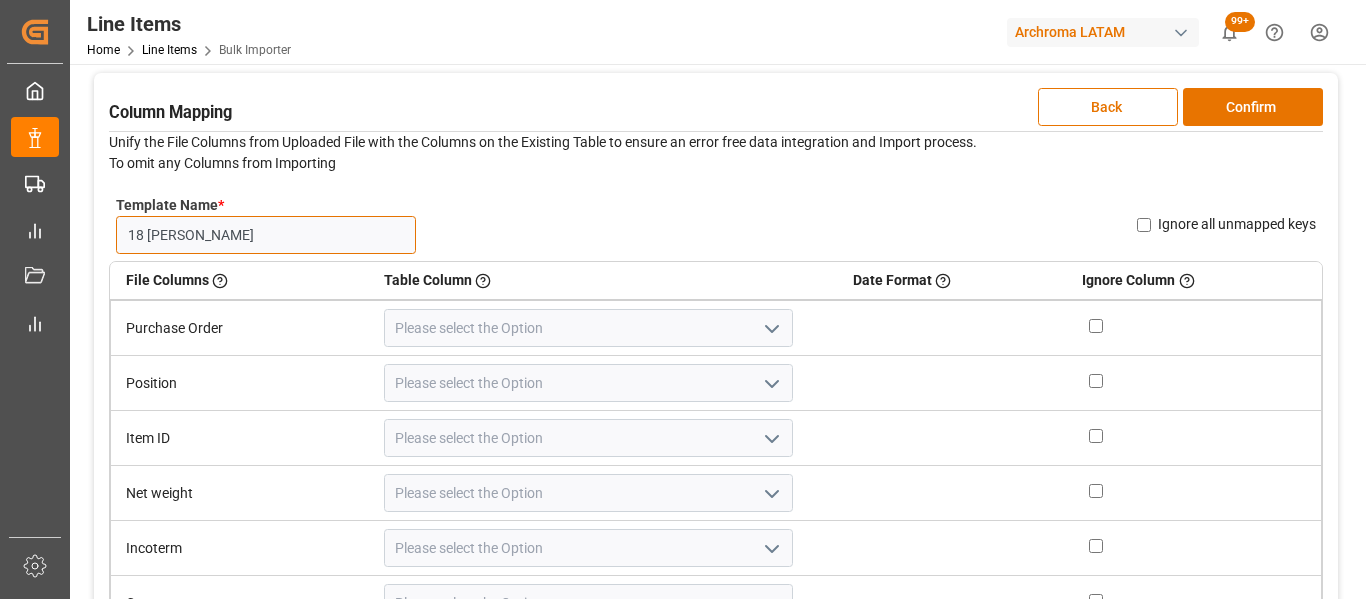 scroll, scrollTop: 200, scrollLeft: 0, axis: vertical 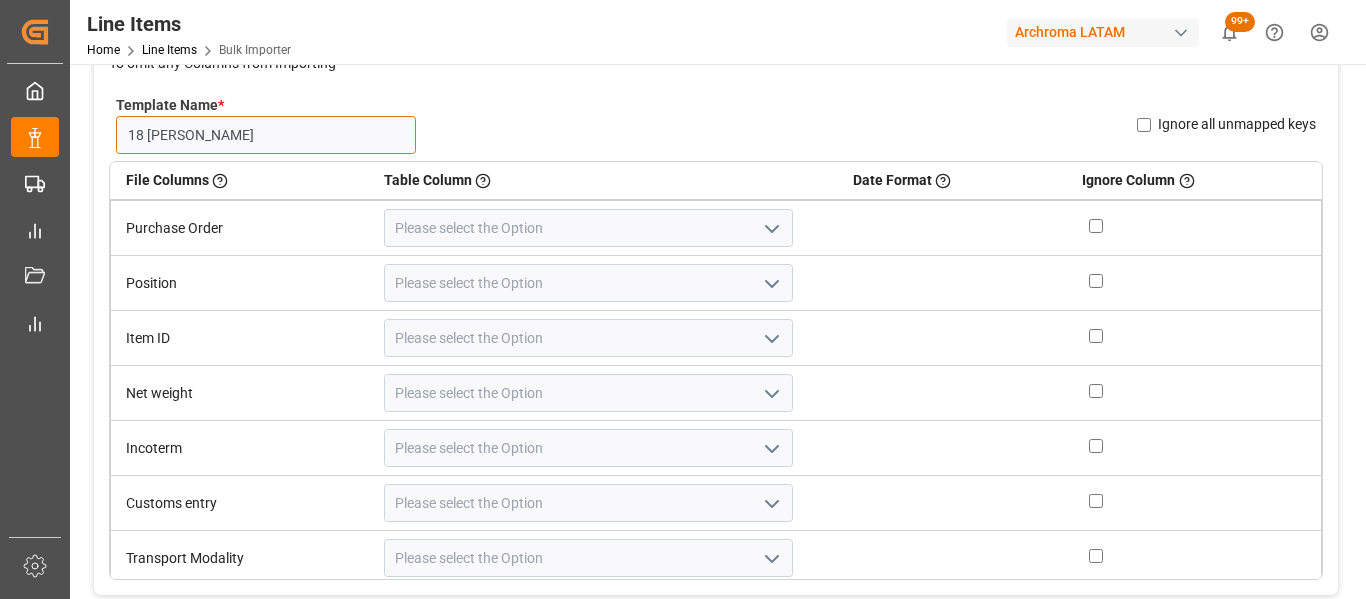 type on "18 julio" 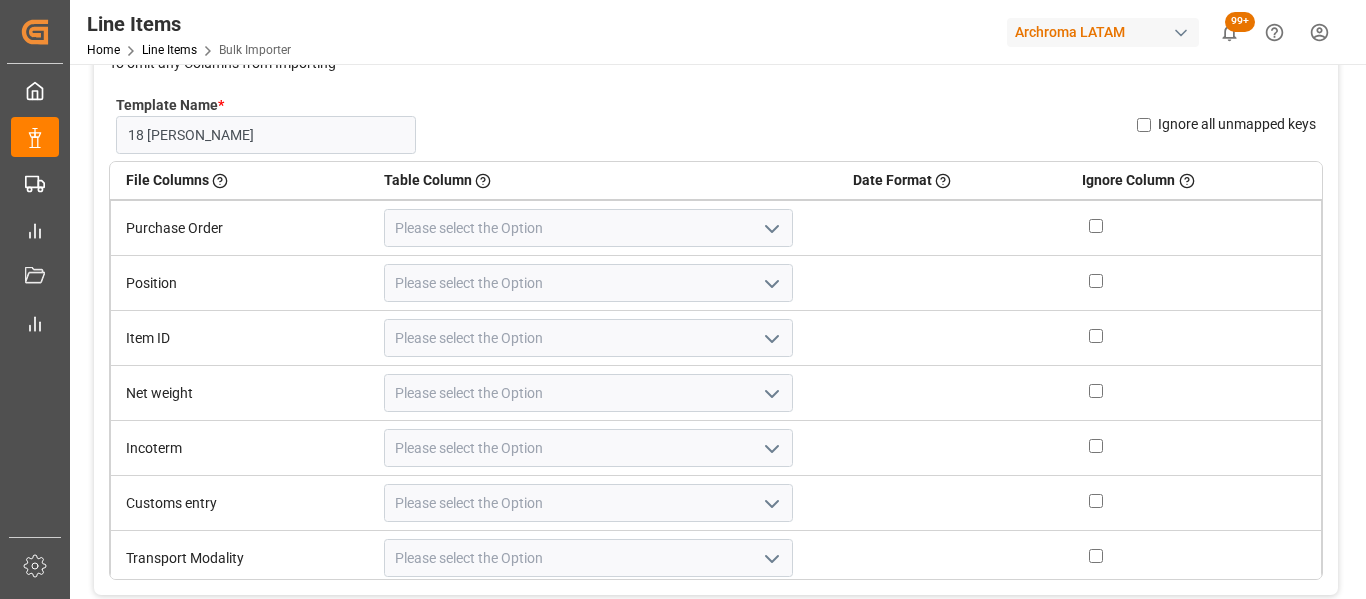 click 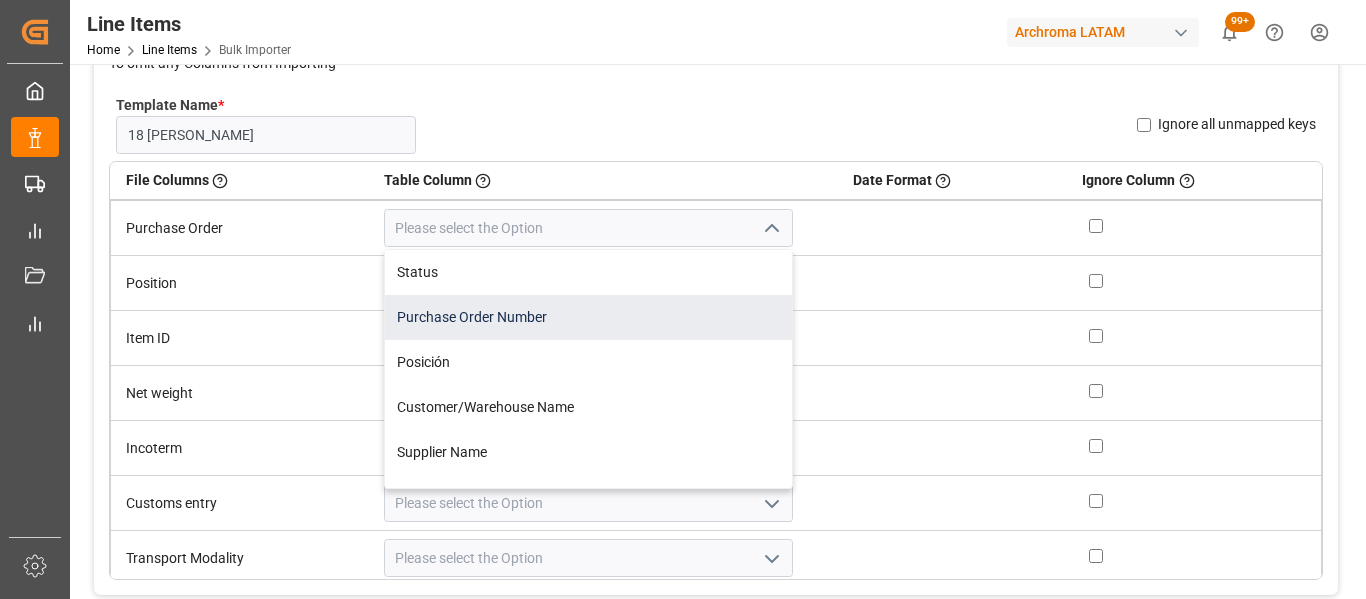 click on "Purchase Order Number" at bounding box center [588, 317] 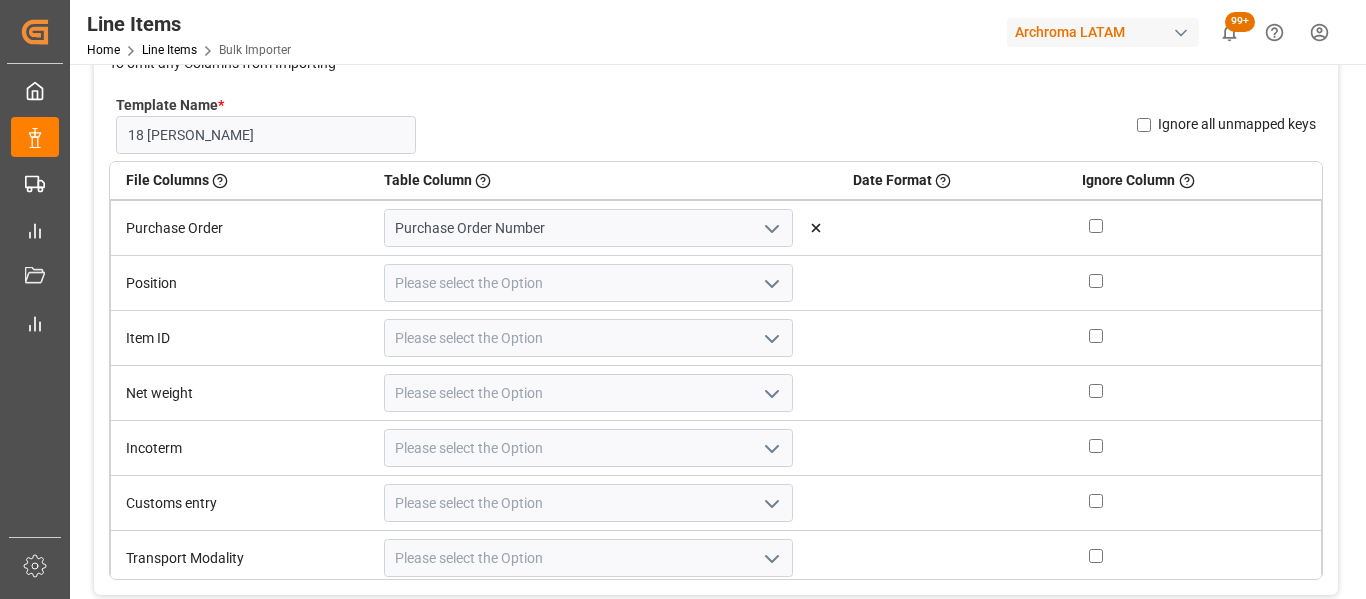 click 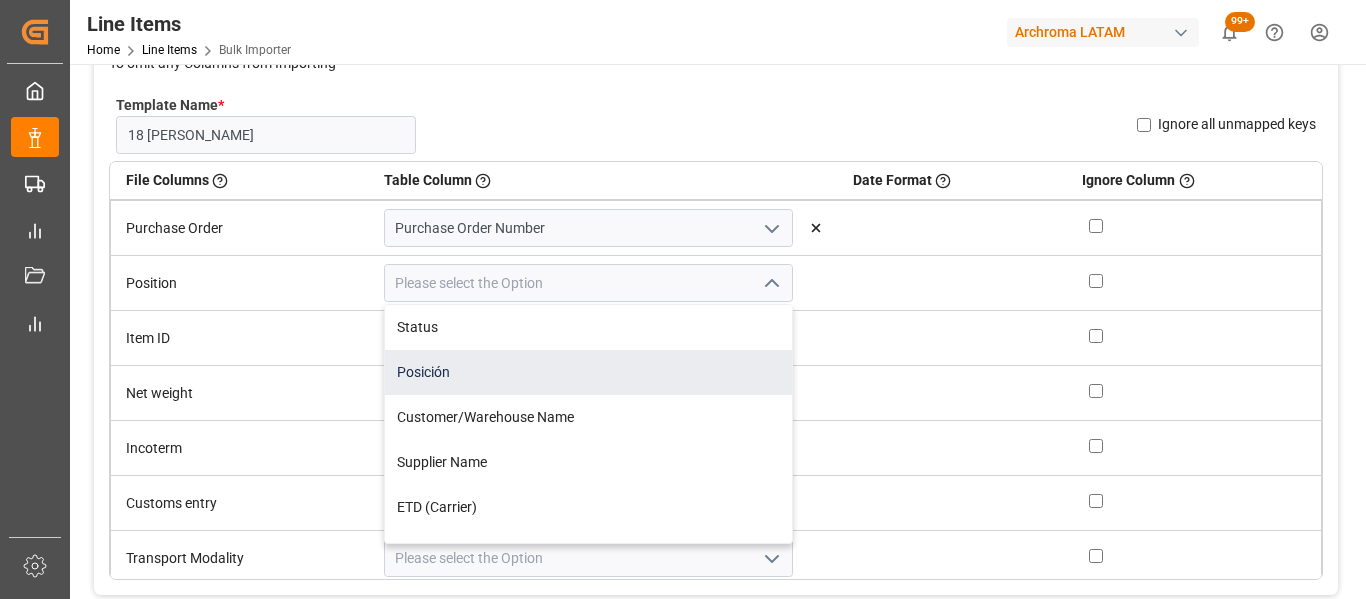 click on "Posición" at bounding box center [588, 372] 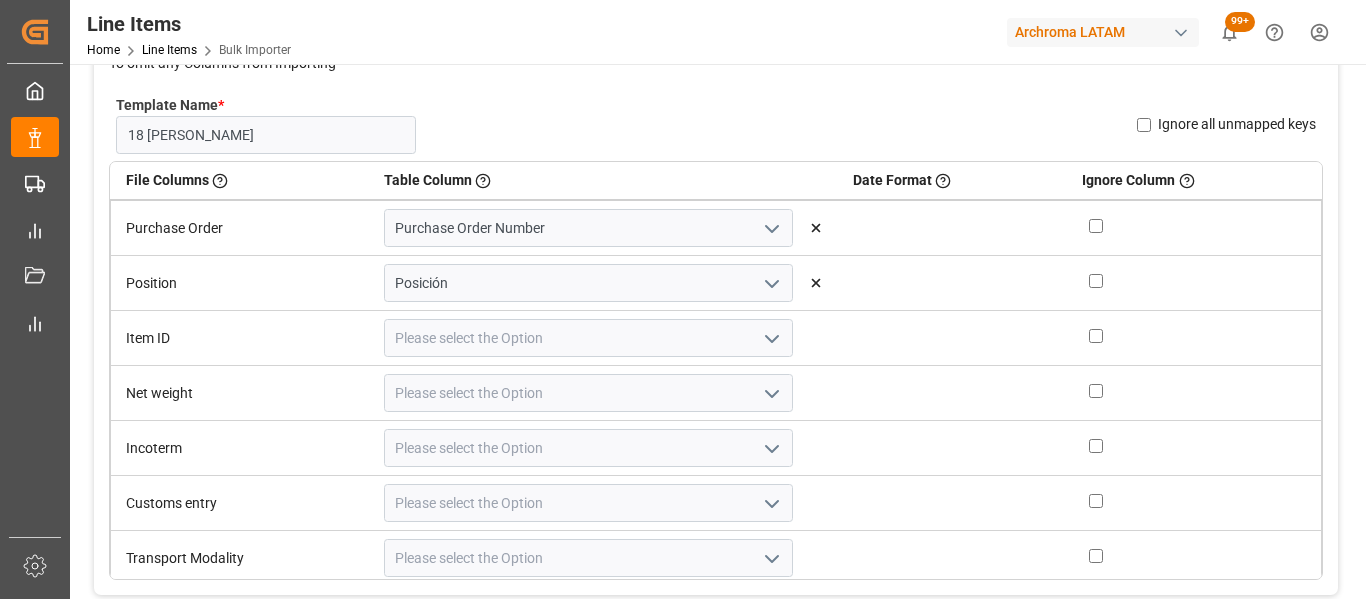 click 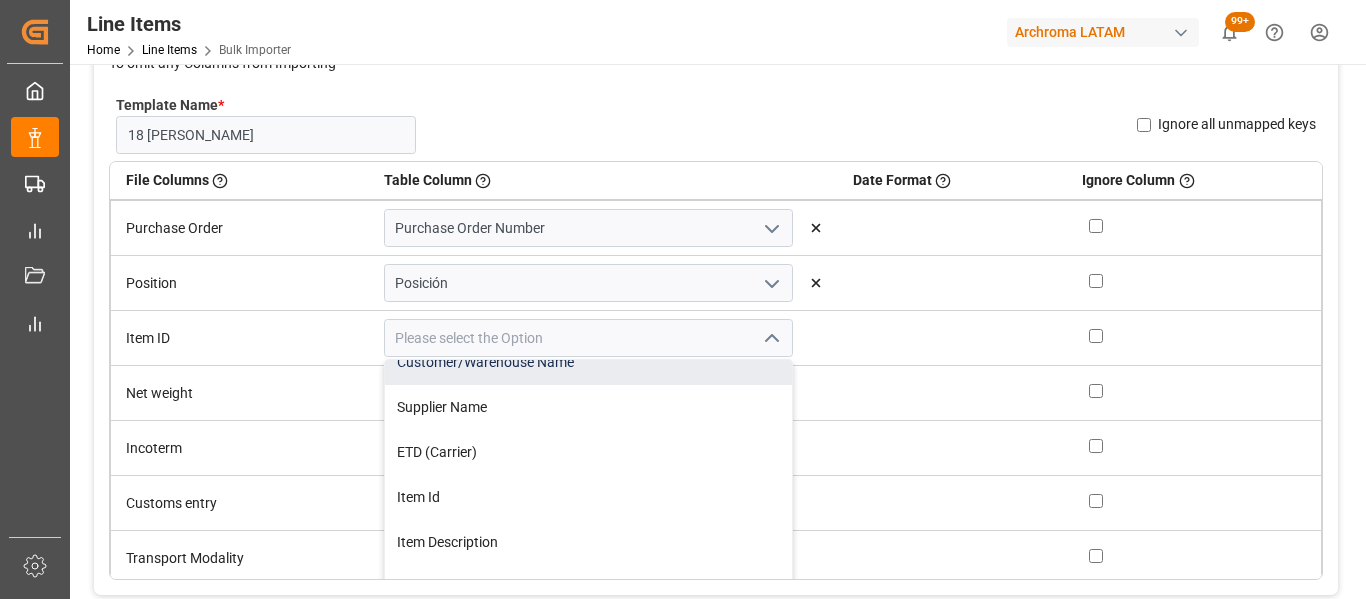 scroll, scrollTop: 100, scrollLeft: 0, axis: vertical 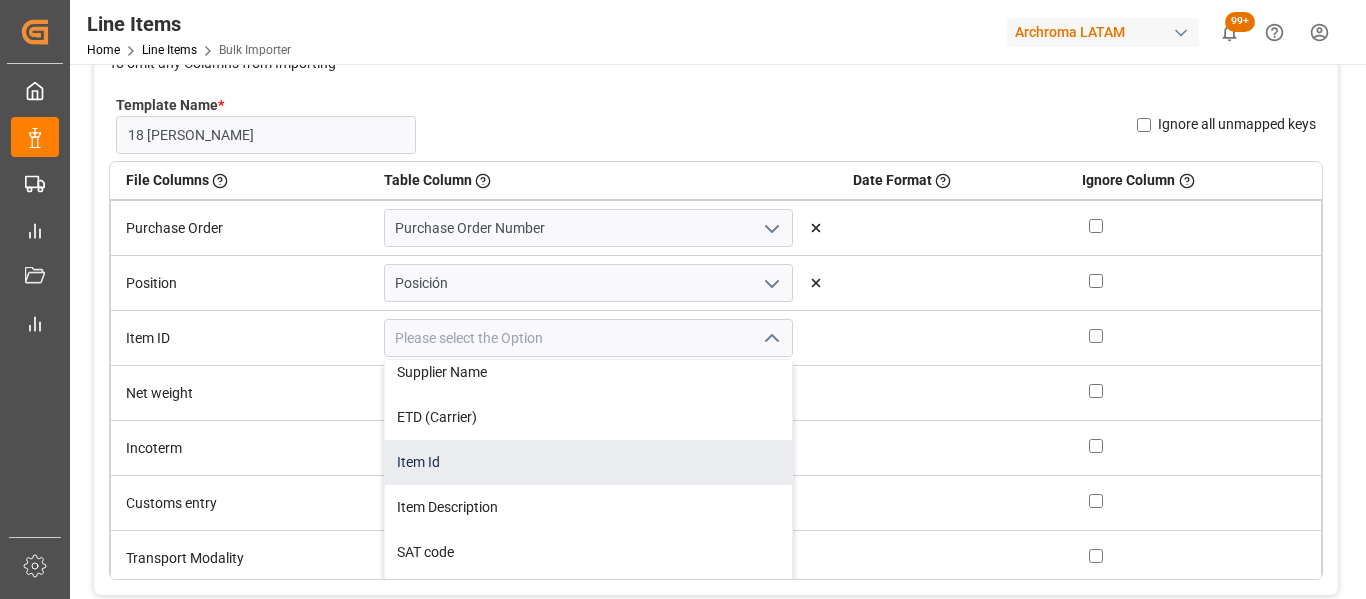 click on "Item Id" at bounding box center [588, 462] 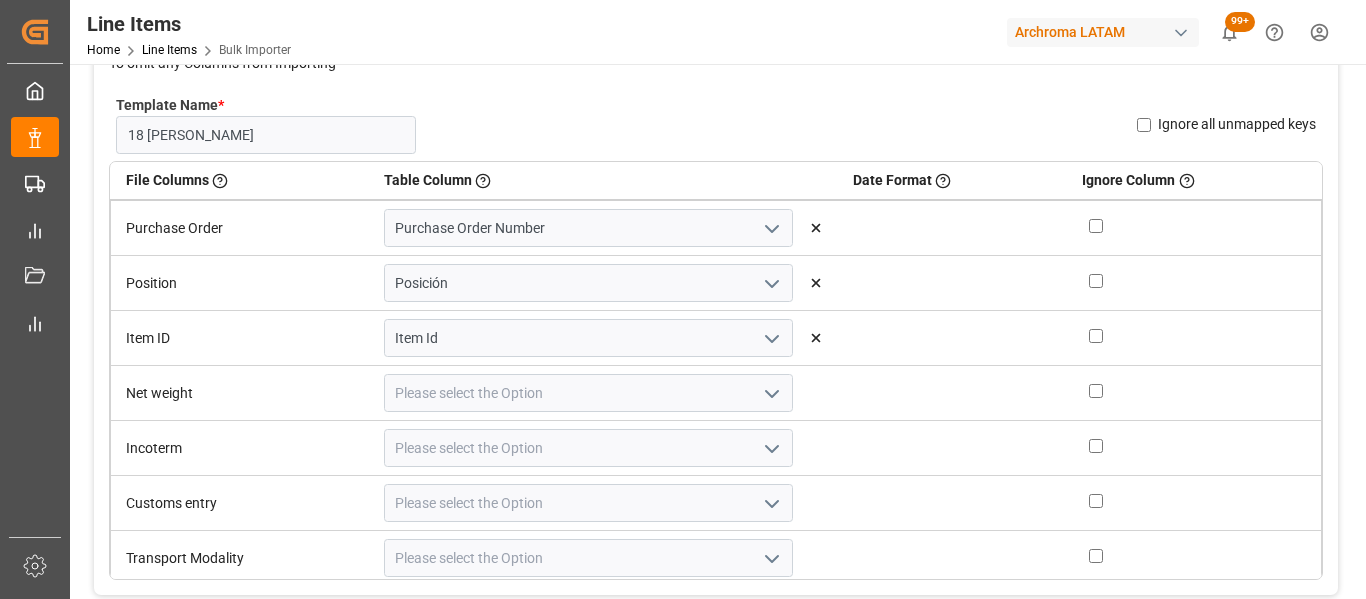click 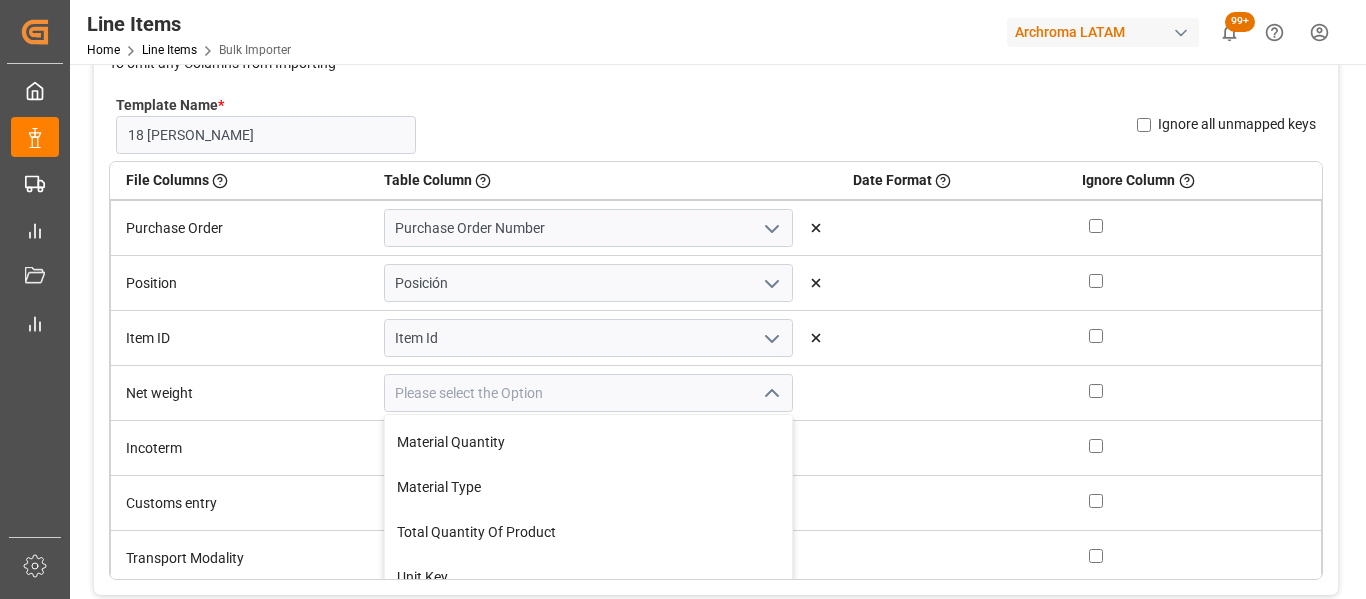 scroll, scrollTop: 500, scrollLeft: 0, axis: vertical 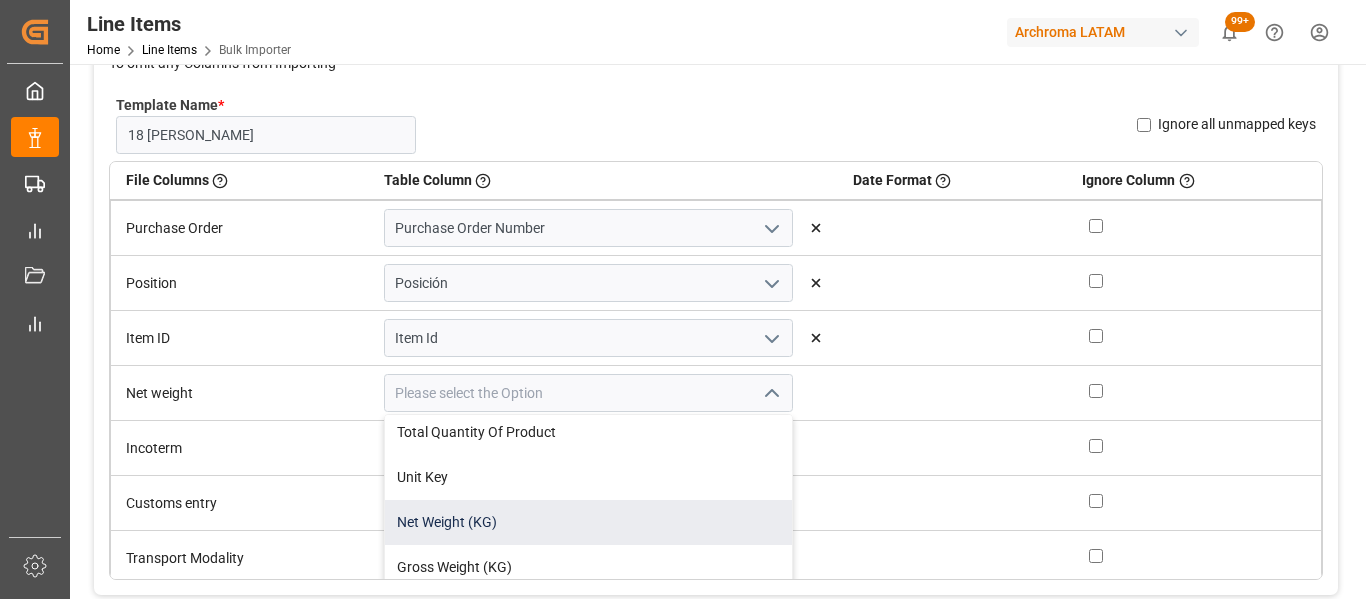 click on "Net Weight (KG)" at bounding box center (588, 522) 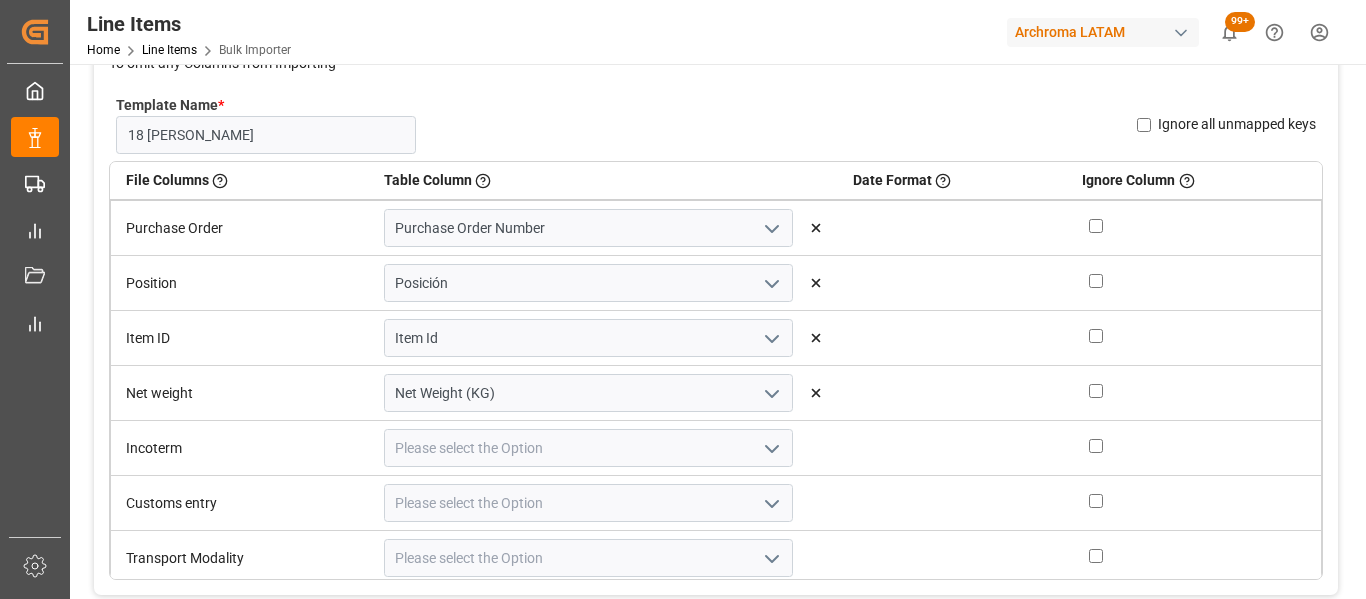 click 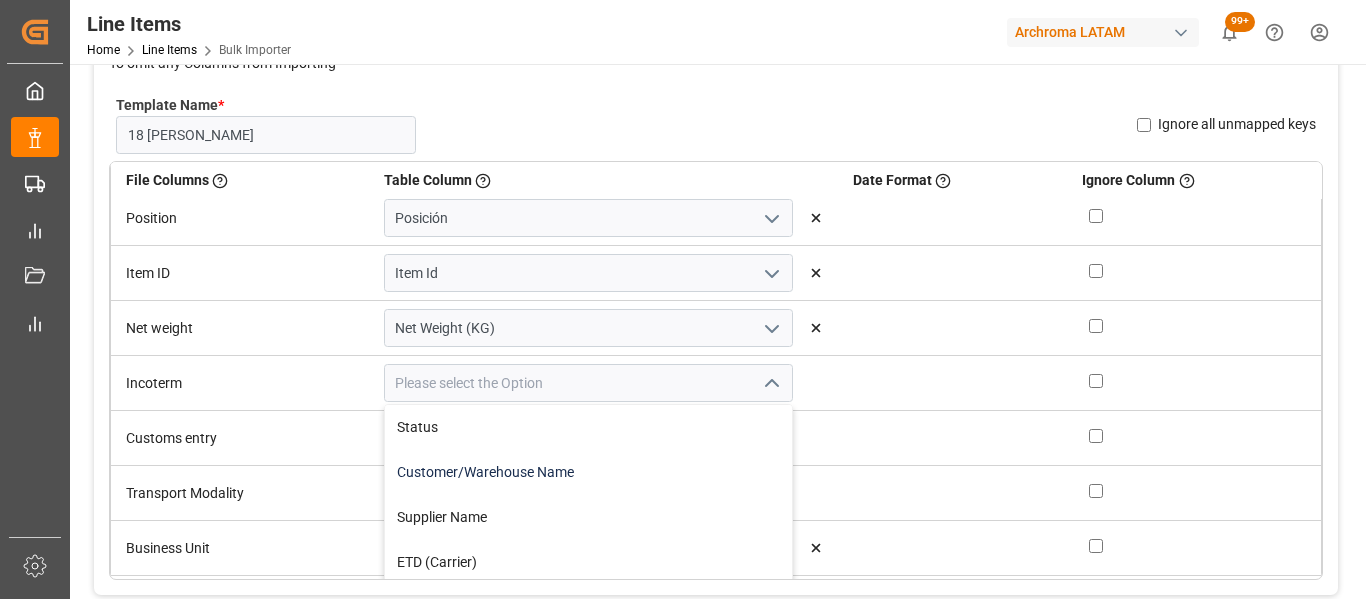 scroll, scrollTop: 100, scrollLeft: 0, axis: vertical 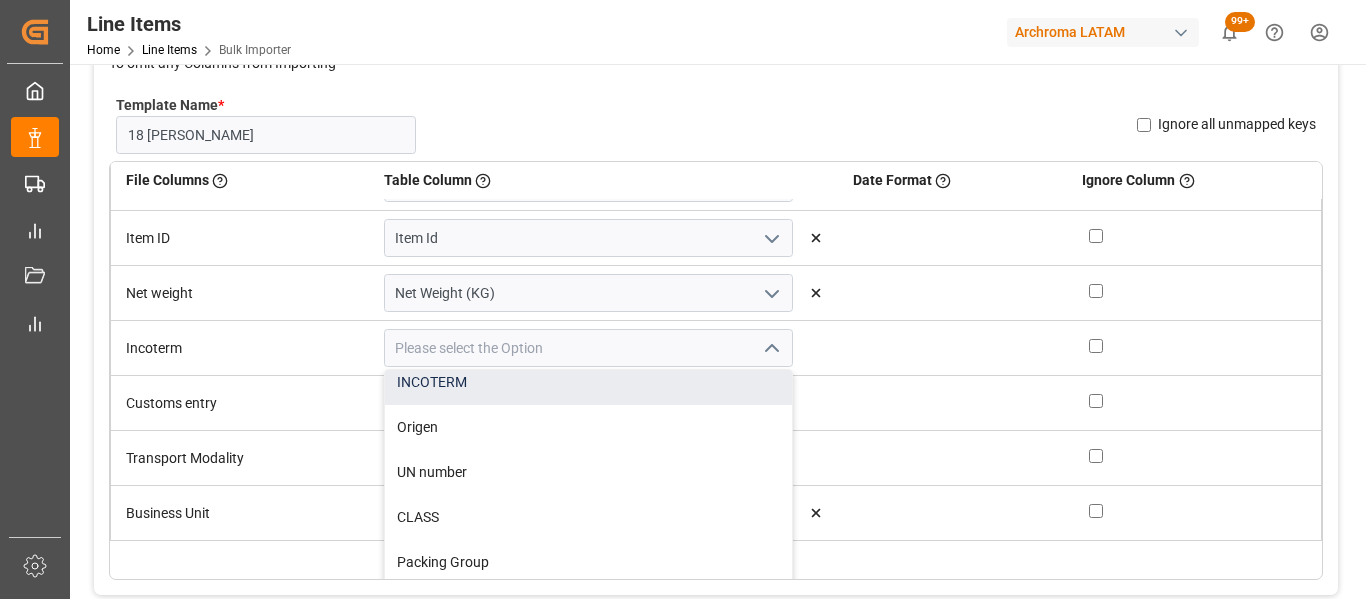 click on "INCOTERM" at bounding box center [588, 382] 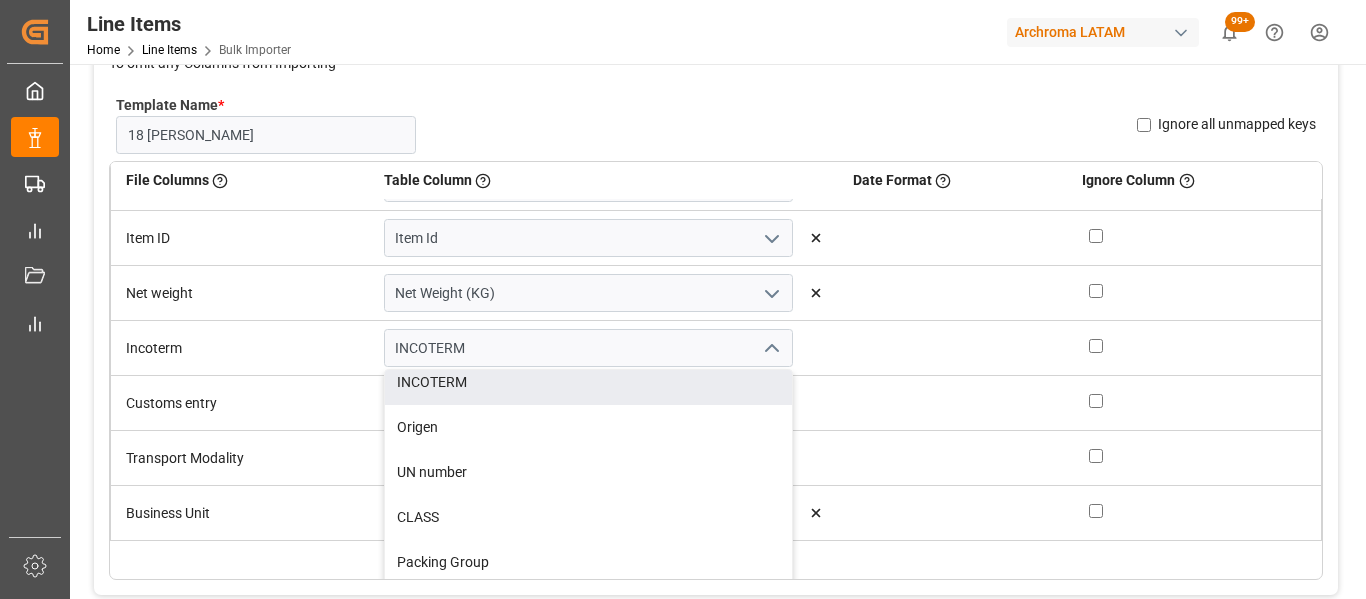 scroll, scrollTop: 62, scrollLeft: 0, axis: vertical 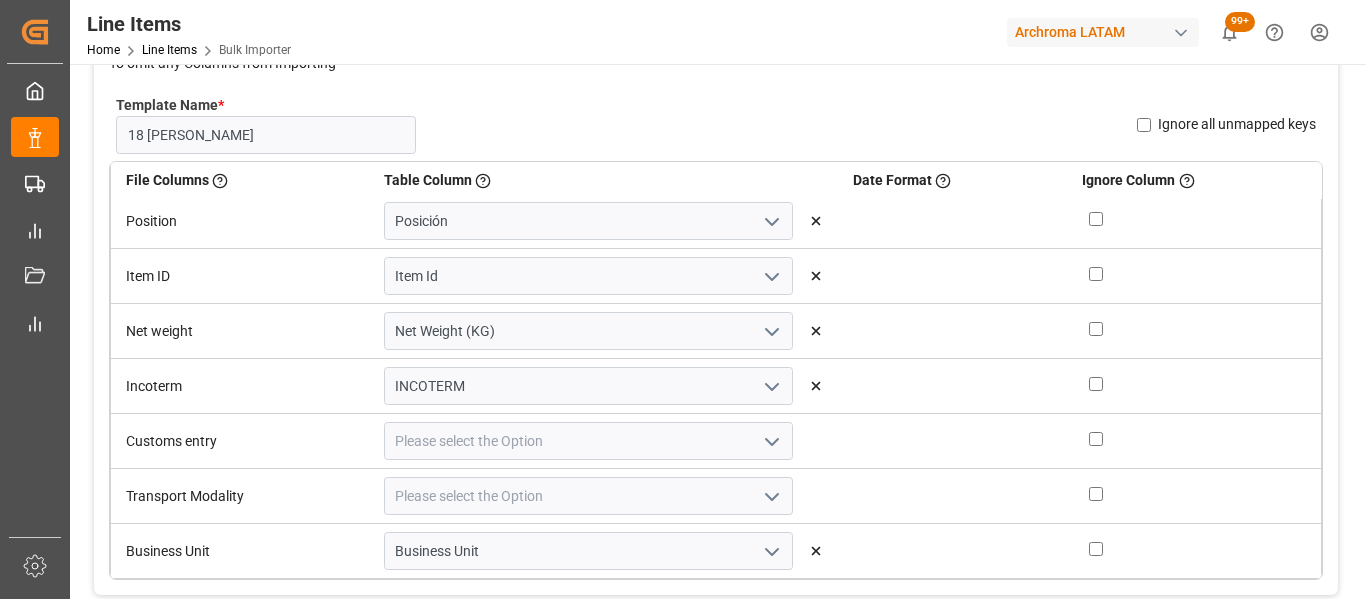 click 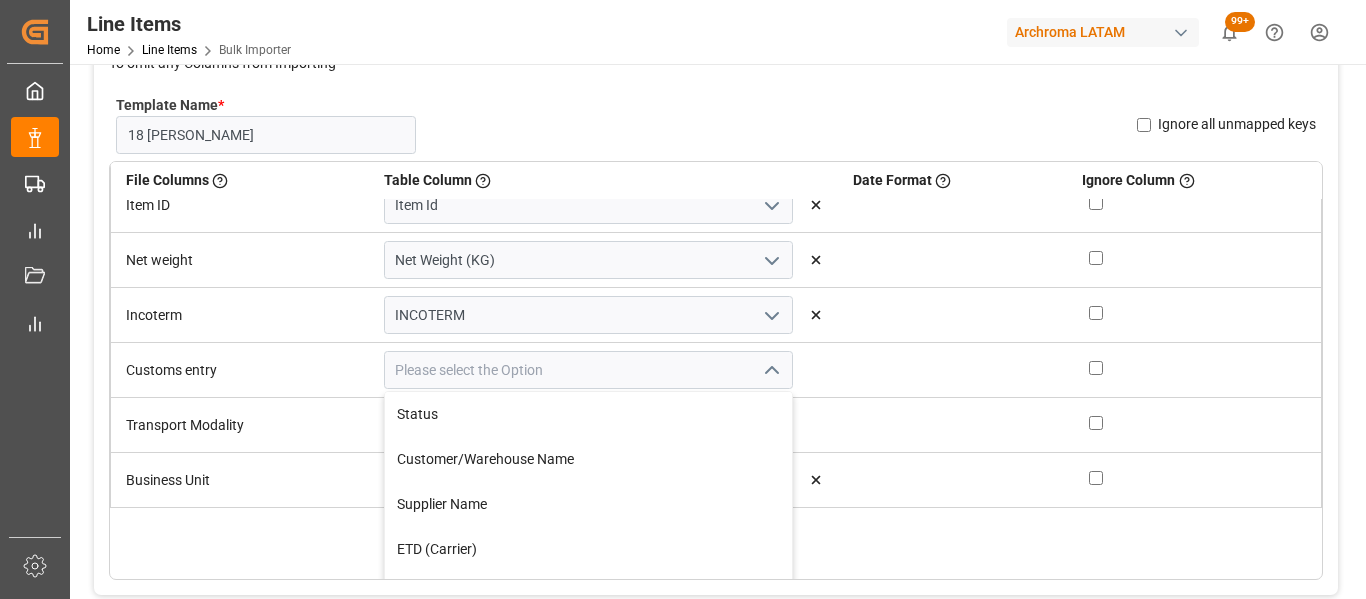 scroll, scrollTop: 162, scrollLeft: 0, axis: vertical 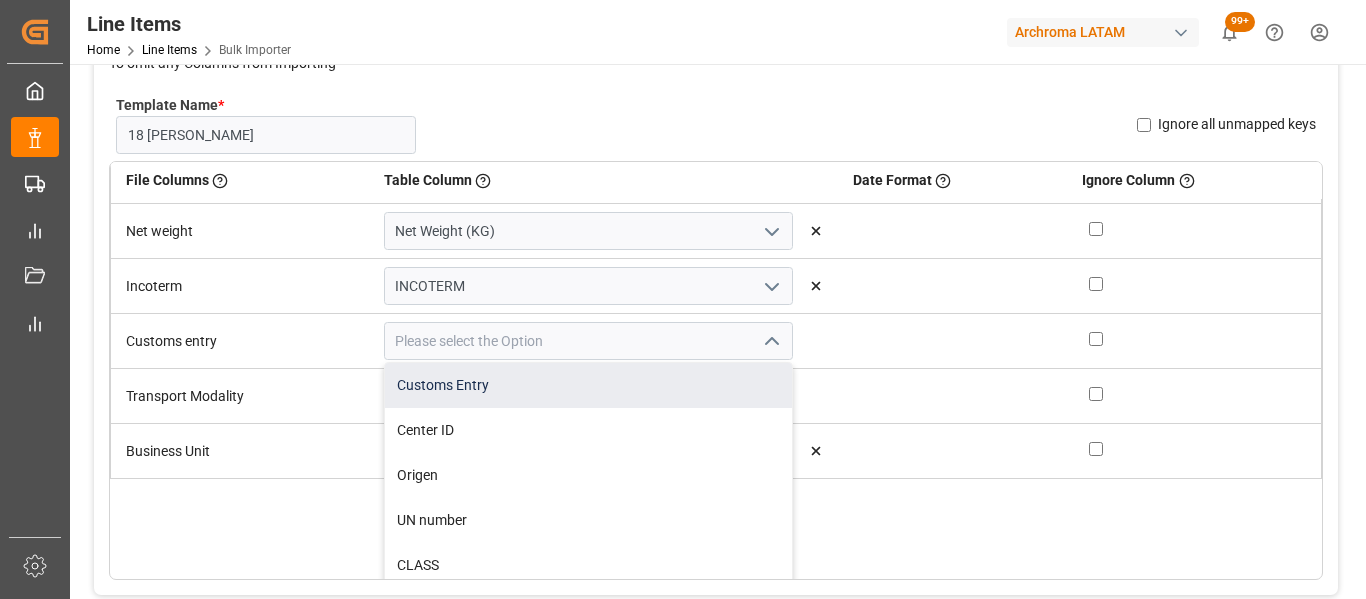 click on "Customs Entry" at bounding box center [588, 385] 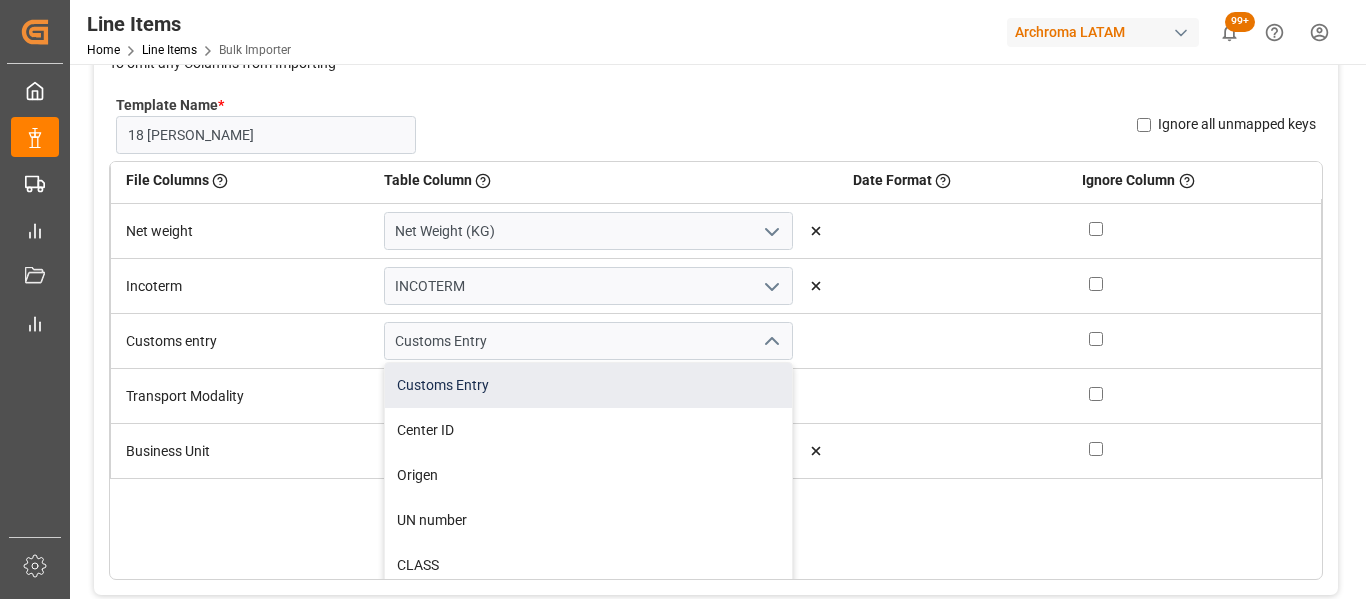 scroll, scrollTop: 62, scrollLeft: 0, axis: vertical 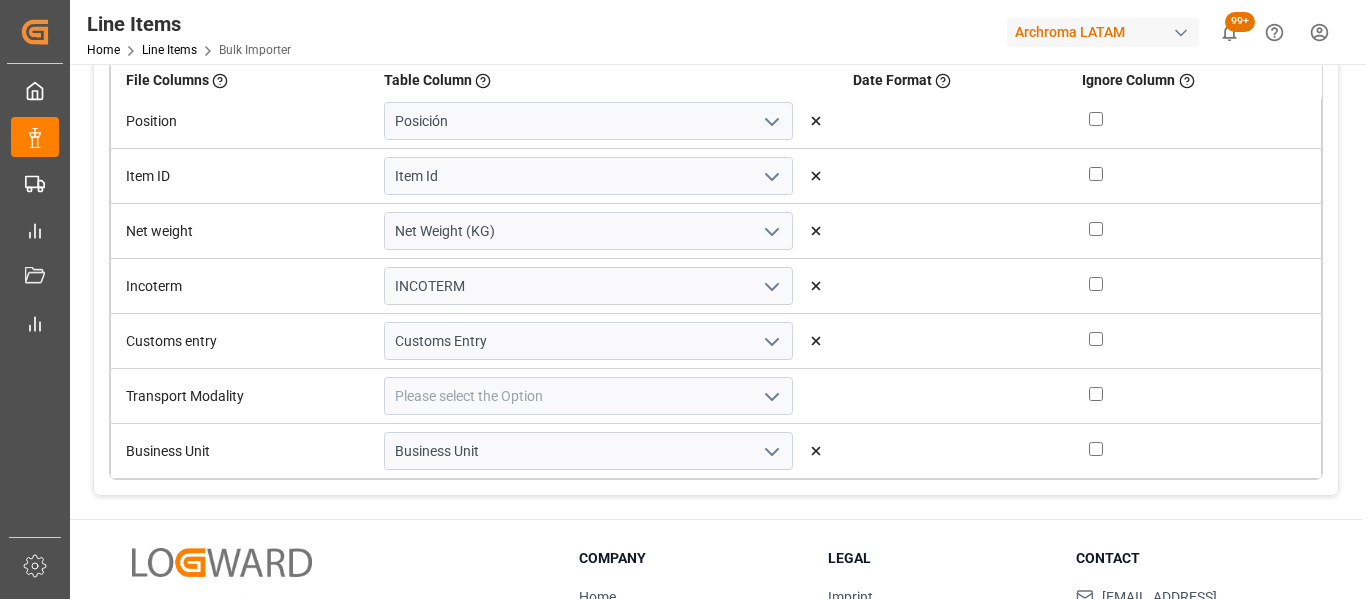 click 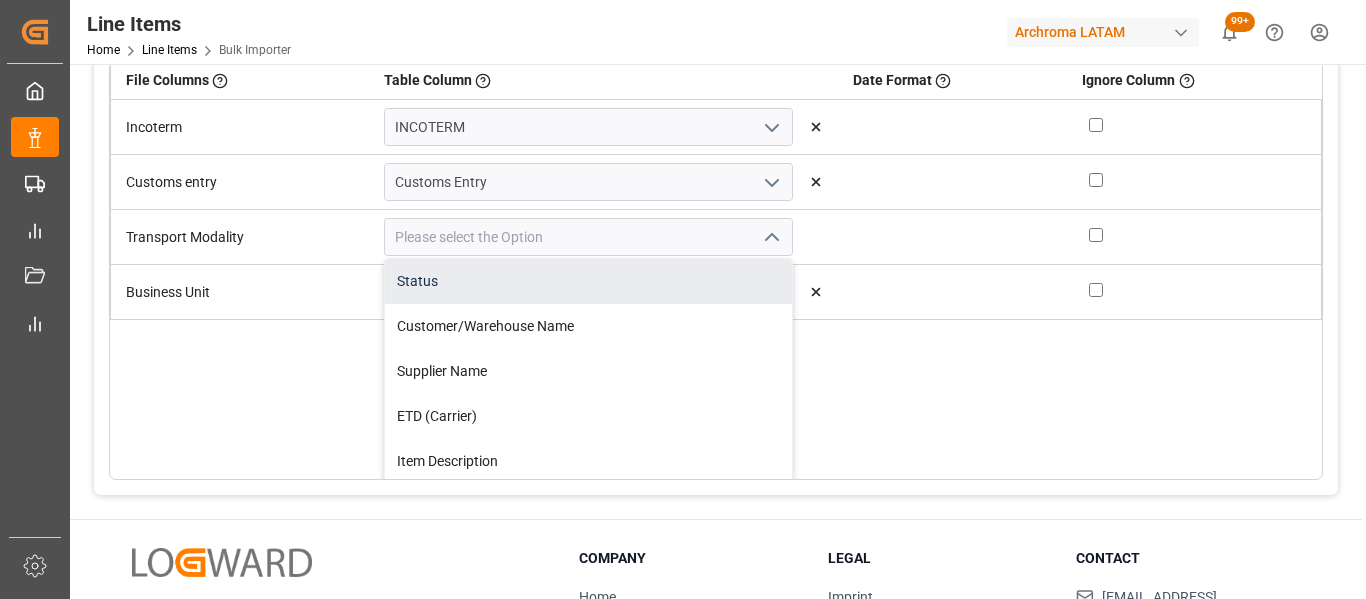 scroll, scrollTop: 240, scrollLeft: 0, axis: vertical 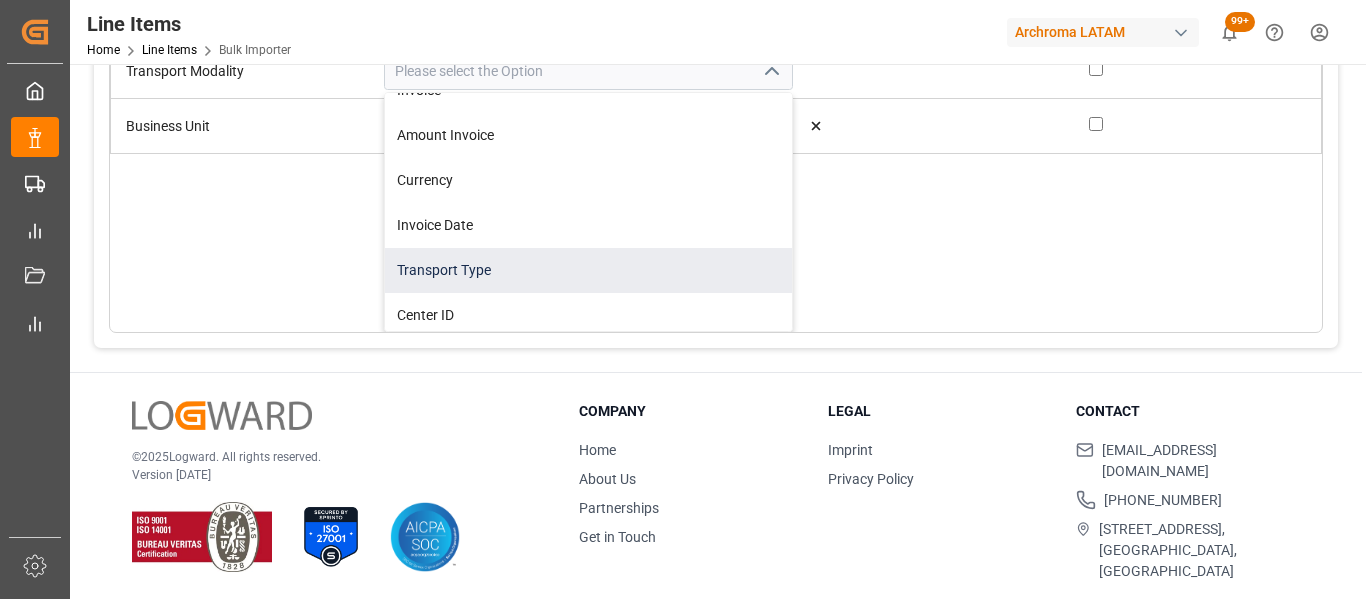 click on "Transport Type" at bounding box center [588, 270] 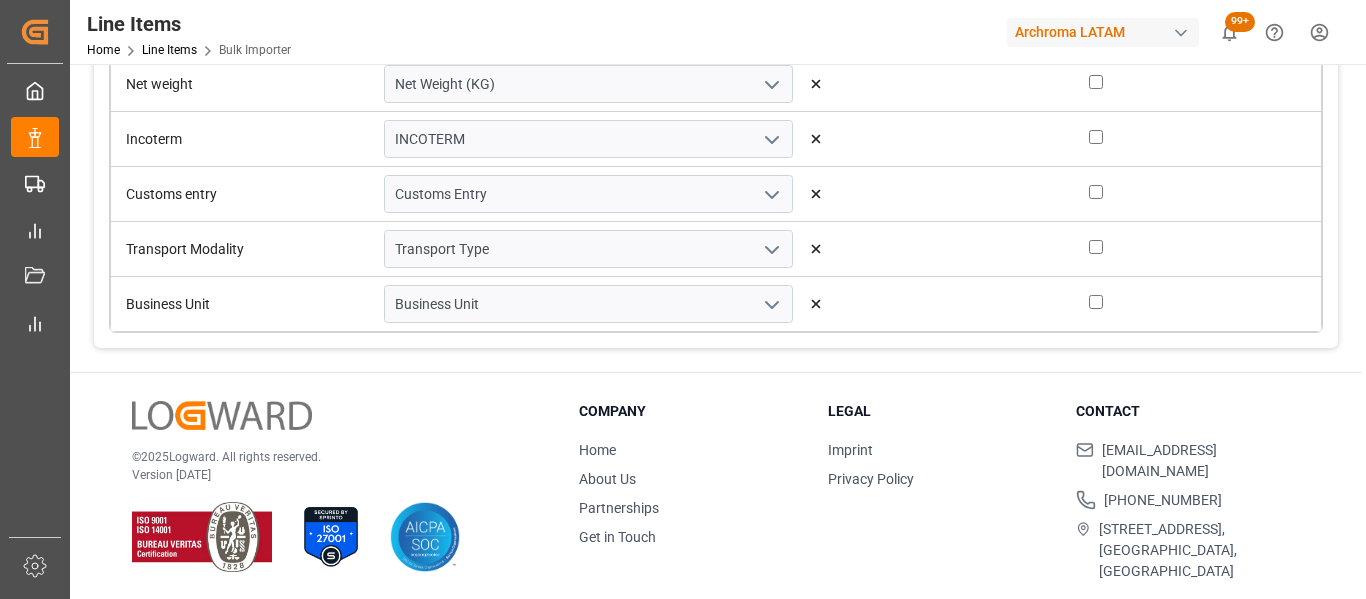 scroll, scrollTop: 62, scrollLeft: 0, axis: vertical 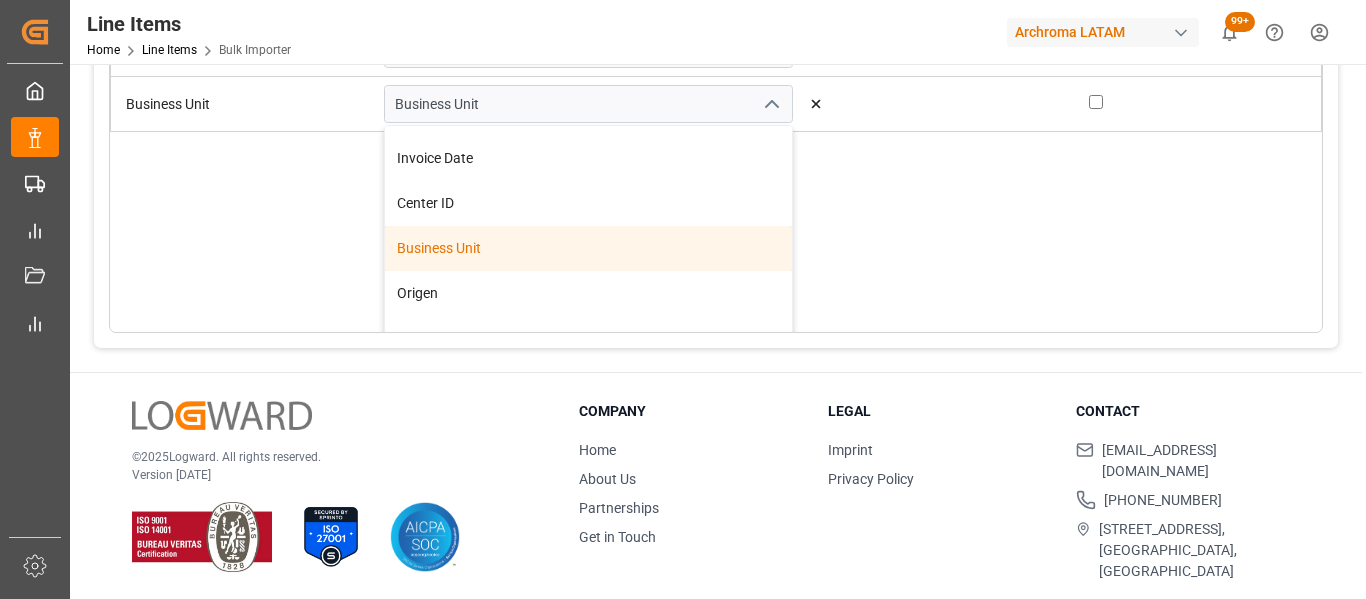click on "Business Unit" at bounding box center [588, 248] 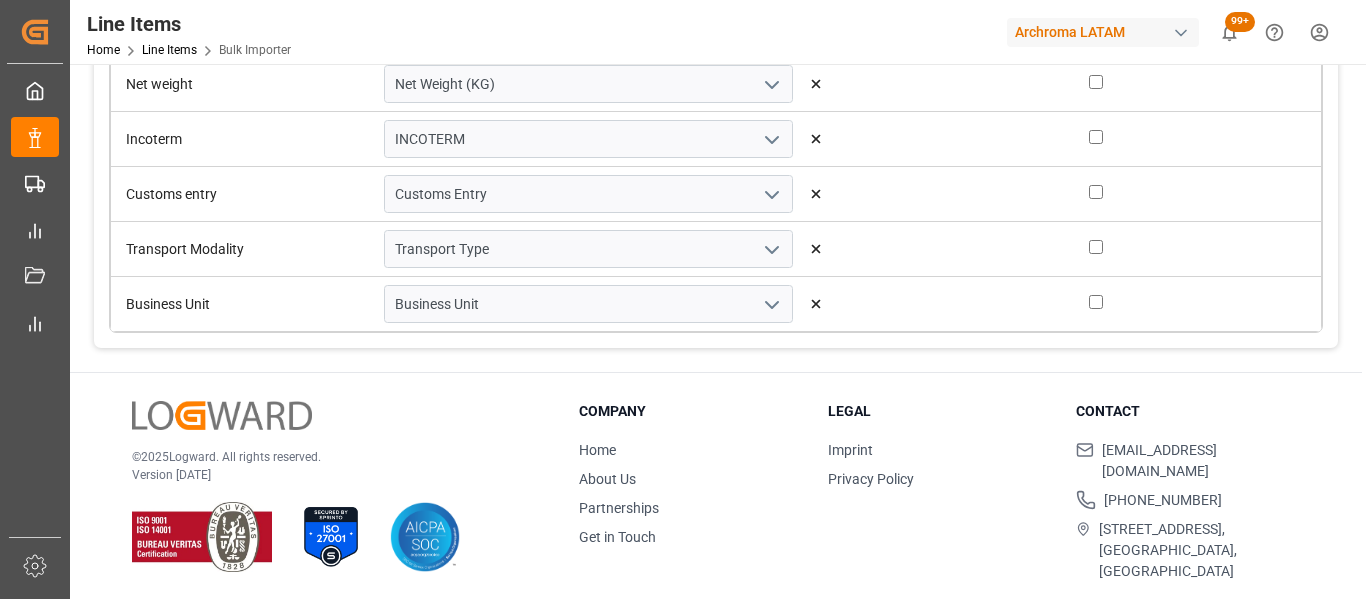 scroll, scrollTop: 0, scrollLeft: 0, axis: both 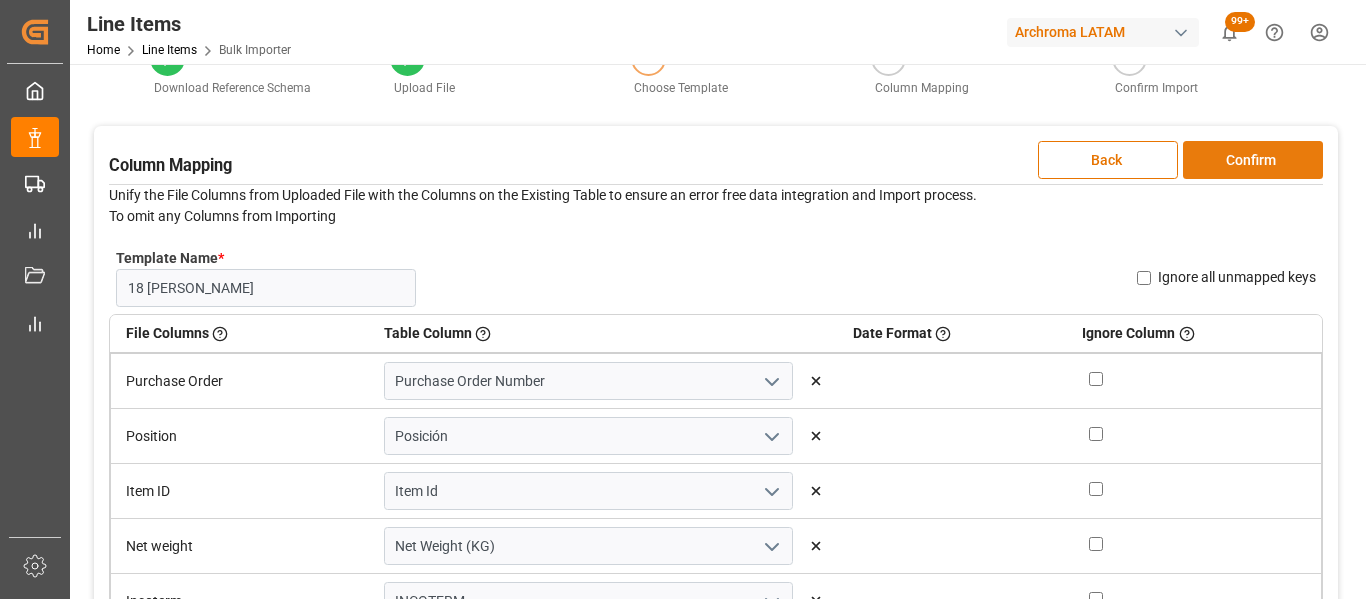 click on "Confirm" at bounding box center [1253, 160] 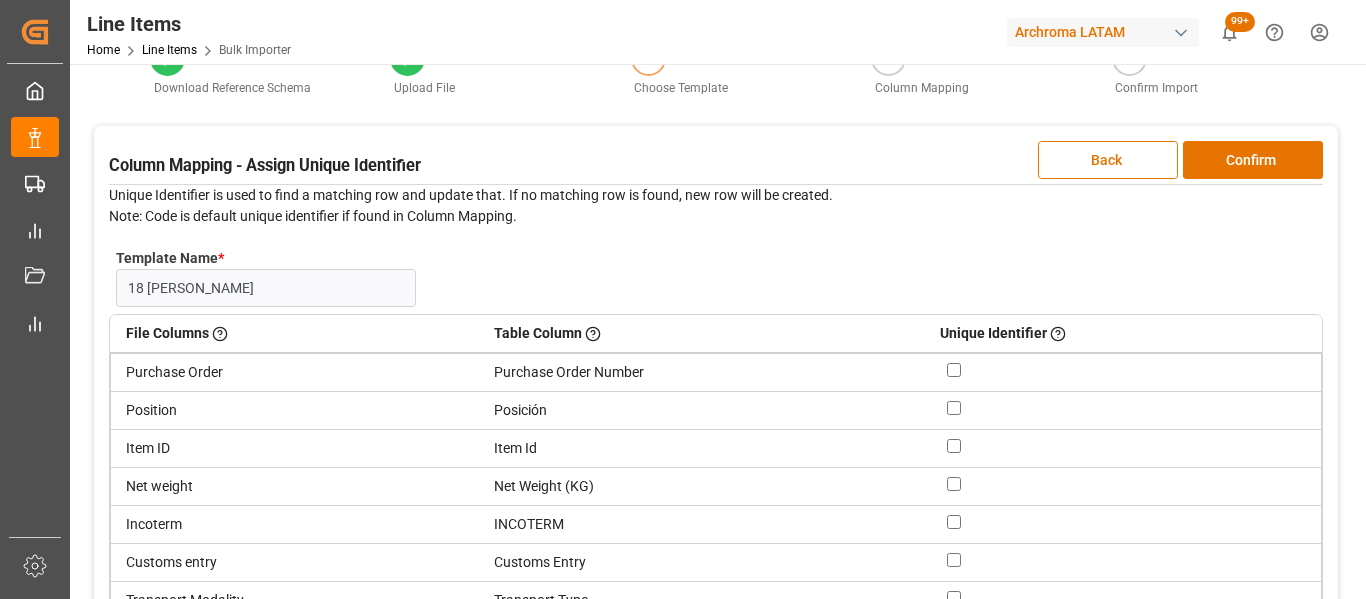 scroll, scrollTop: 147, scrollLeft: 0, axis: vertical 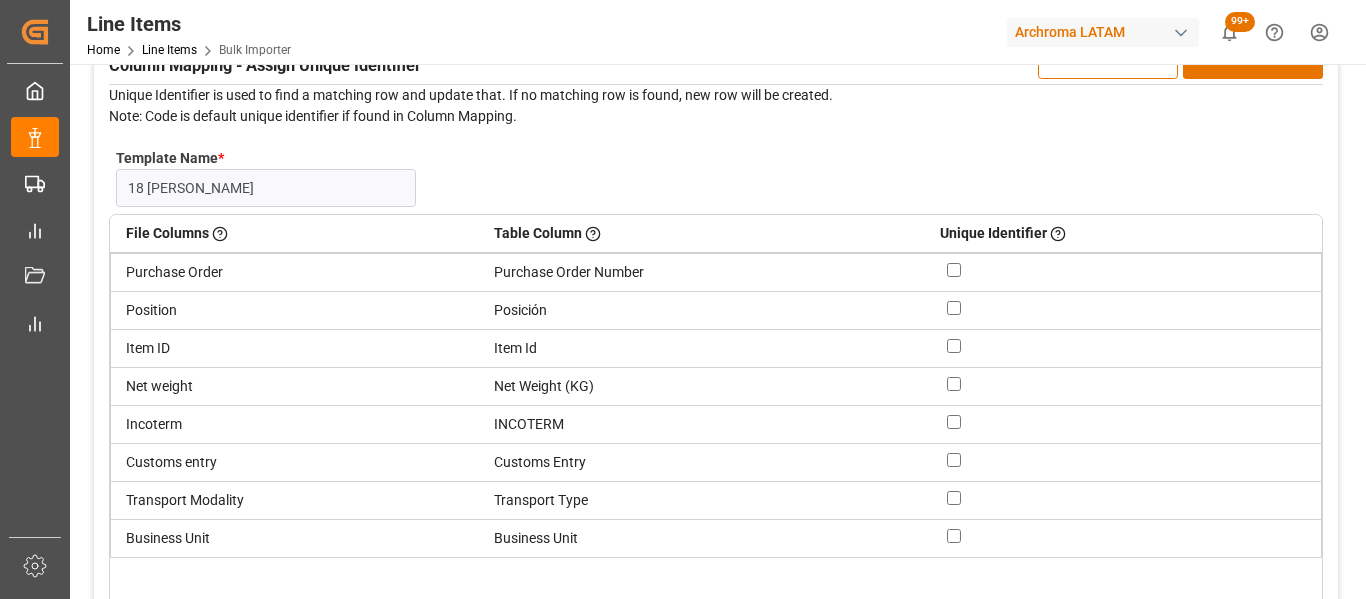 click at bounding box center [954, 270] 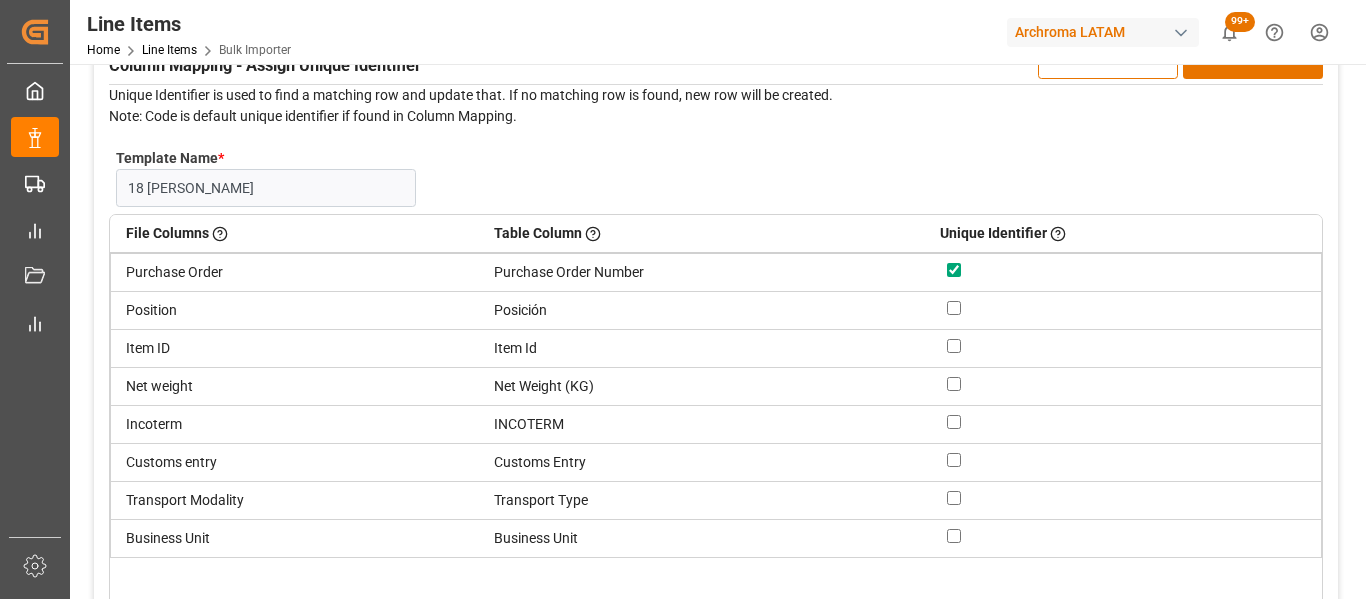 click at bounding box center (954, 308) 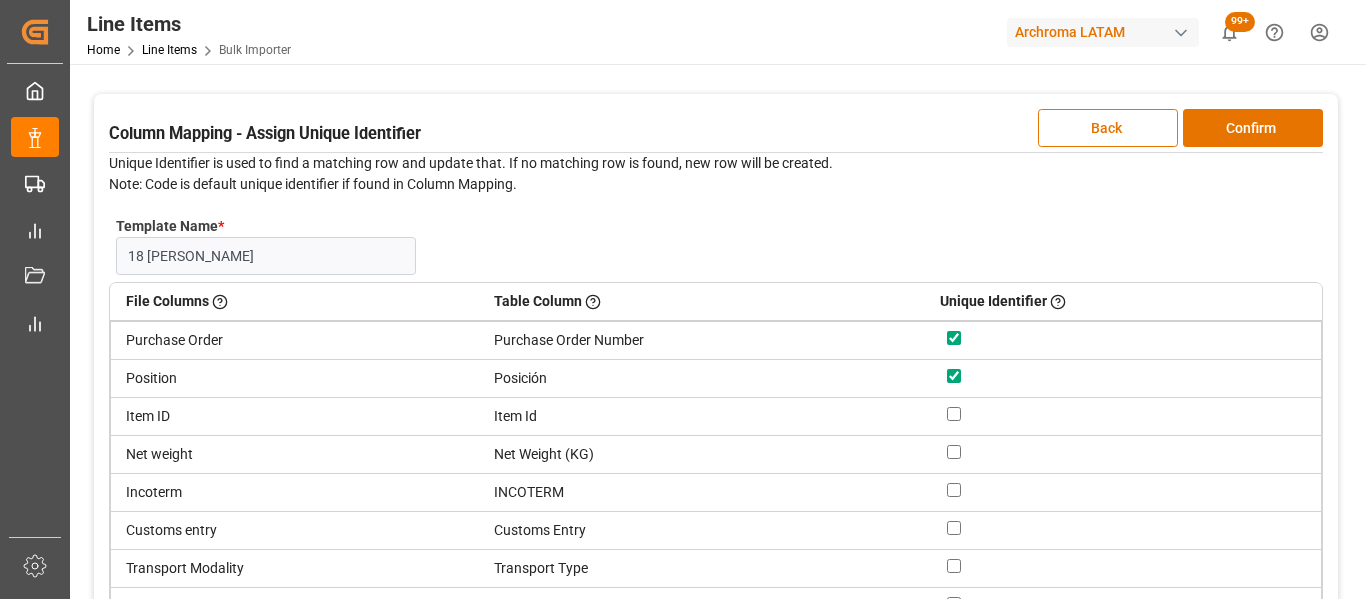 scroll, scrollTop: 47, scrollLeft: 0, axis: vertical 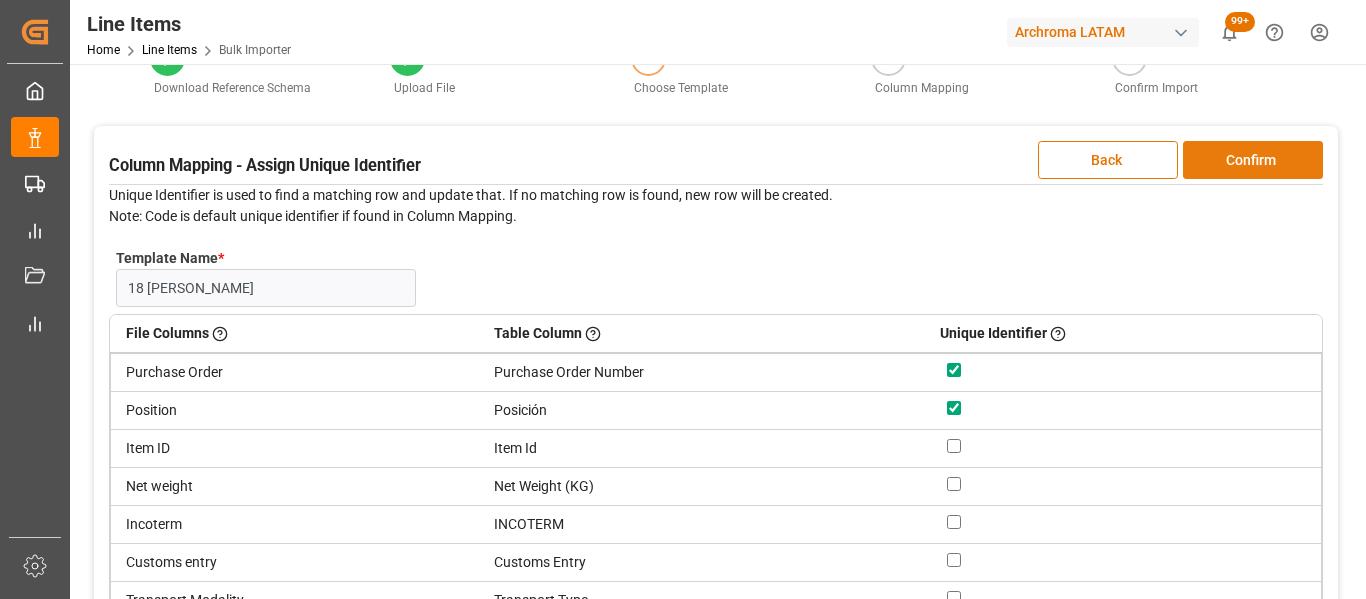click on "Confirm" at bounding box center [1253, 160] 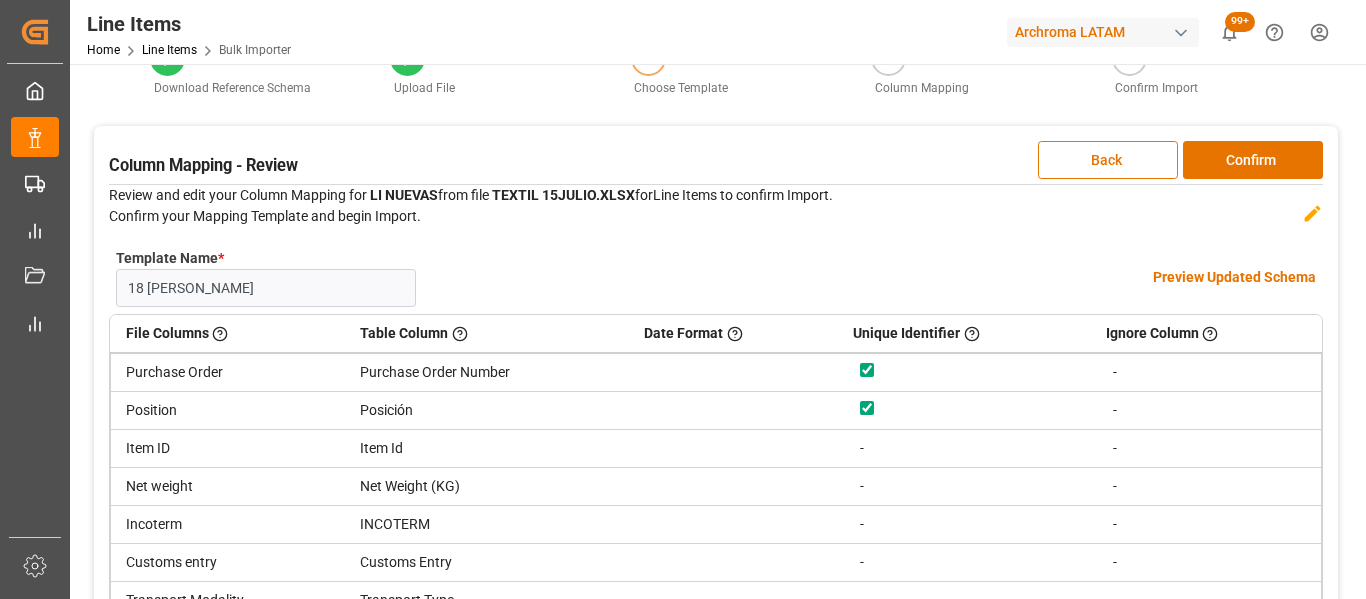 click on "Preview Updated Schema" at bounding box center [1234, 277] 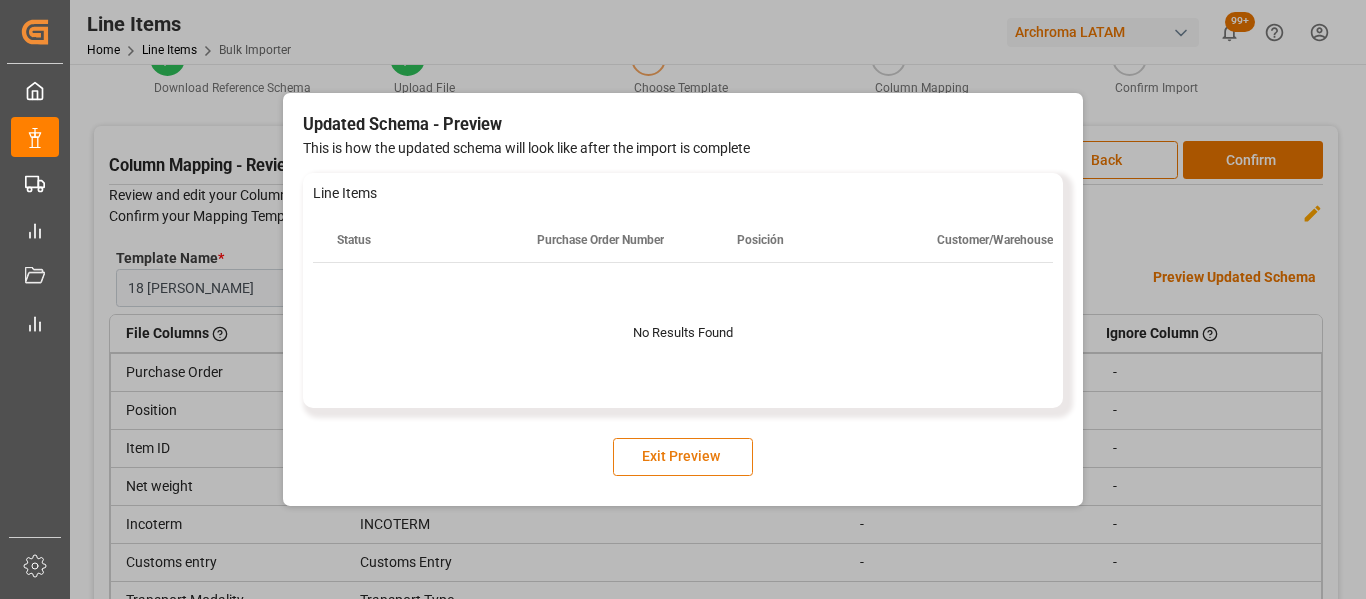 click on "Exit Preview" at bounding box center [683, 457] 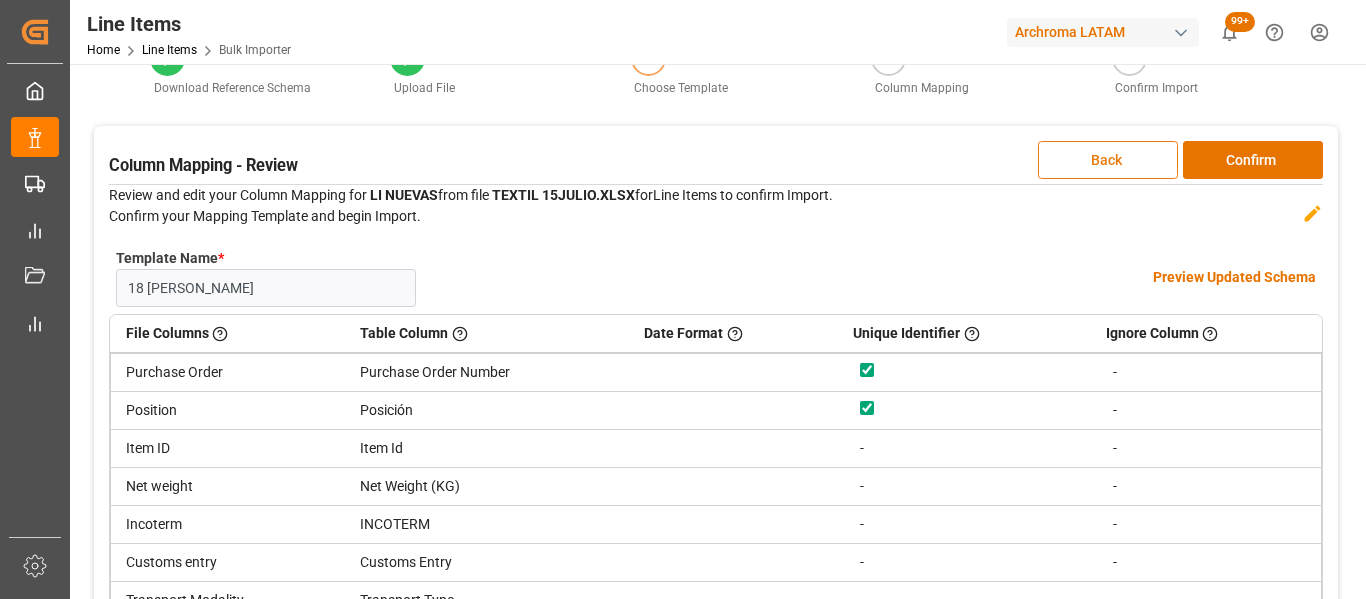 click on "Back" at bounding box center [1108, 160] 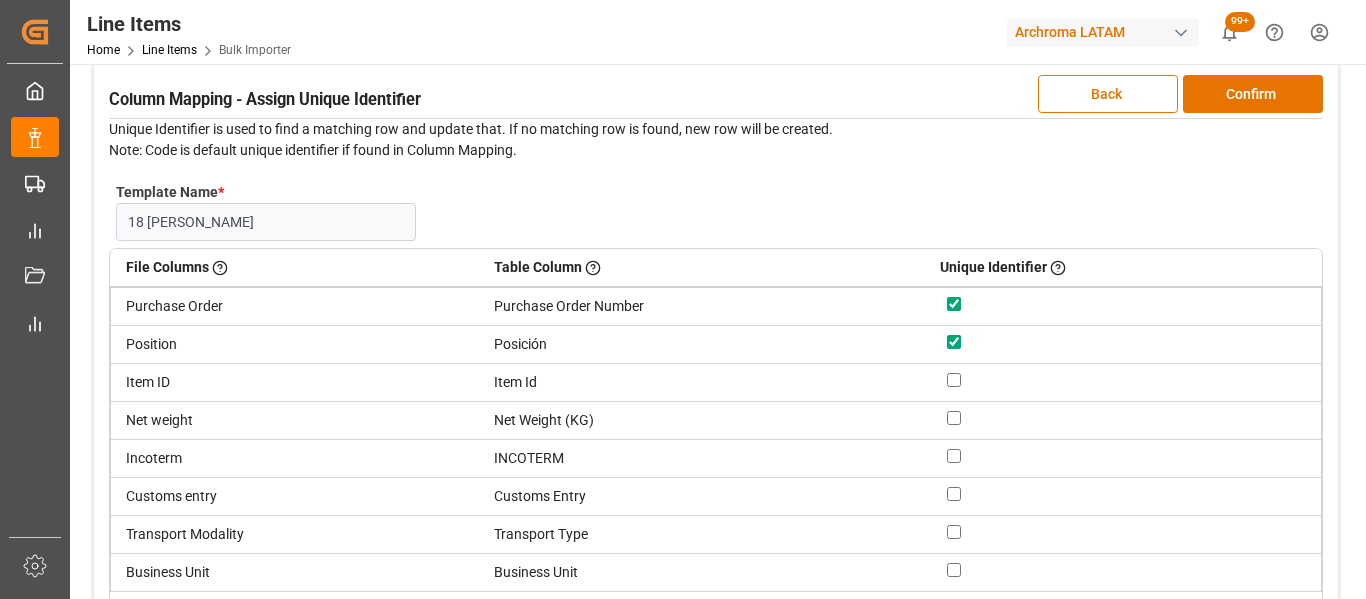 scroll, scrollTop: 147, scrollLeft: 0, axis: vertical 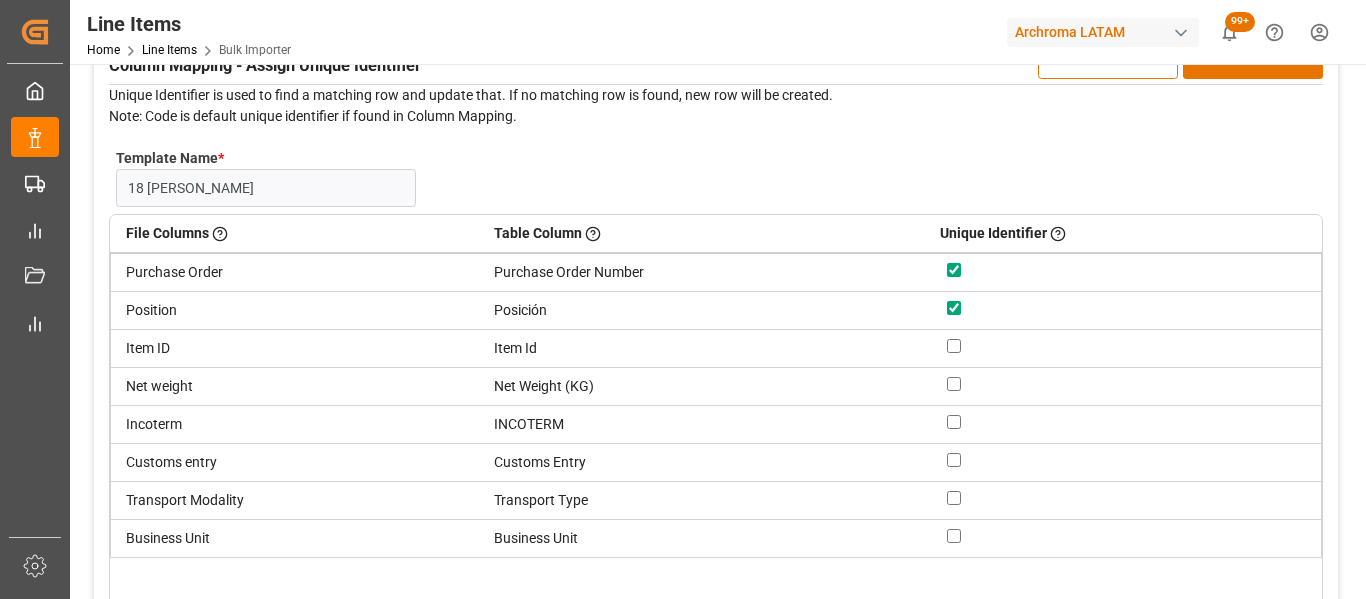 click on "Posición" at bounding box center [702, 310] 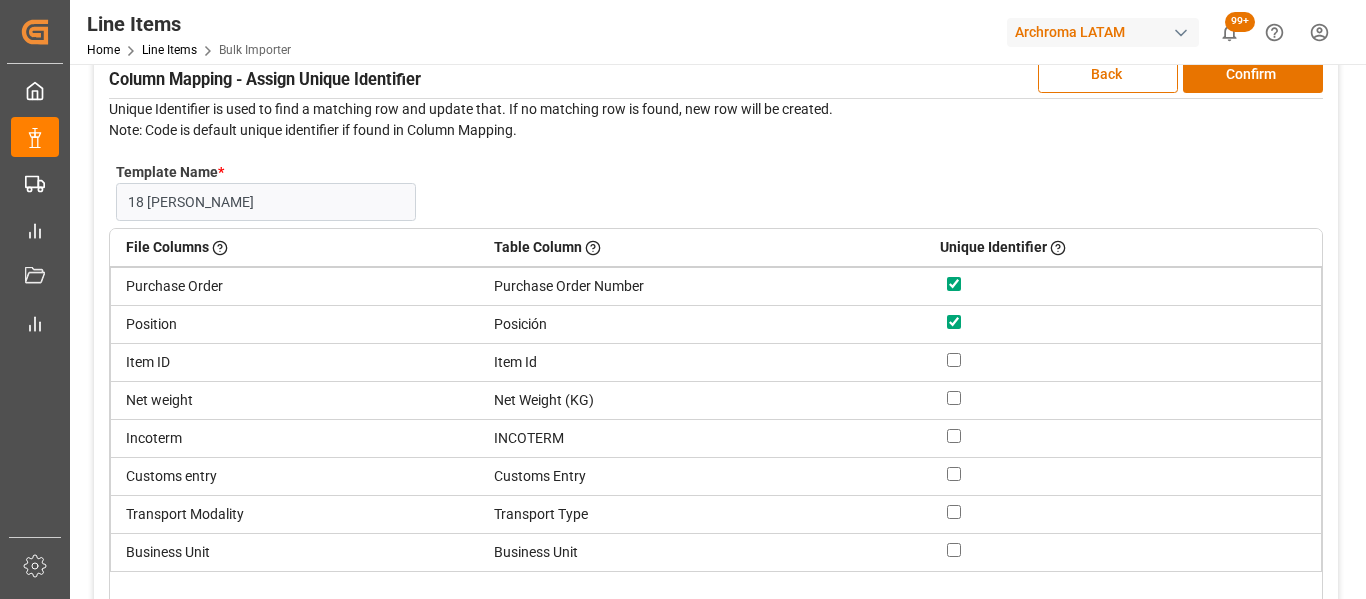 scroll, scrollTop: 47, scrollLeft: 0, axis: vertical 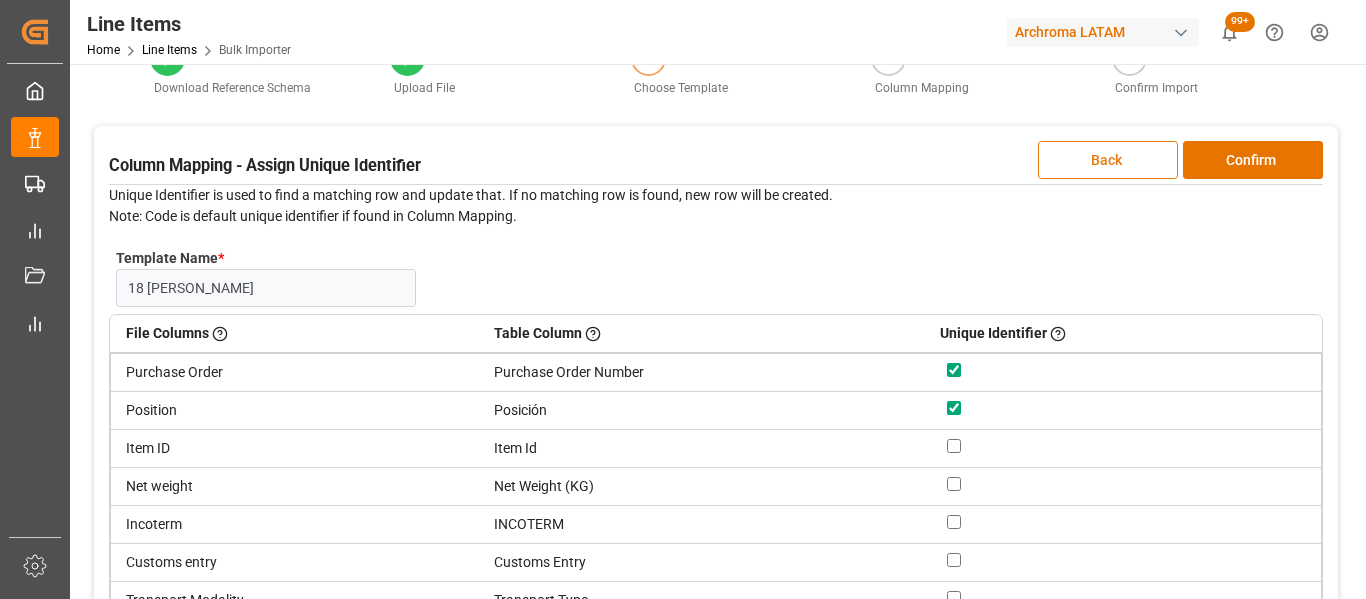 click on "Back" at bounding box center [1108, 160] 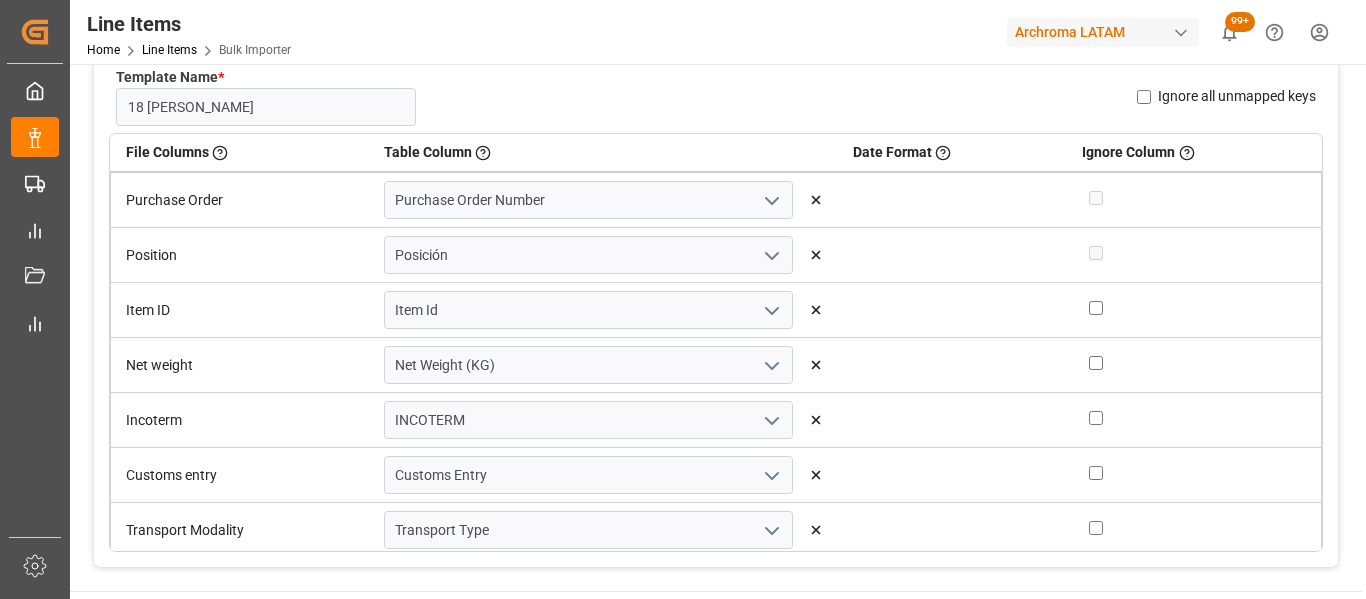 scroll, scrollTop: 247, scrollLeft: 0, axis: vertical 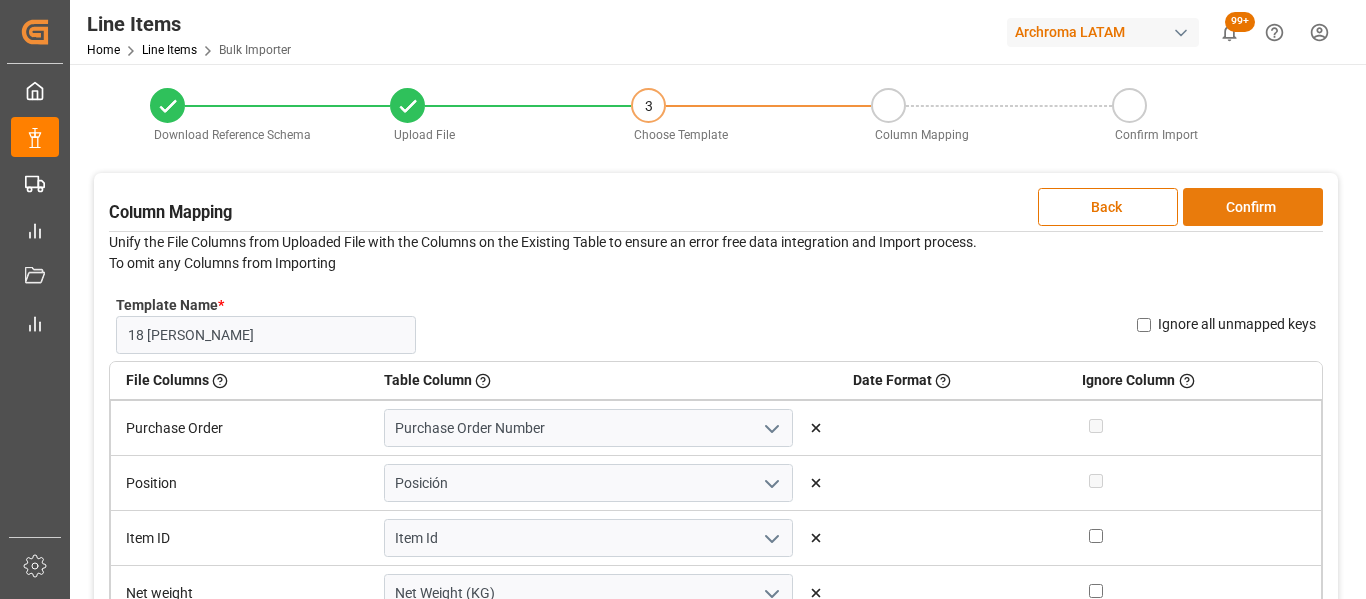 click on "Confirm" at bounding box center [1253, 207] 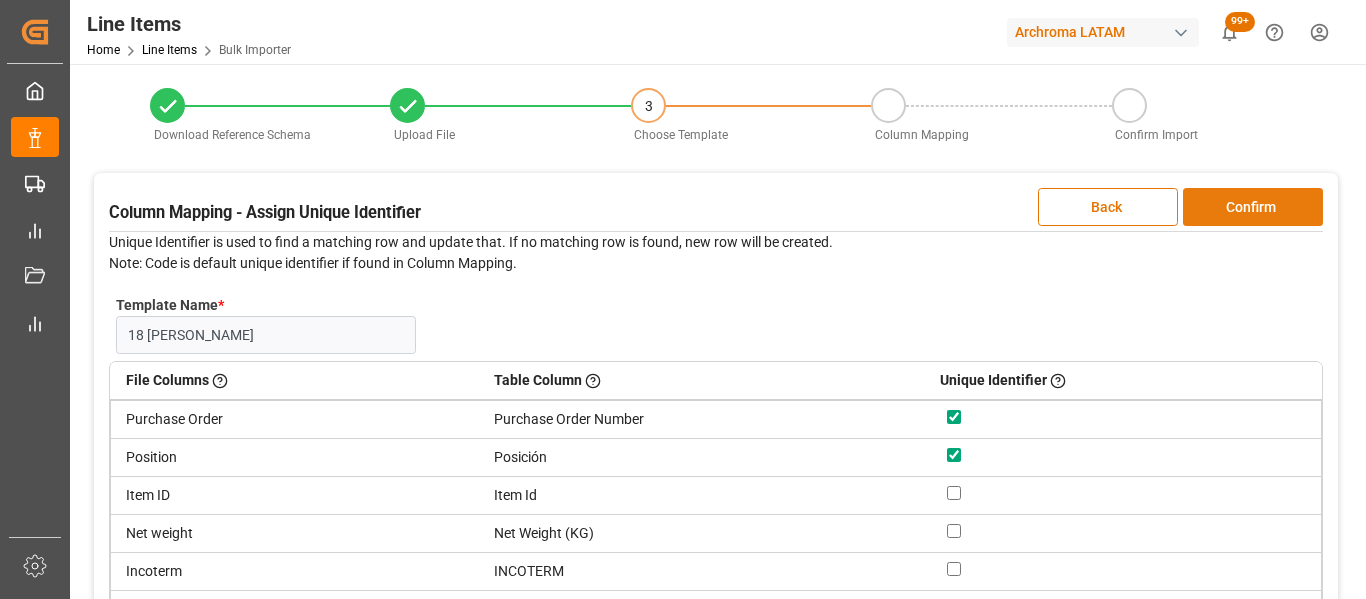 click on "Confirm" at bounding box center [1253, 207] 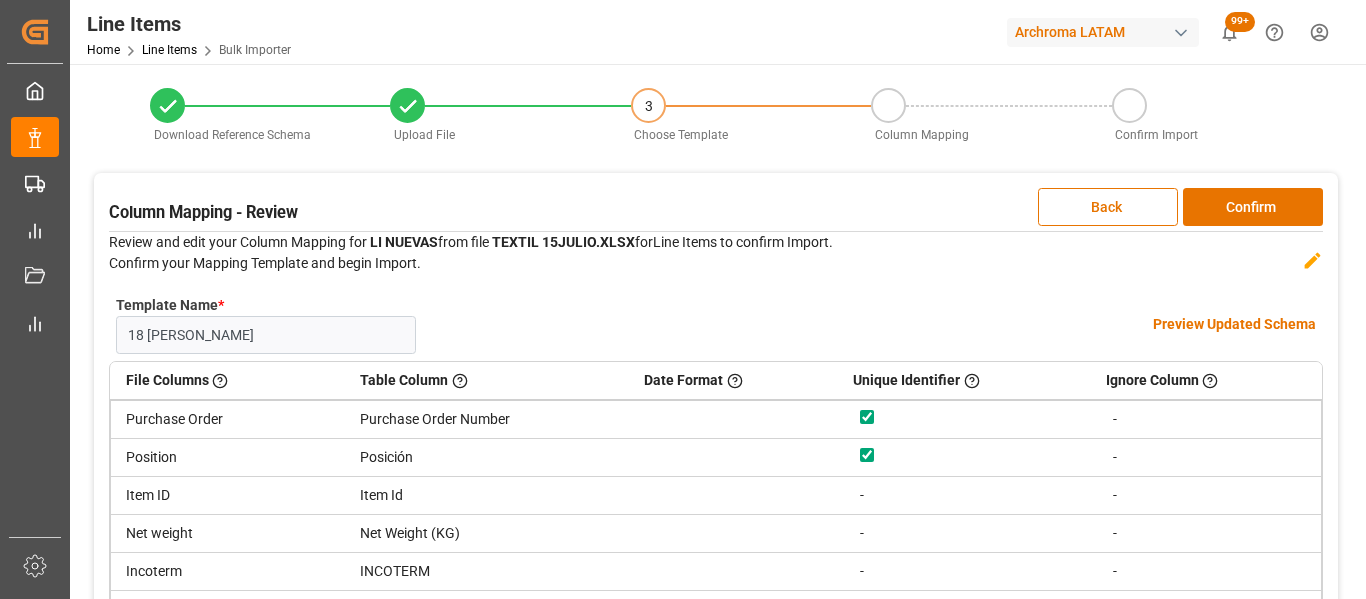 click on "Preview Updated Schema" at bounding box center [1234, 324] 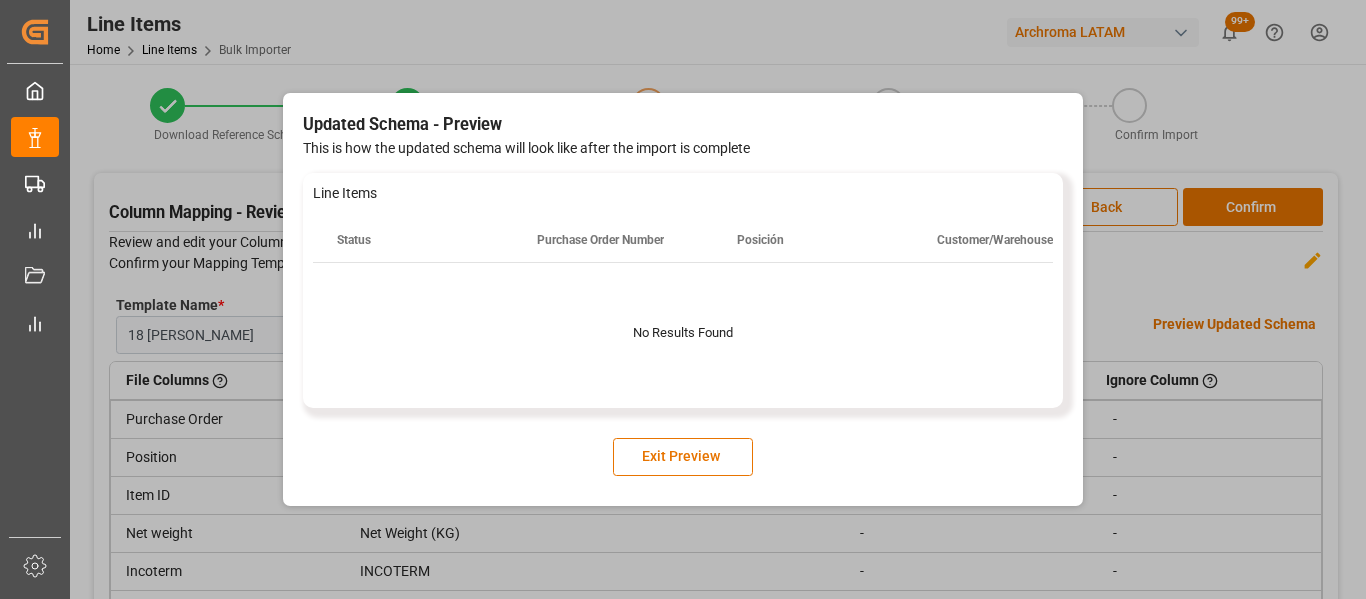 drag, startPoint x: 680, startPoint y: 463, endPoint x: 734, endPoint y: 421, distance: 68.41052 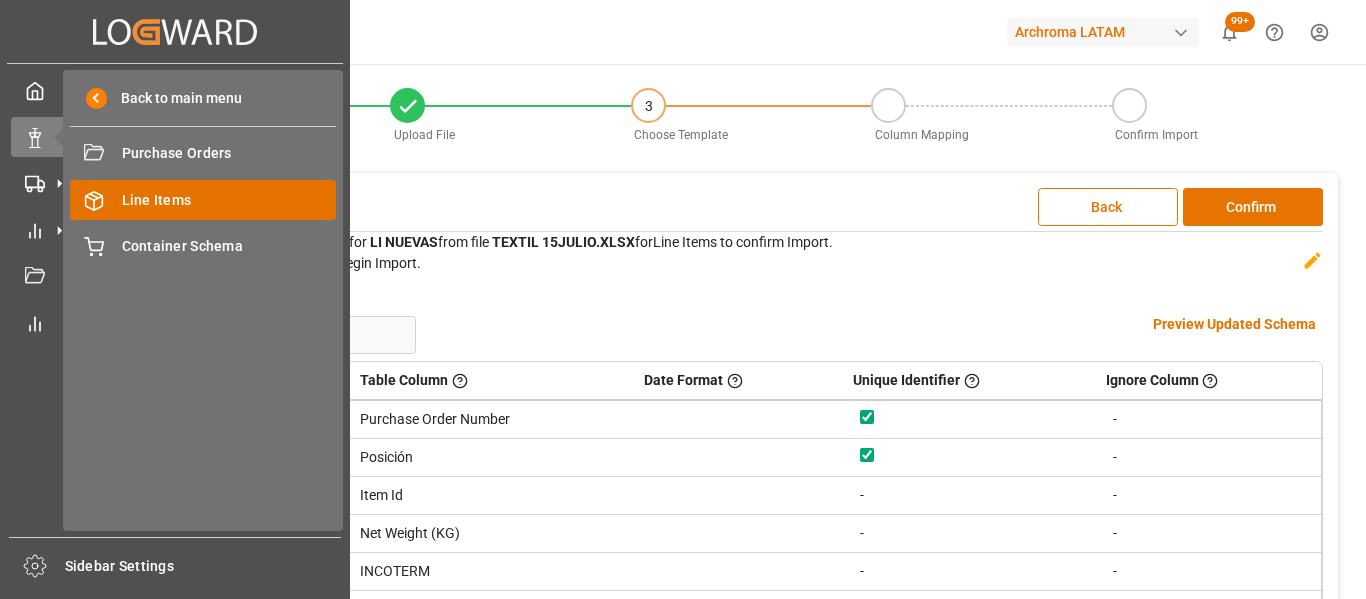 click 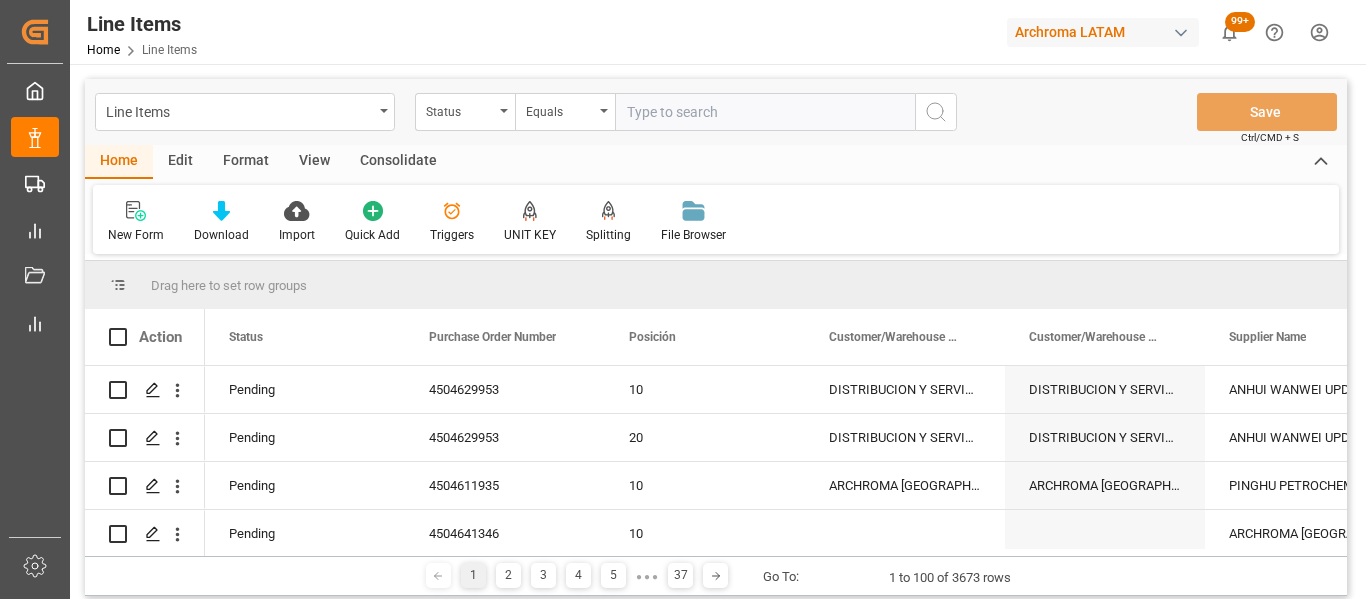 click on "New Form Download Import Quick Add Triggers UNIT KEY Splitting Split by quantity File Browser" at bounding box center [716, 219] 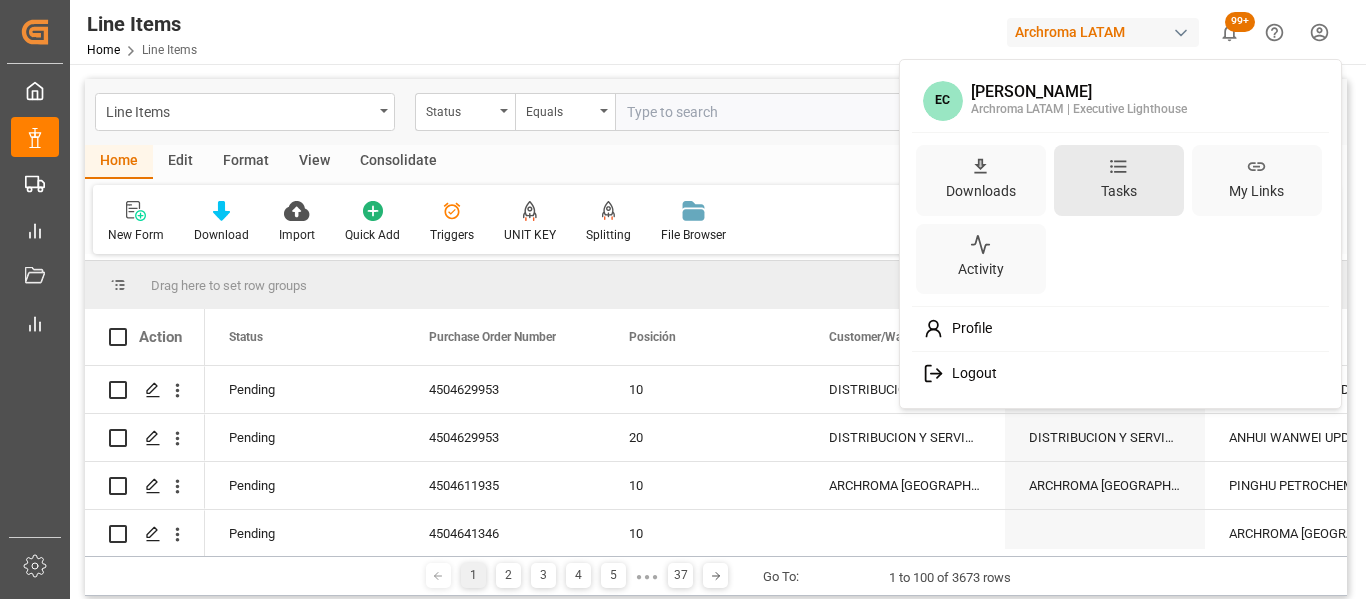 click on "Tasks" at bounding box center (1119, 180) 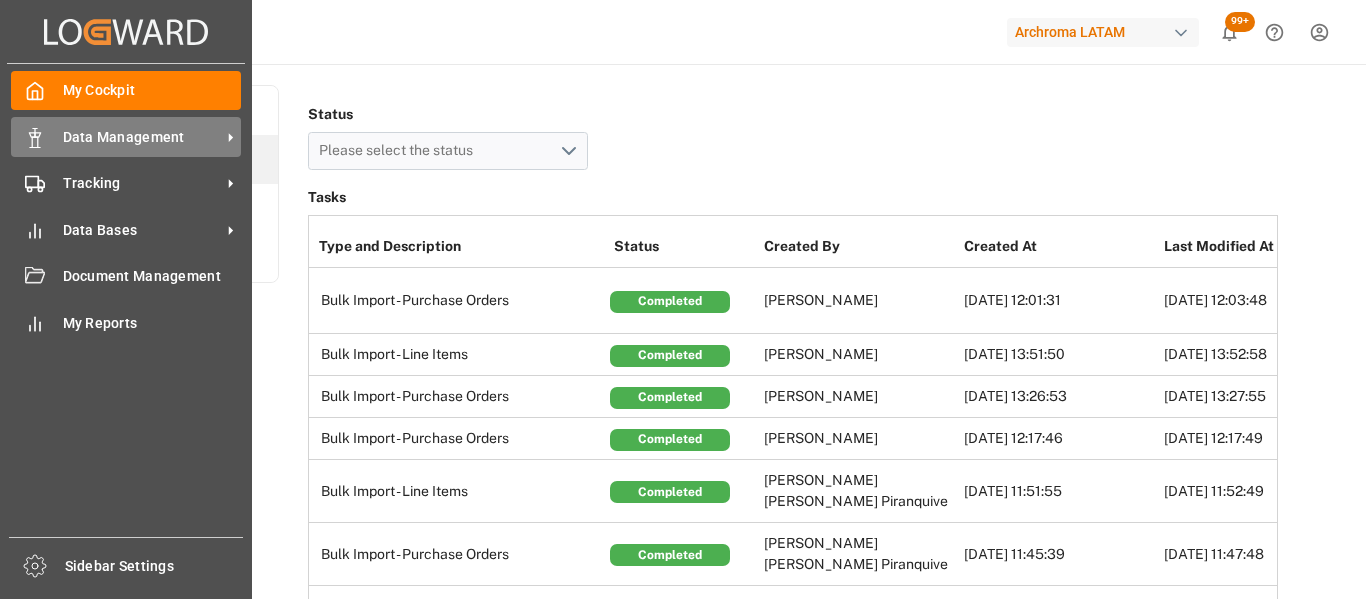 click on "Data Management Data Management" at bounding box center [126, 136] 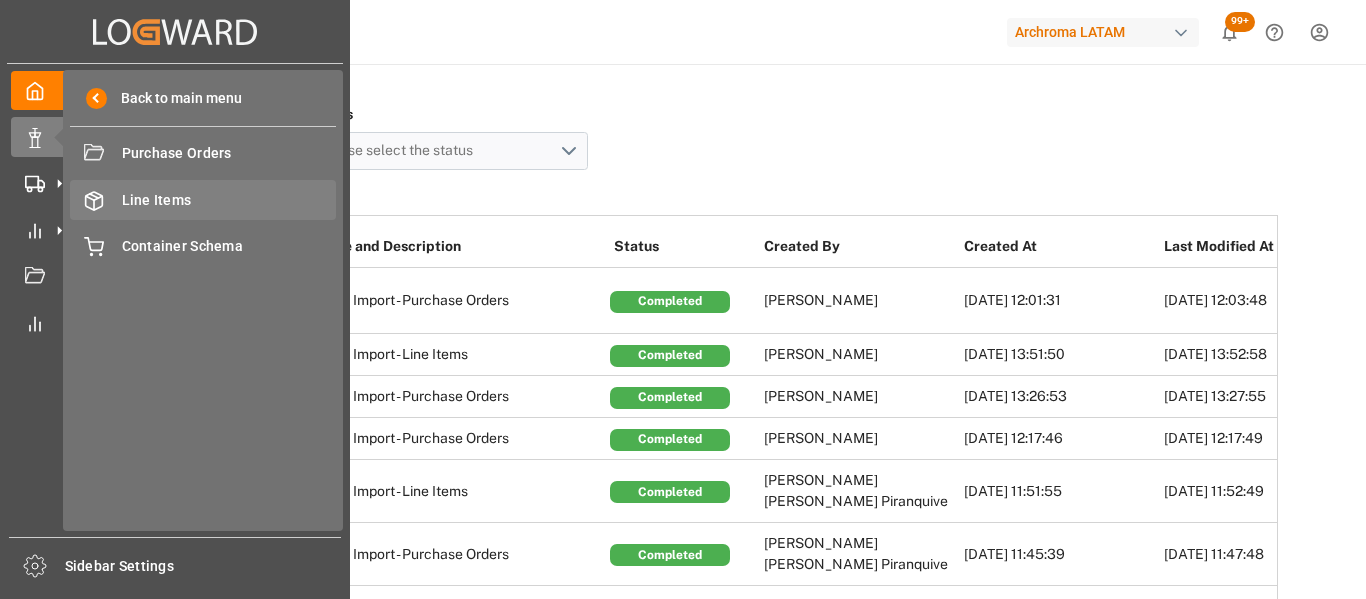click on "Line Items" at bounding box center [229, 200] 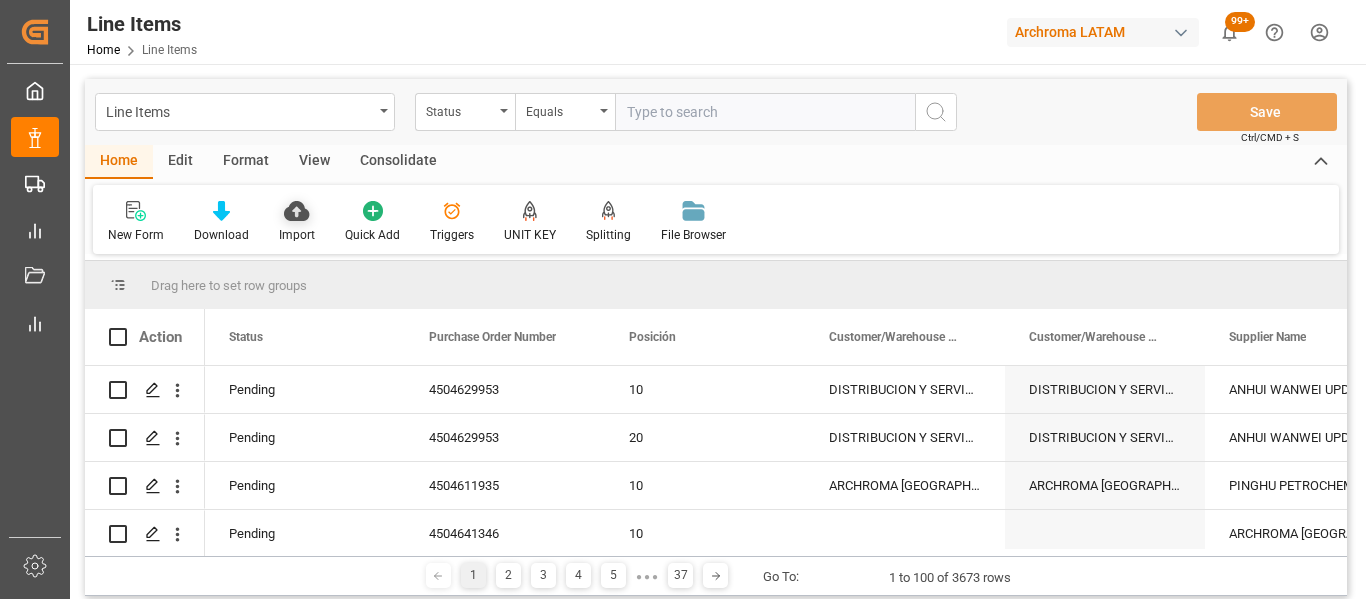 click 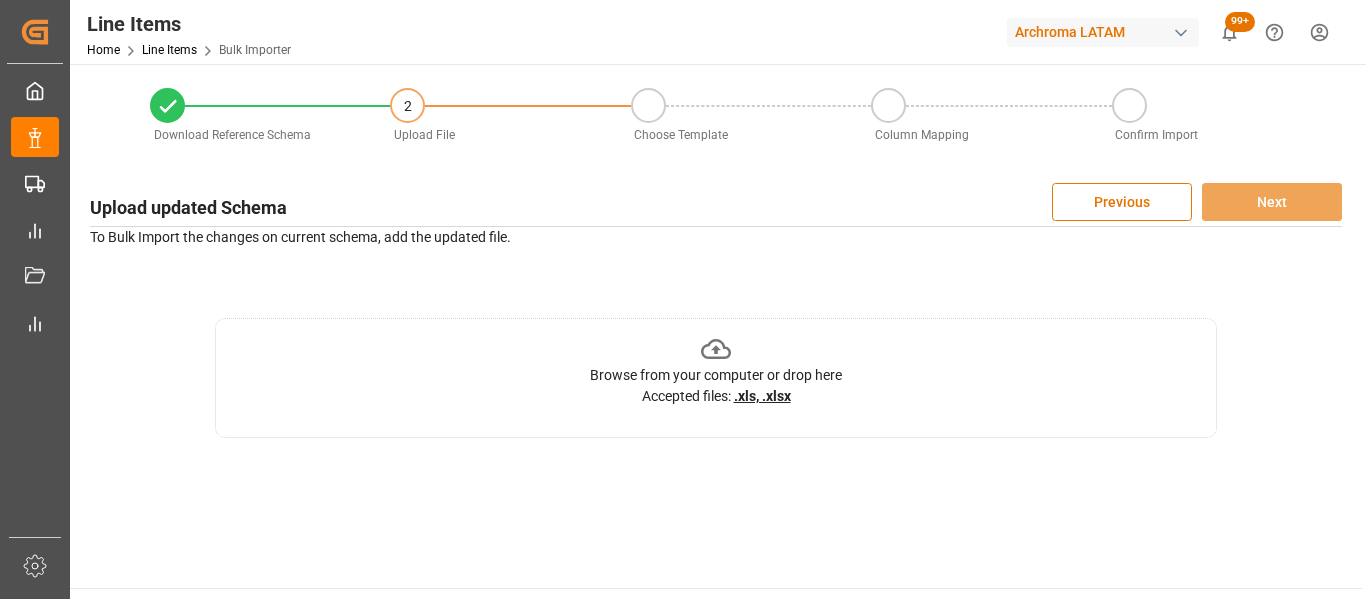 scroll, scrollTop: 0, scrollLeft: 0, axis: both 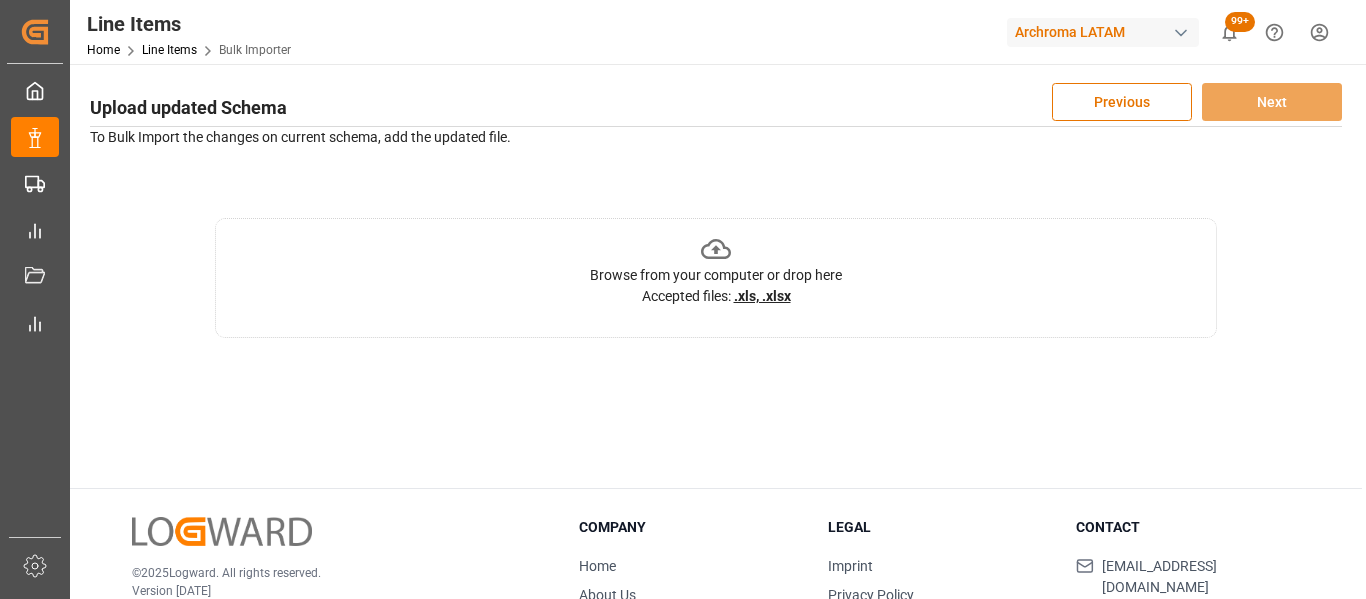click on "Browse from your computer or drop here Accepted files:   .xls, .xlsx" at bounding box center (716, 270) 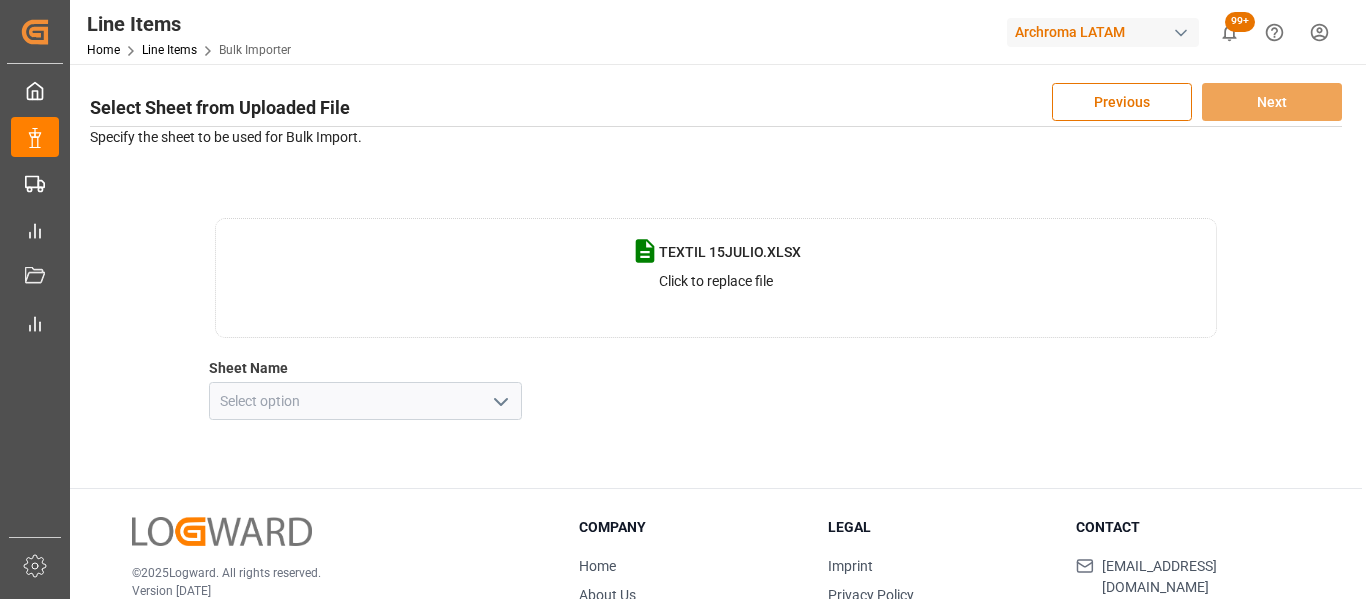 click 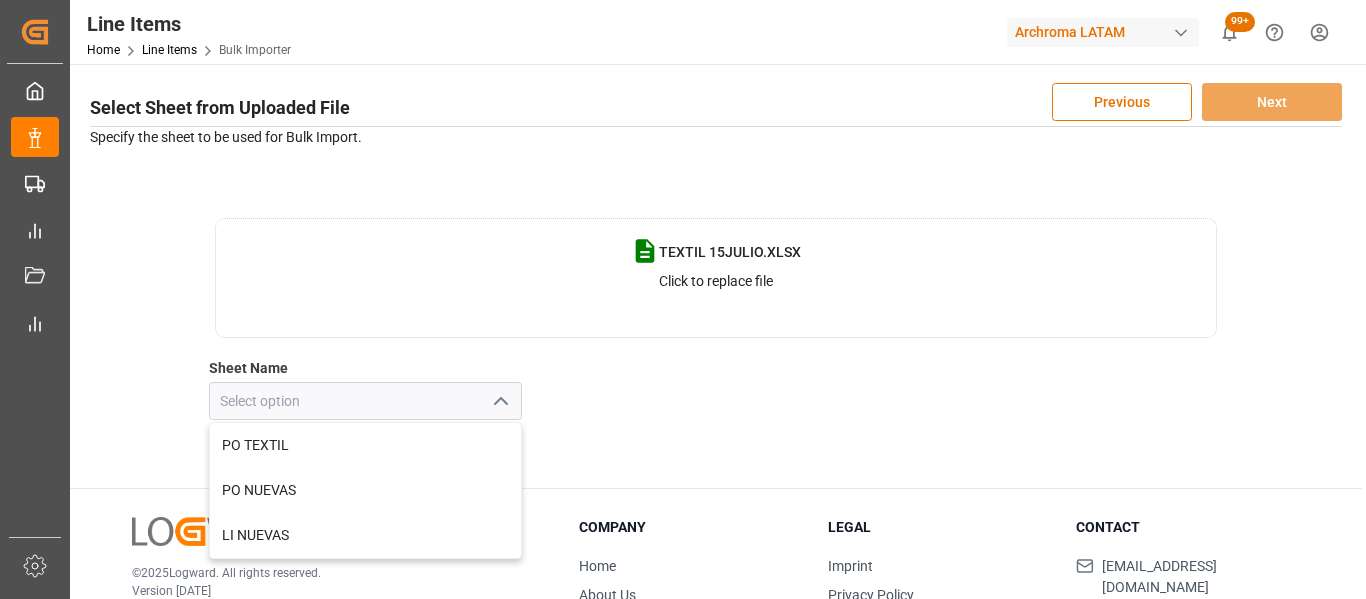 scroll, scrollTop: 200, scrollLeft: 0, axis: vertical 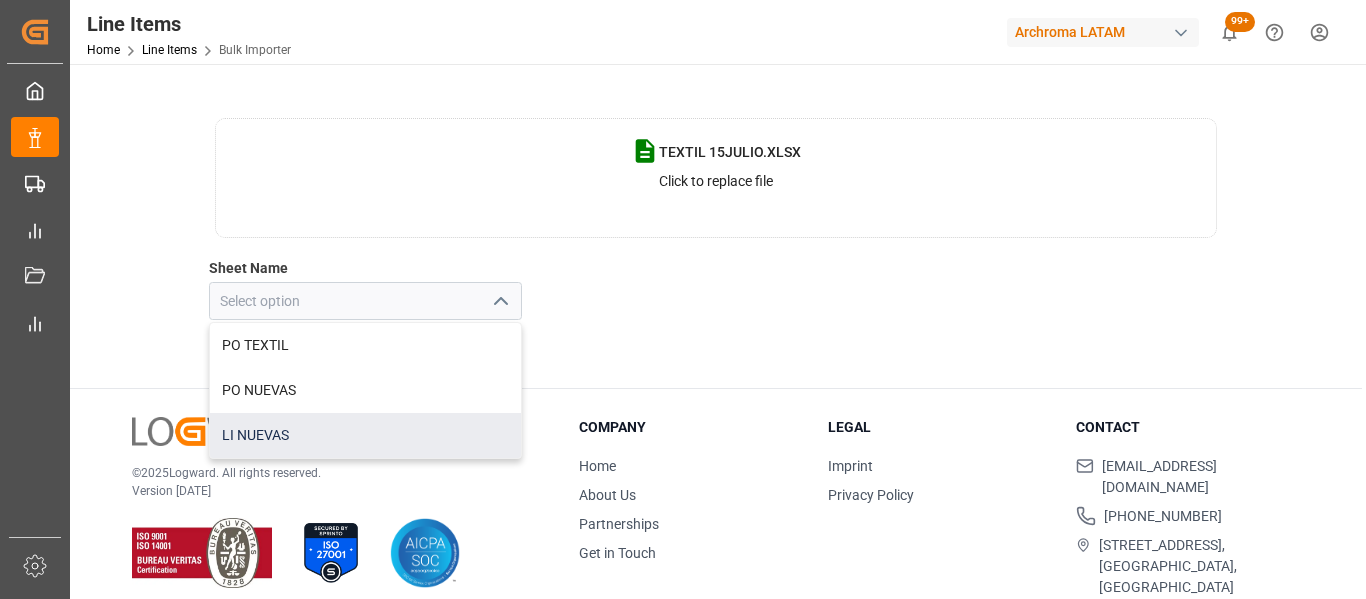 click on "LI NUEVAS" at bounding box center (365, 435) 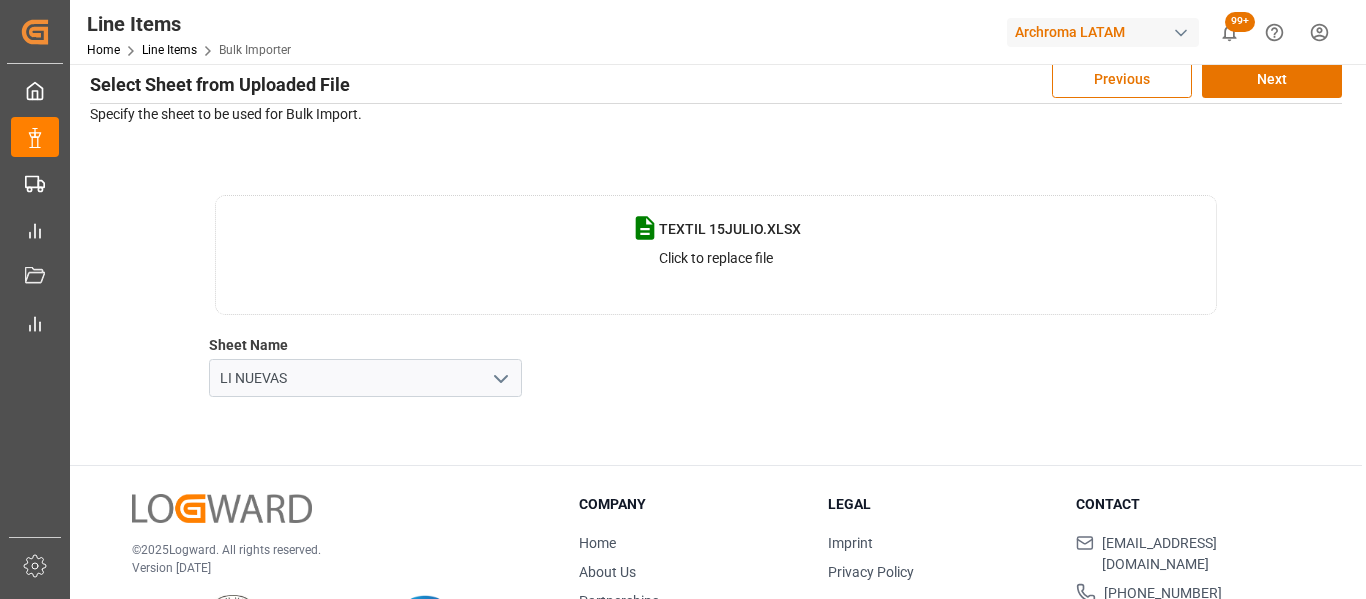 scroll, scrollTop: 100, scrollLeft: 0, axis: vertical 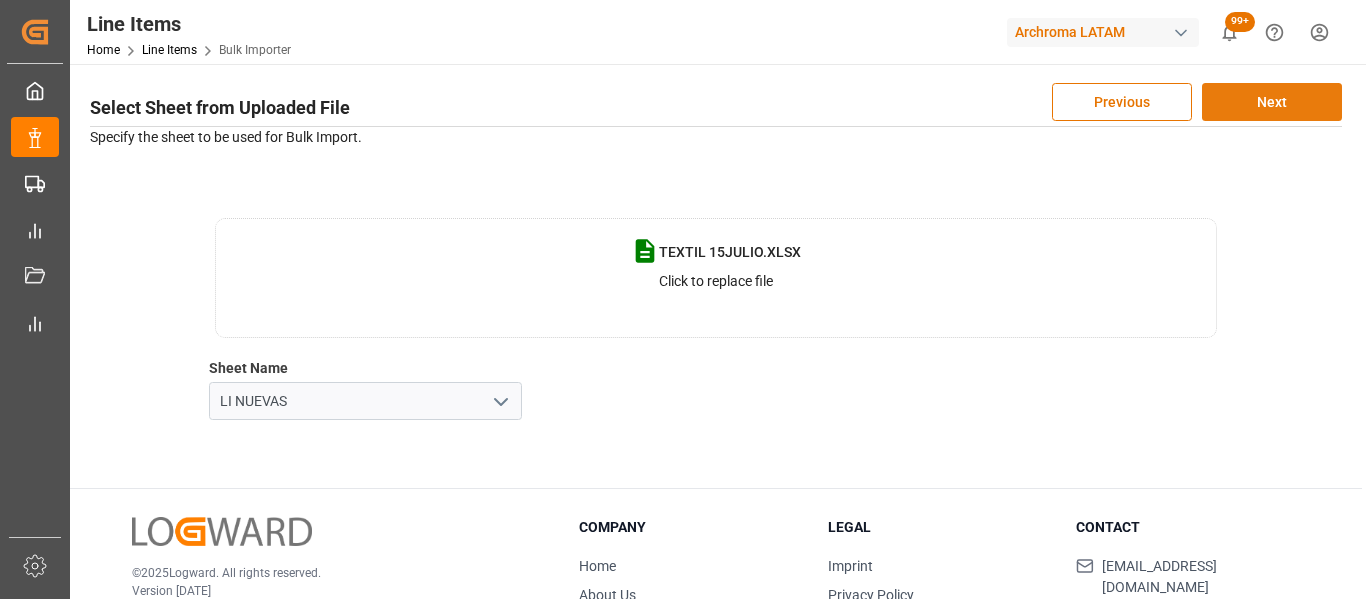 click on "Next" at bounding box center [1272, 102] 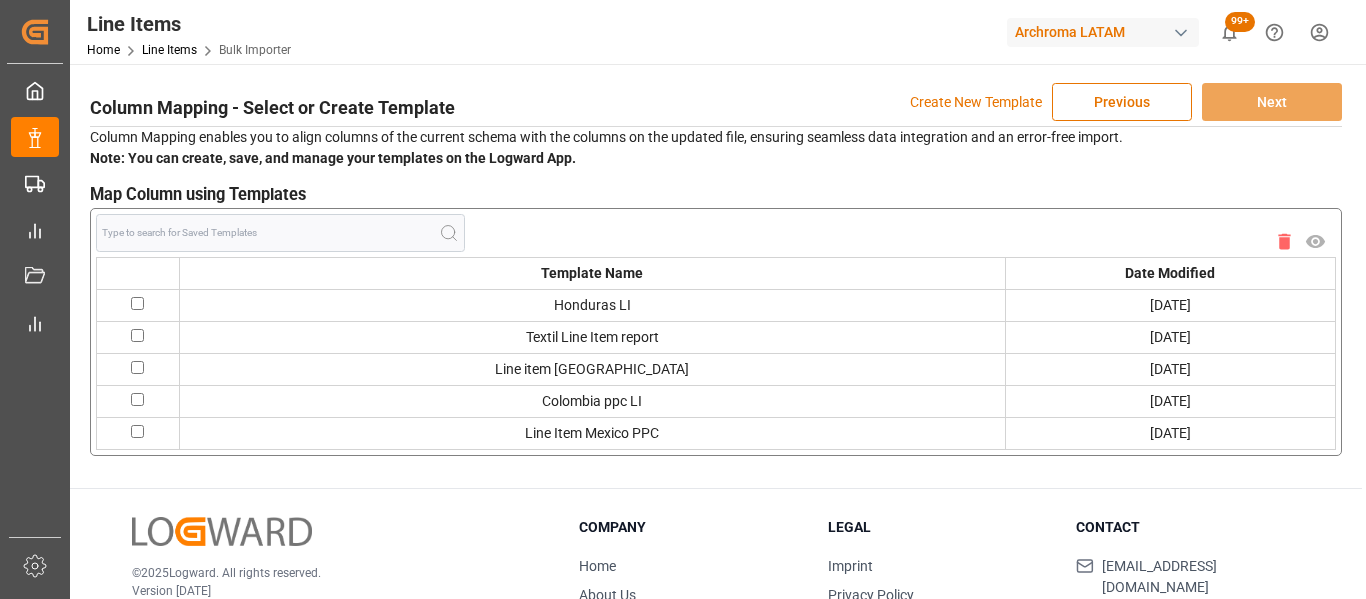 click on "Create New Template" at bounding box center (976, 102) 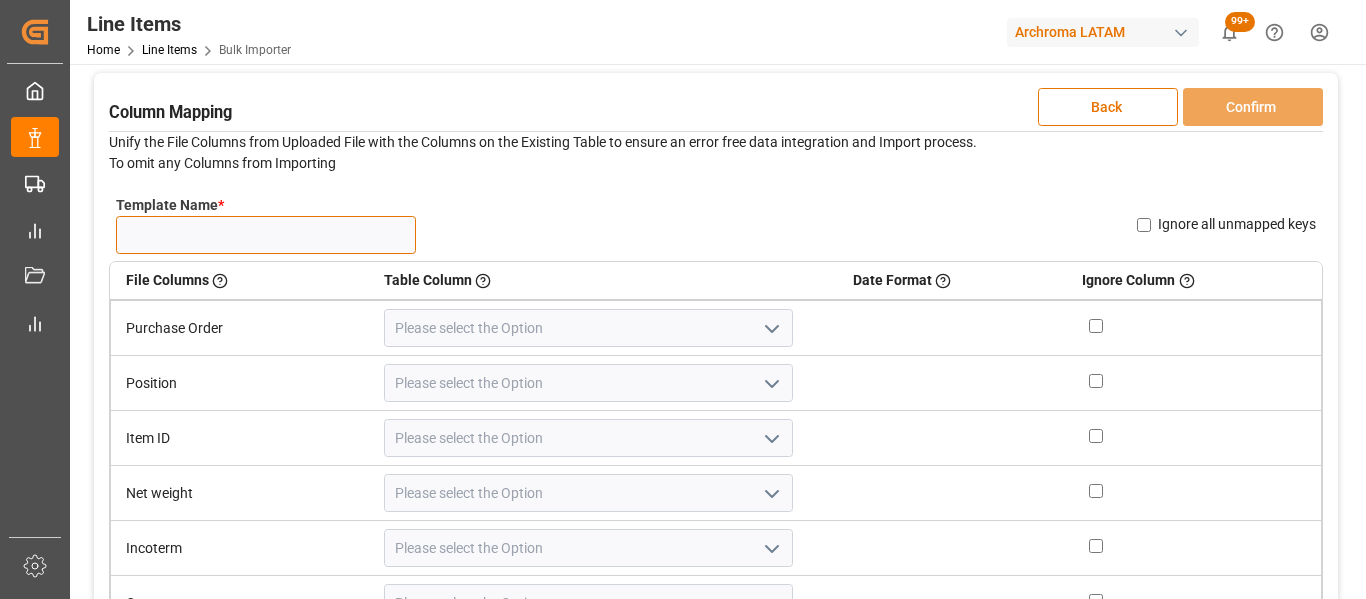 click on "Template Name  *" at bounding box center (266, 235) 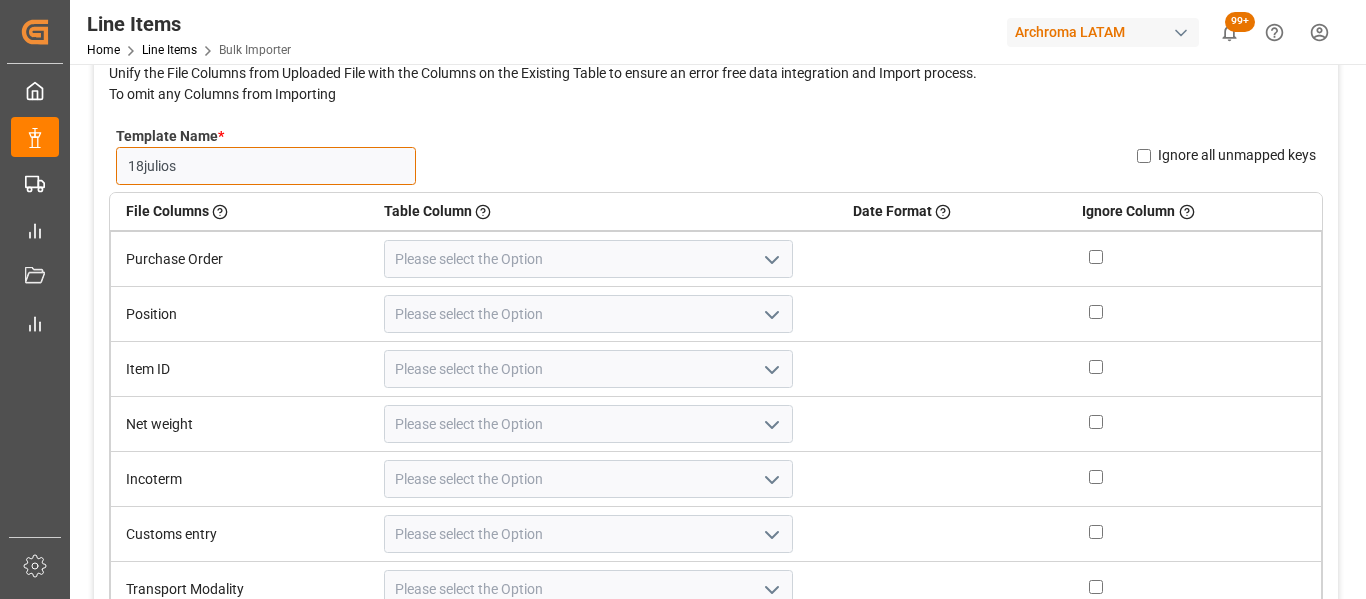scroll, scrollTop: 200, scrollLeft: 0, axis: vertical 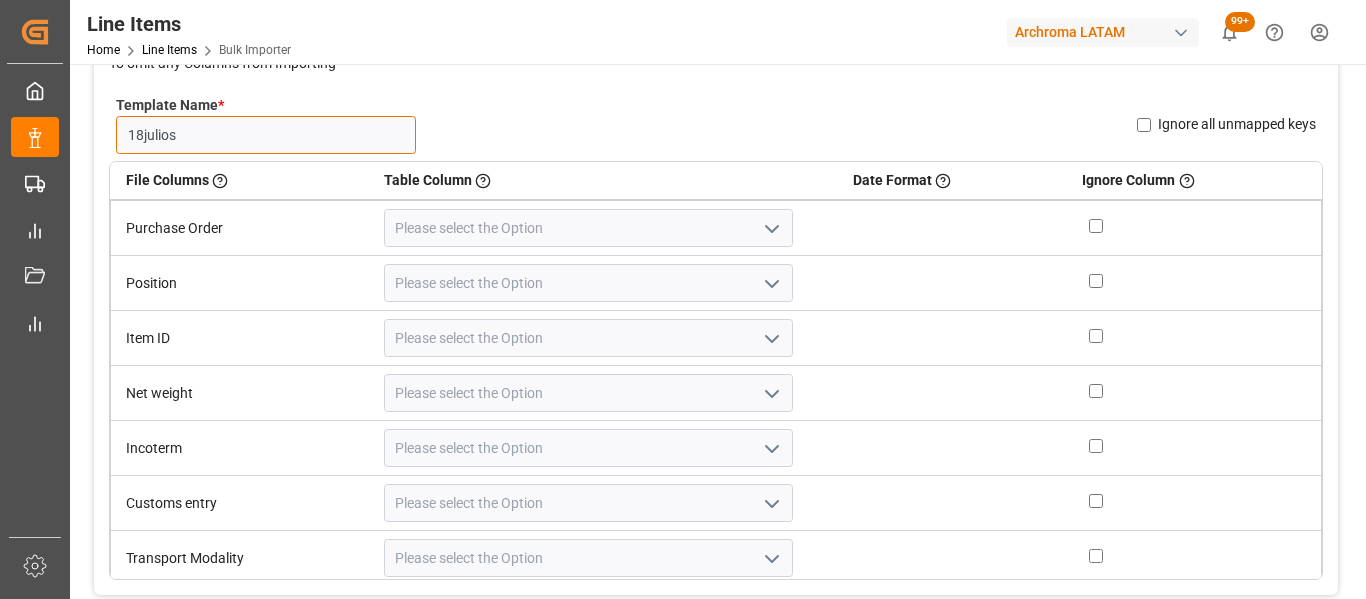 type on "18julios" 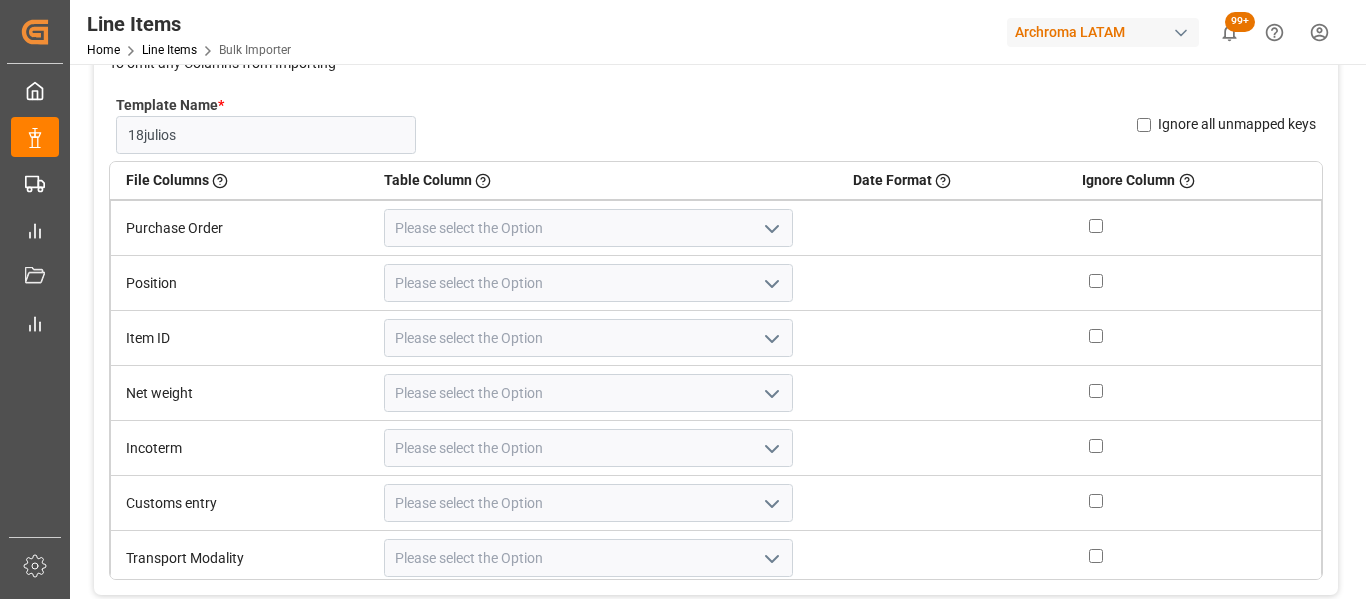click 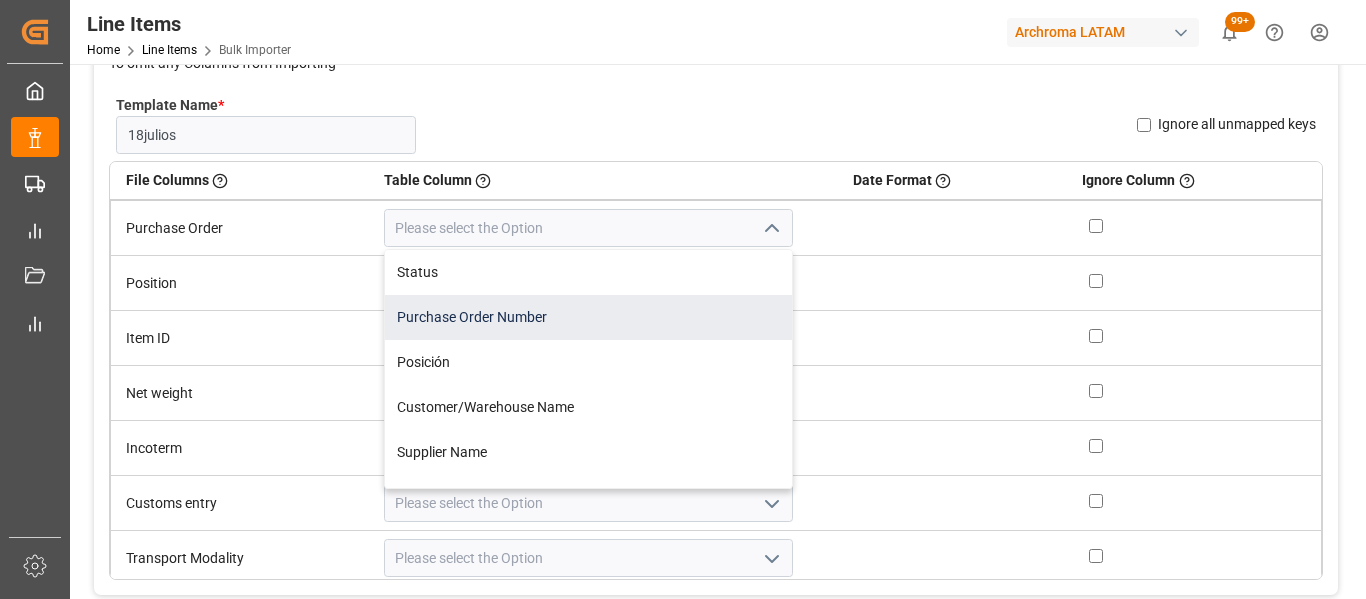 click on "Purchase Order Number" at bounding box center (588, 317) 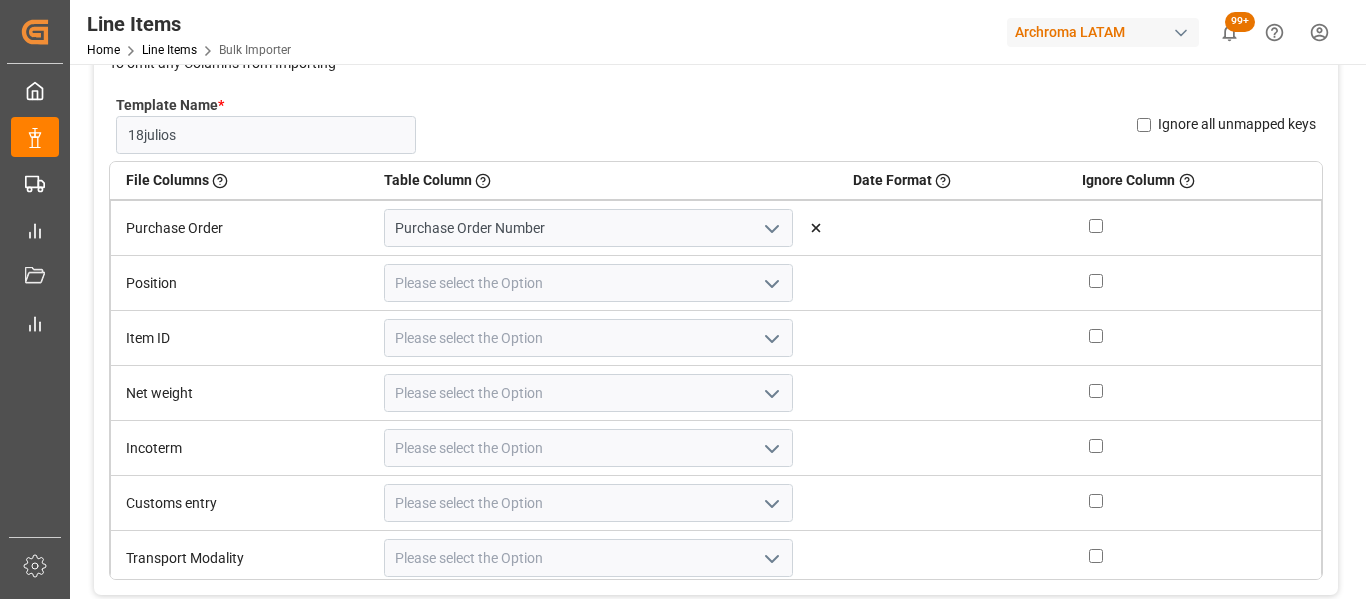 click 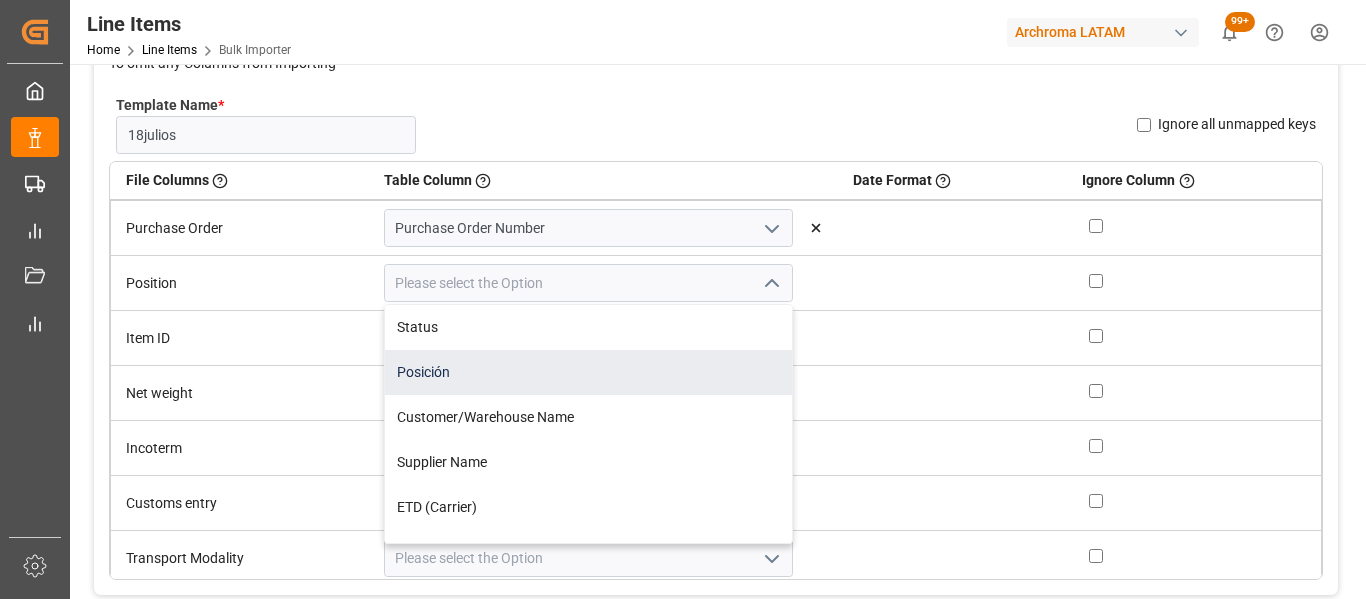 click on "Posición" at bounding box center [588, 372] 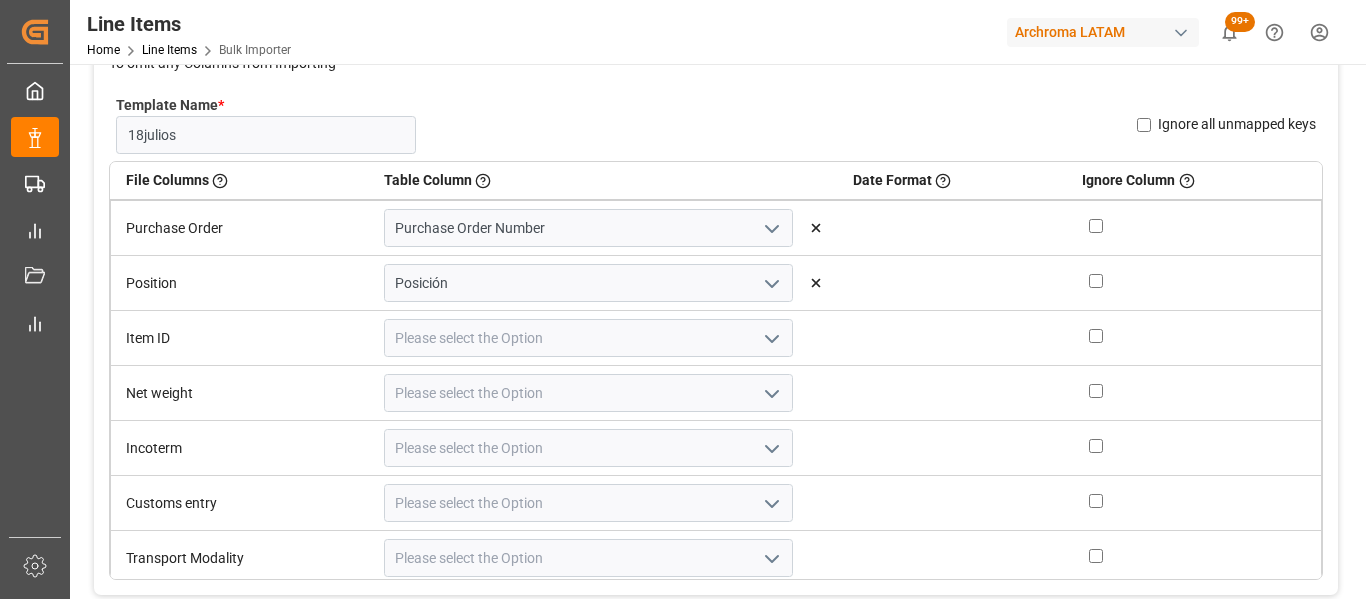 click 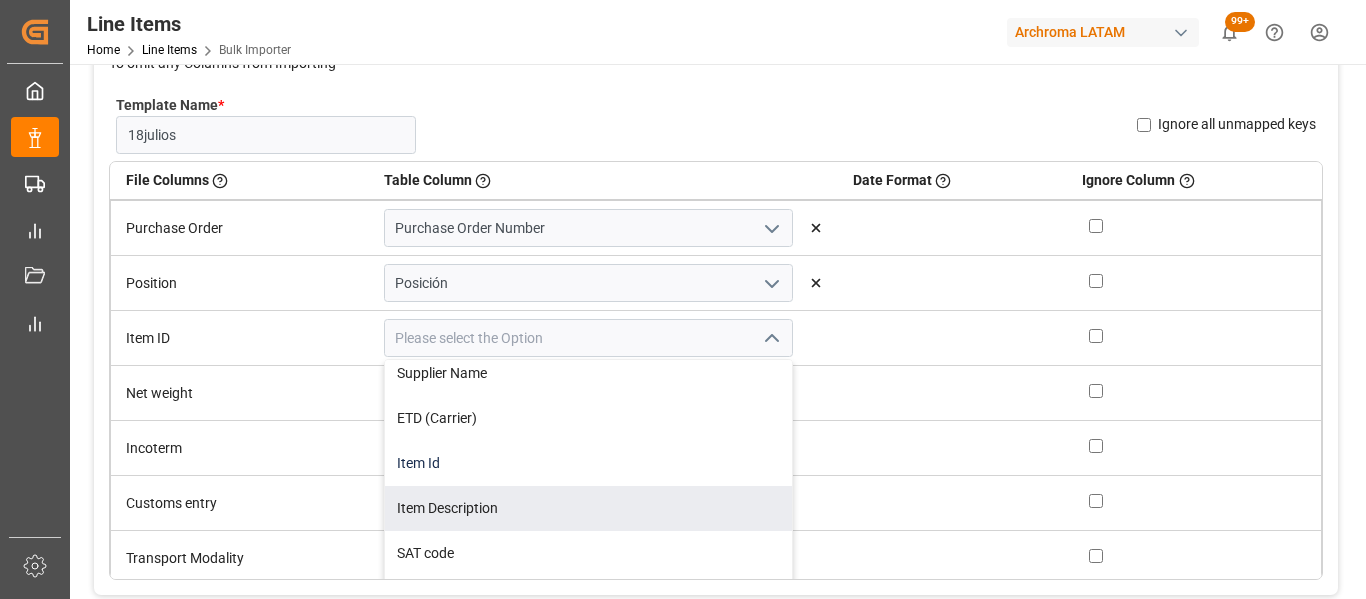 scroll, scrollTop: 100, scrollLeft: 0, axis: vertical 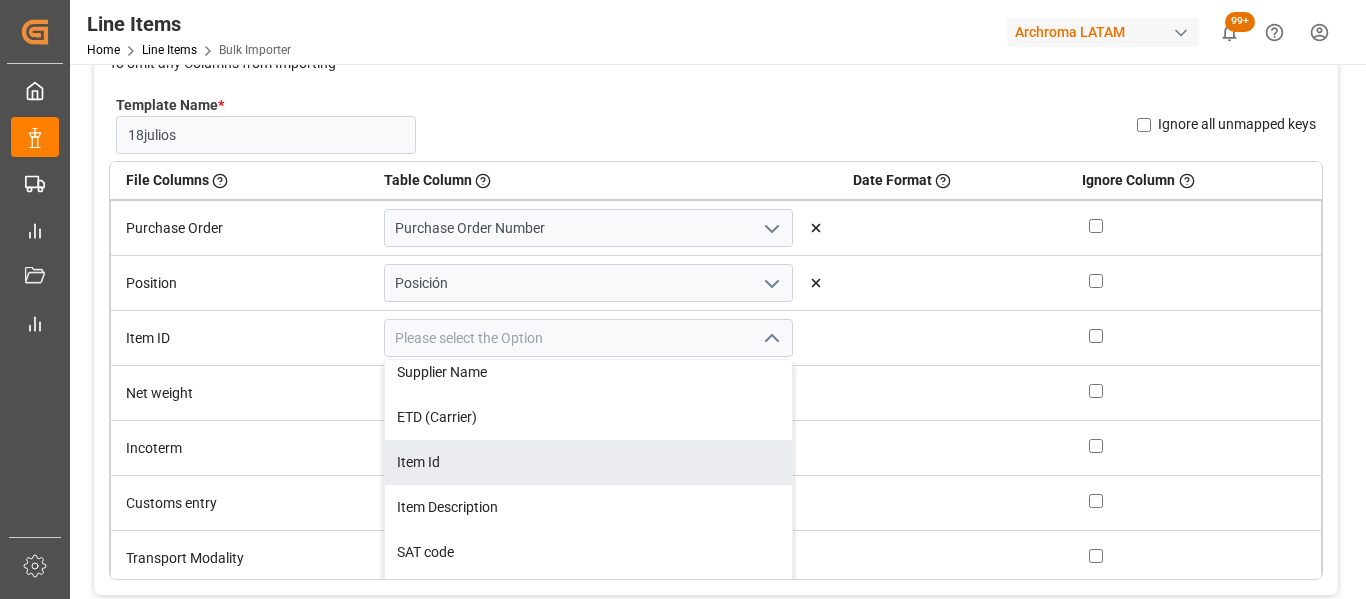 click on "Item Id" at bounding box center (588, 462) 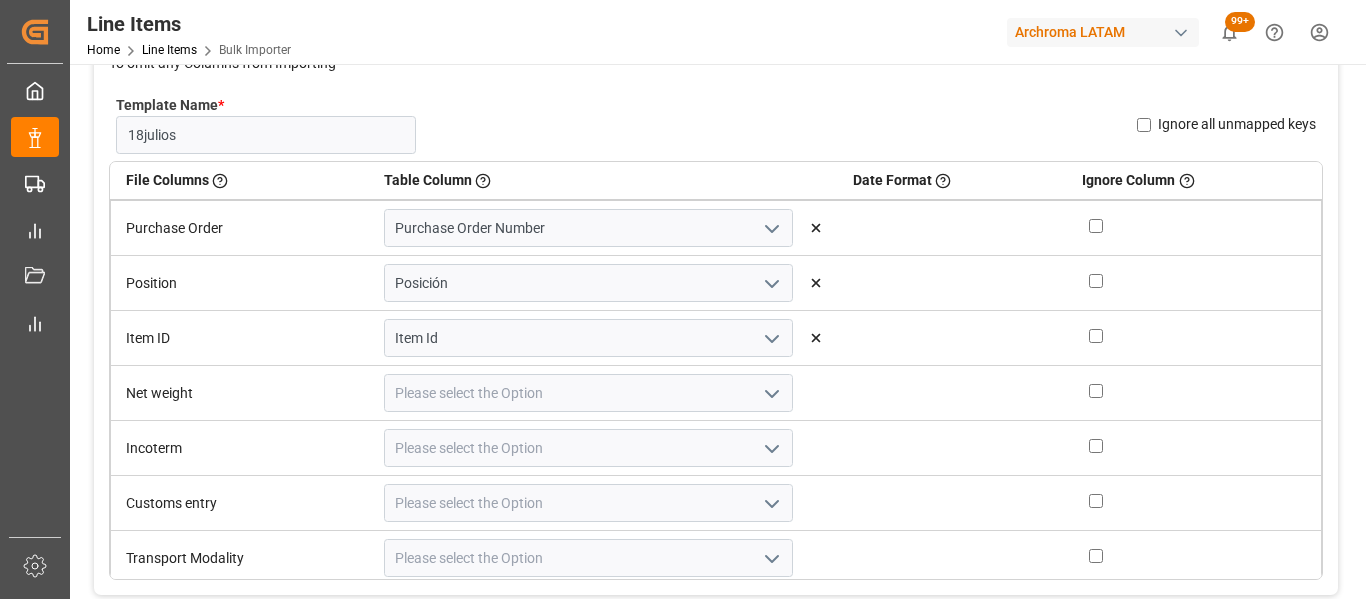 click 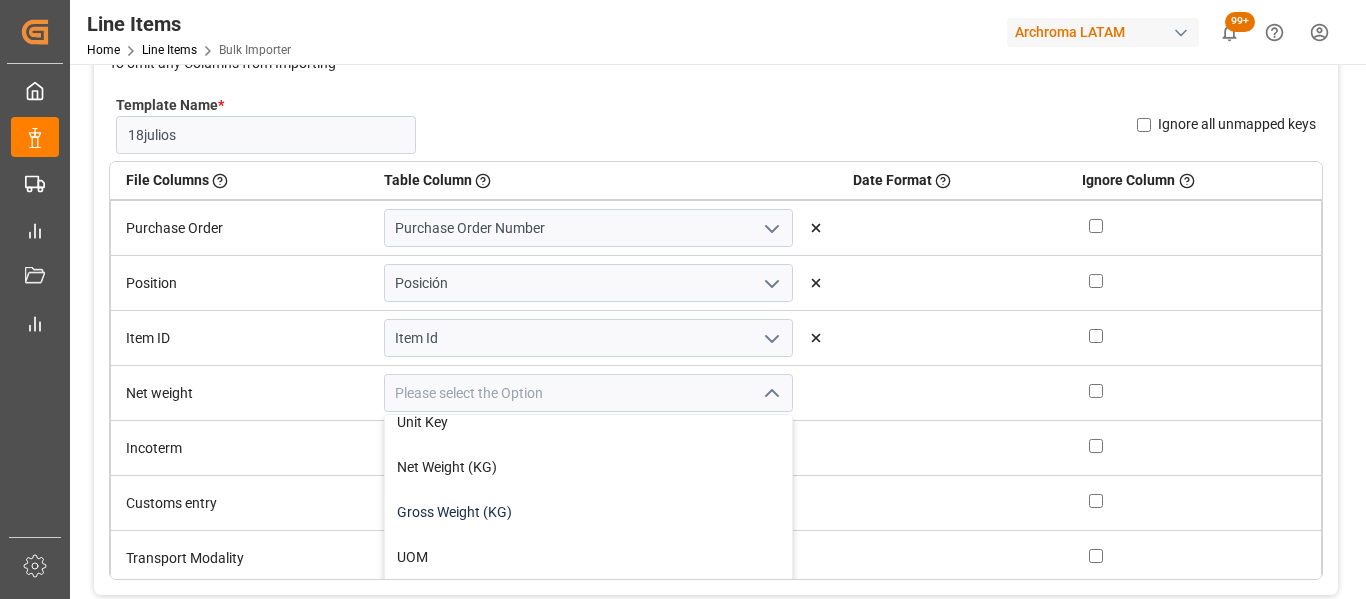 scroll, scrollTop: 600, scrollLeft: 0, axis: vertical 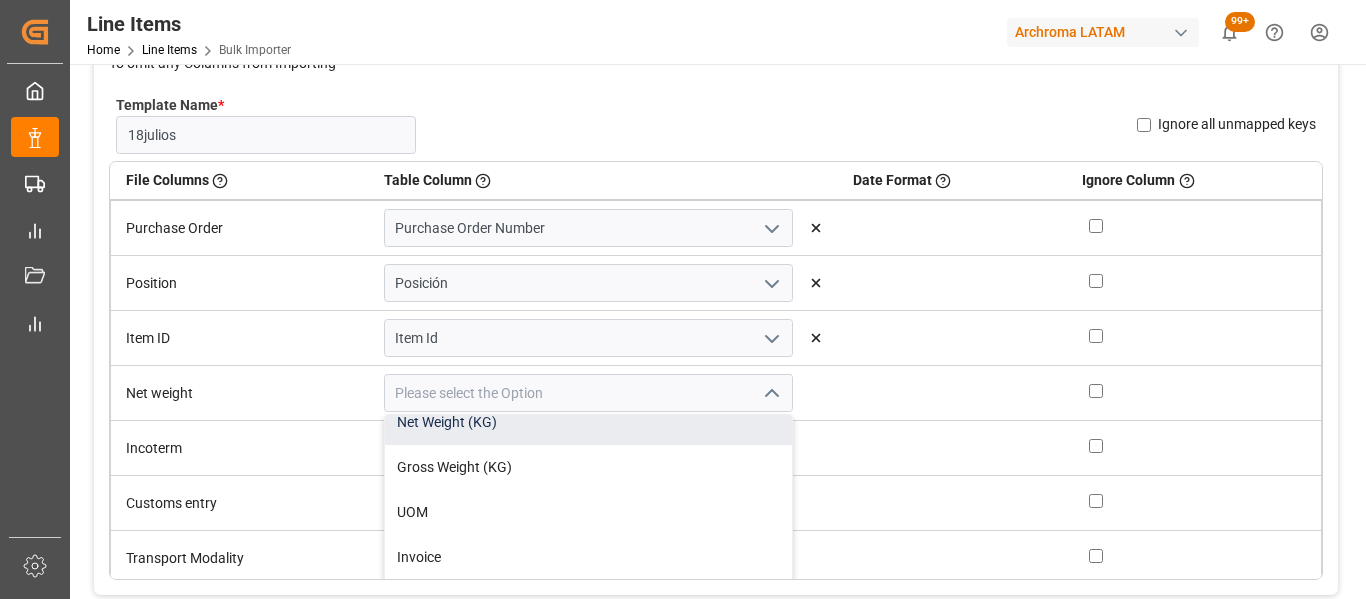 click on "Net Weight (KG)" at bounding box center [588, 422] 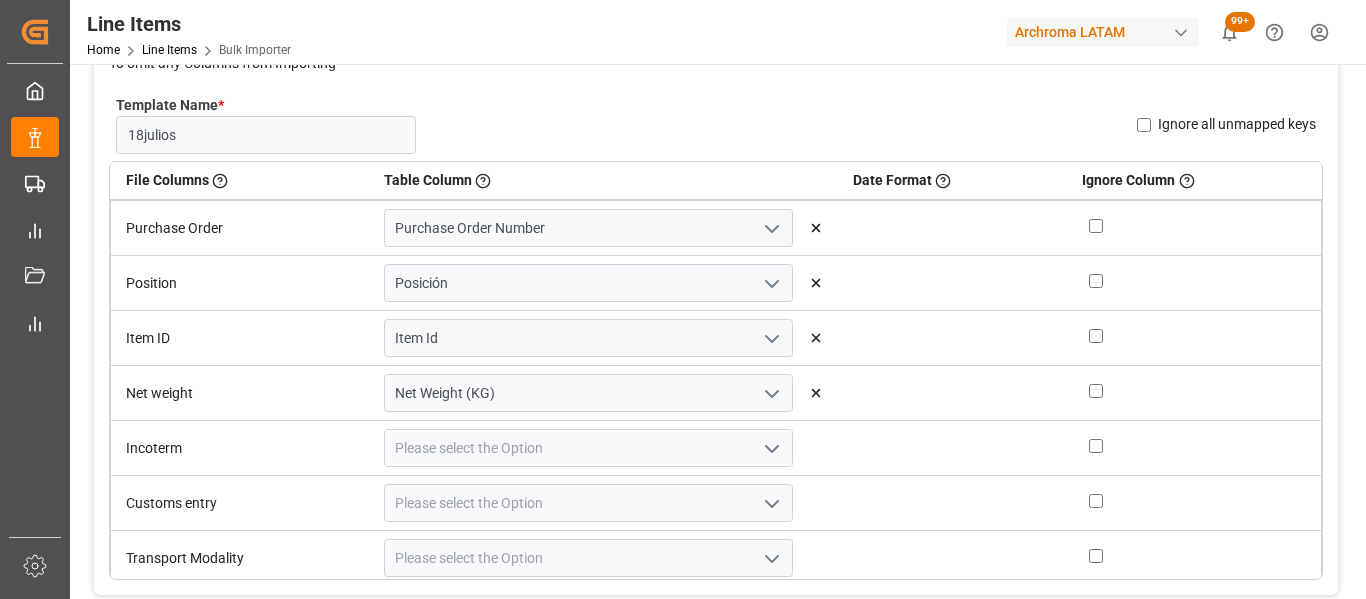 click 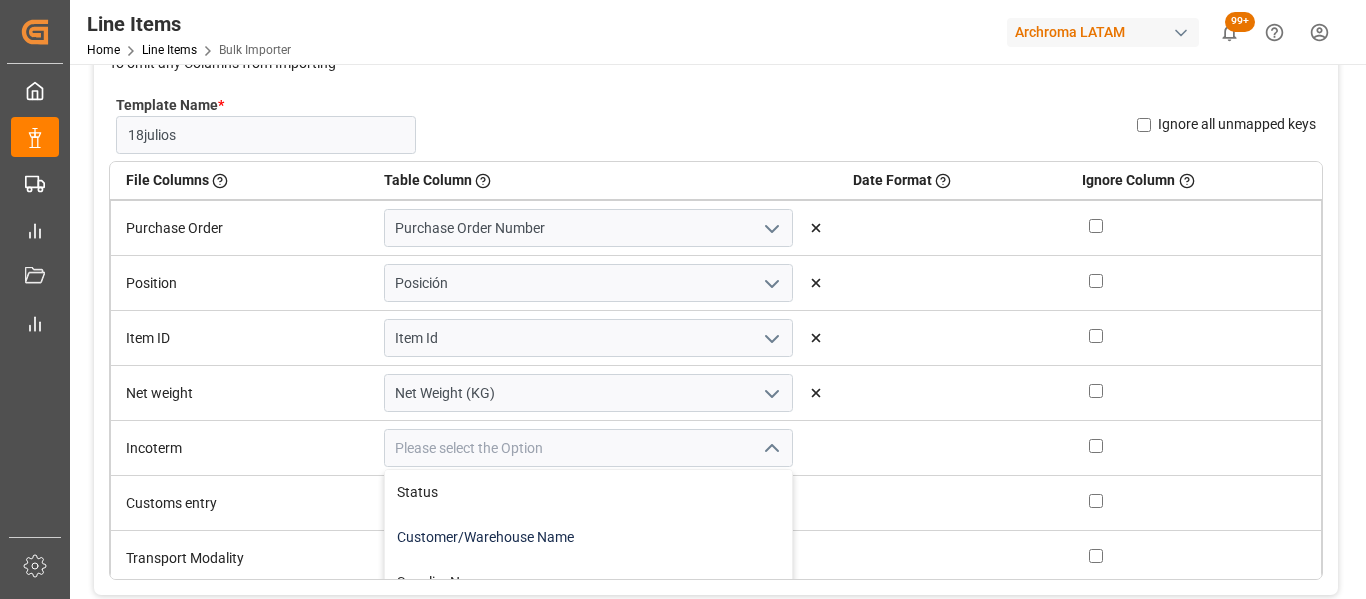scroll, scrollTop: 100, scrollLeft: 0, axis: vertical 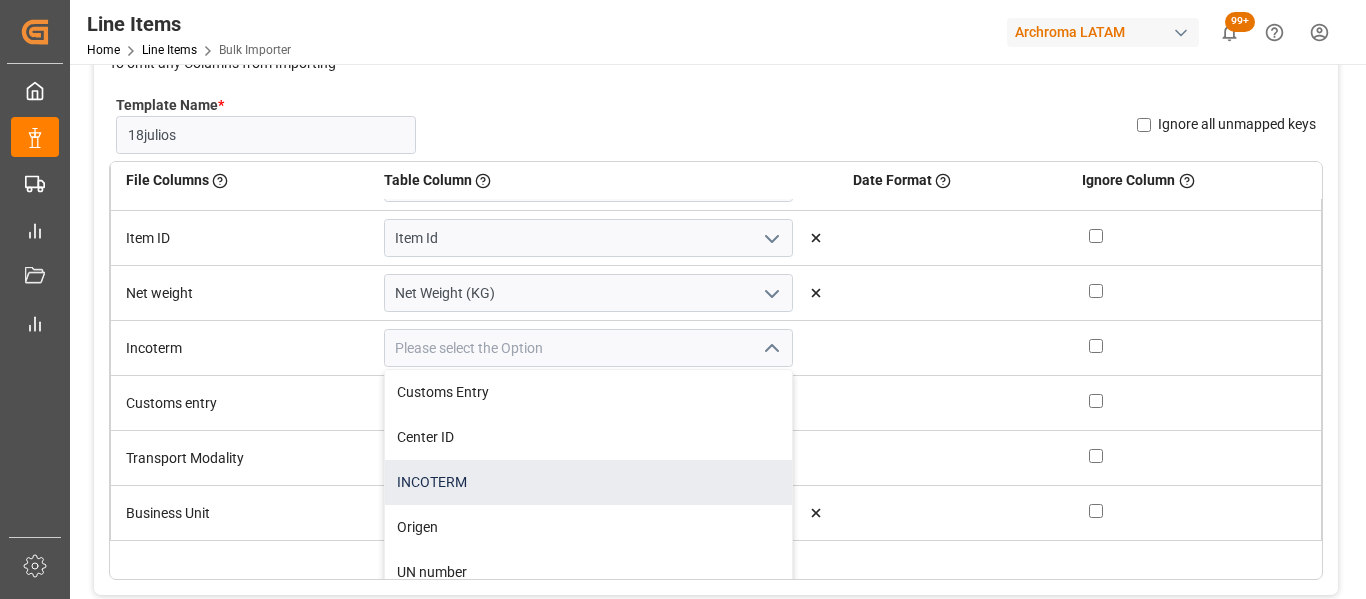 click on "INCOTERM" at bounding box center [588, 482] 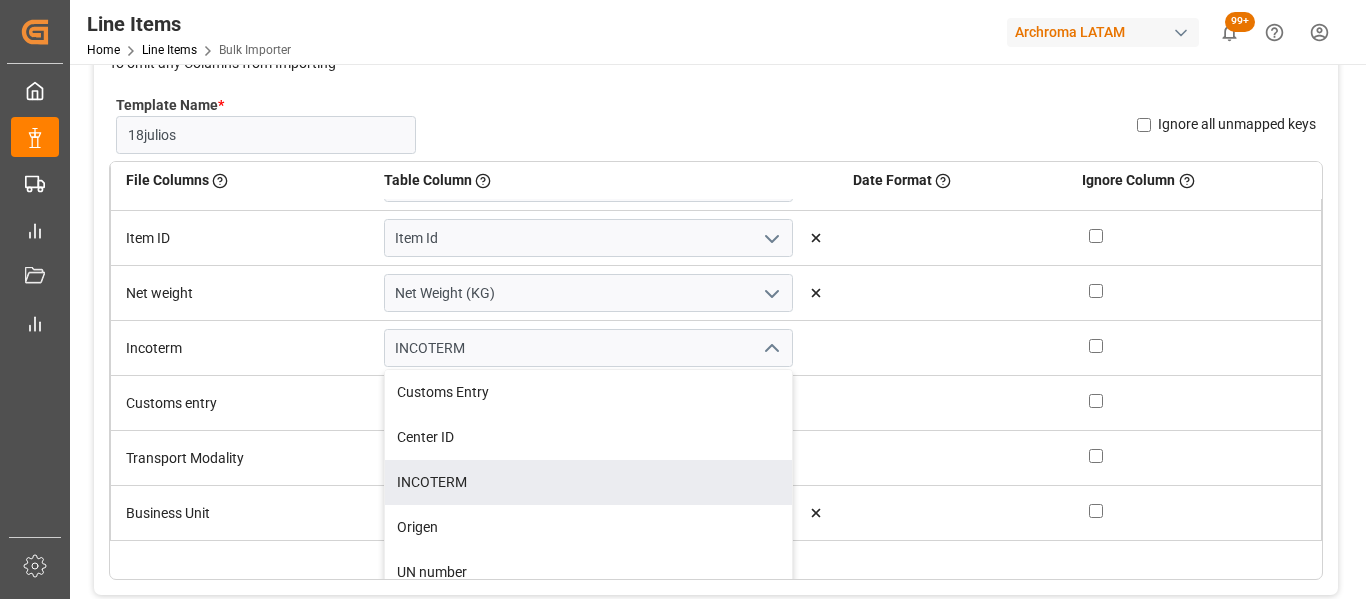 scroll, scrollTop: 62, scrollLeft: 0, axis: vertical 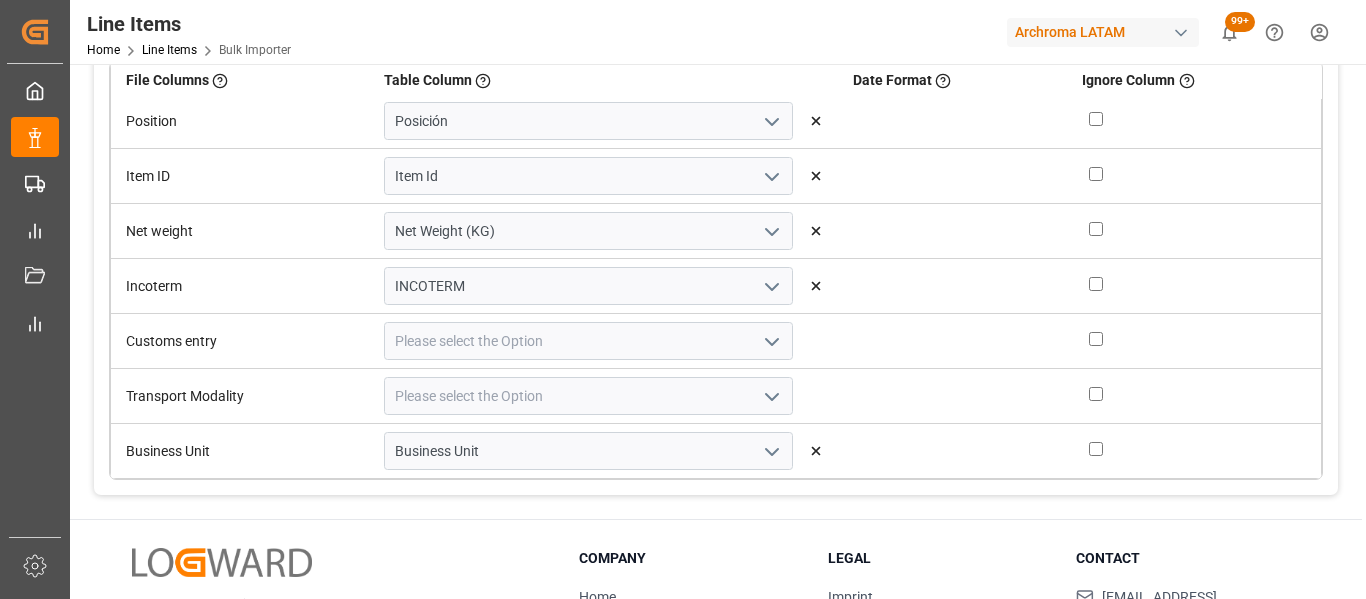 click 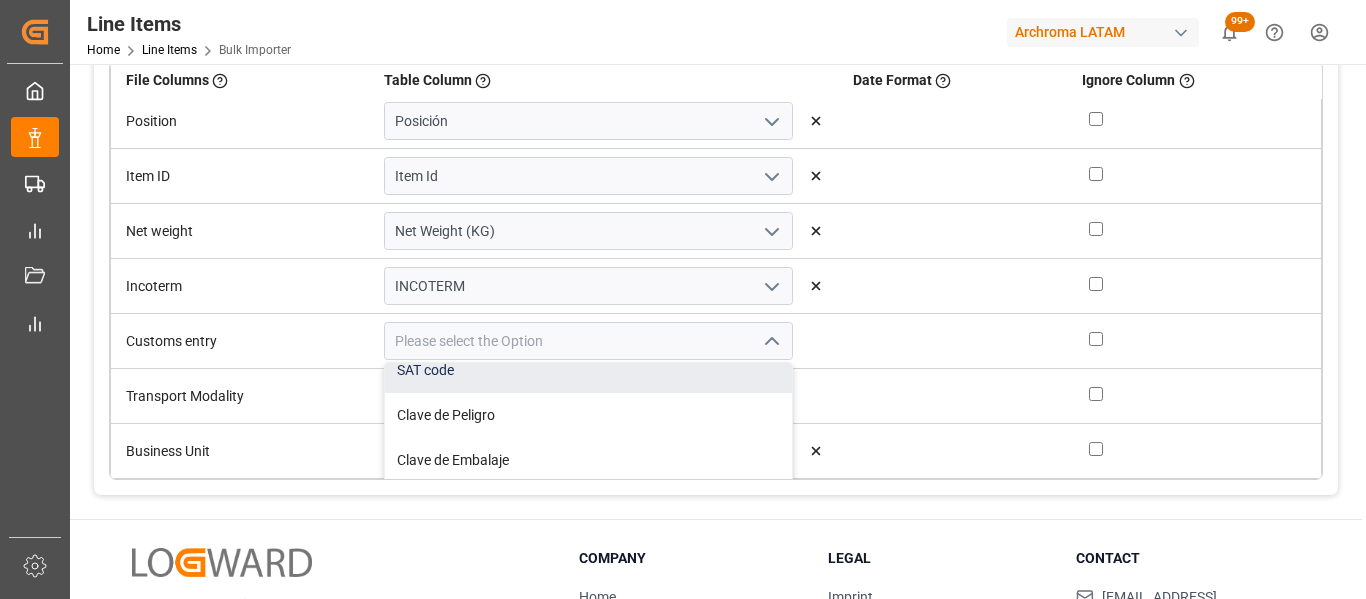 scroll, scrollTop: 300, scrollLeft: 0, axis: vertical 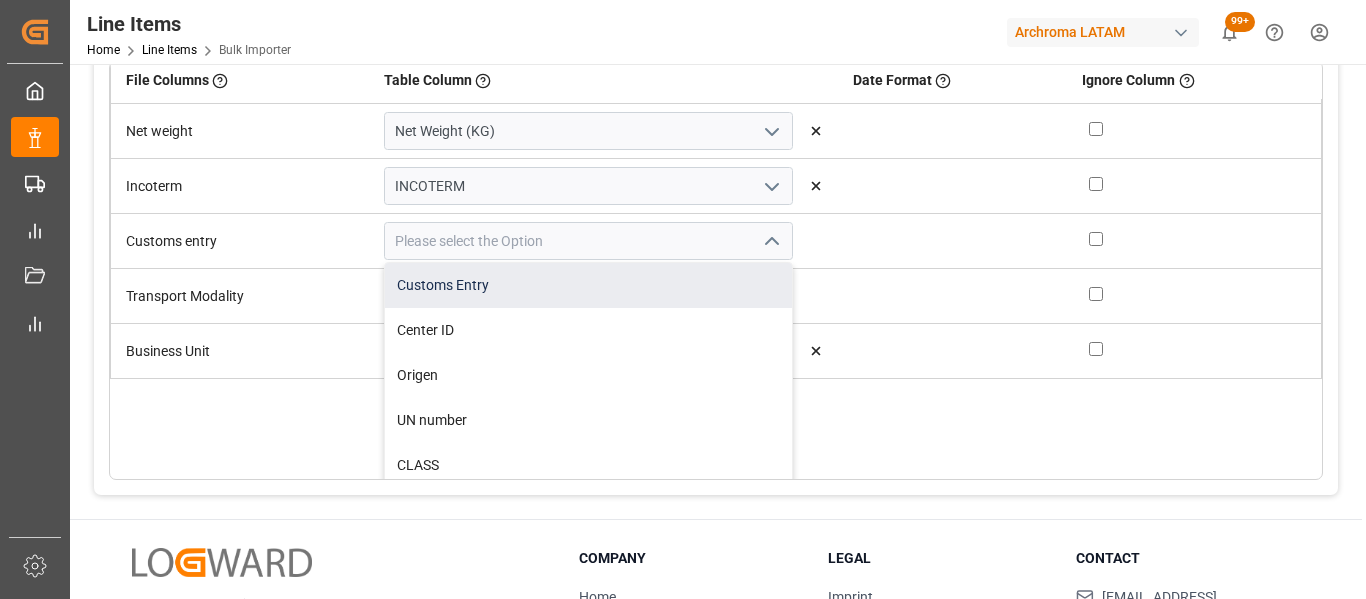 click on "Customs Entry" at bounding box center [588, 285] 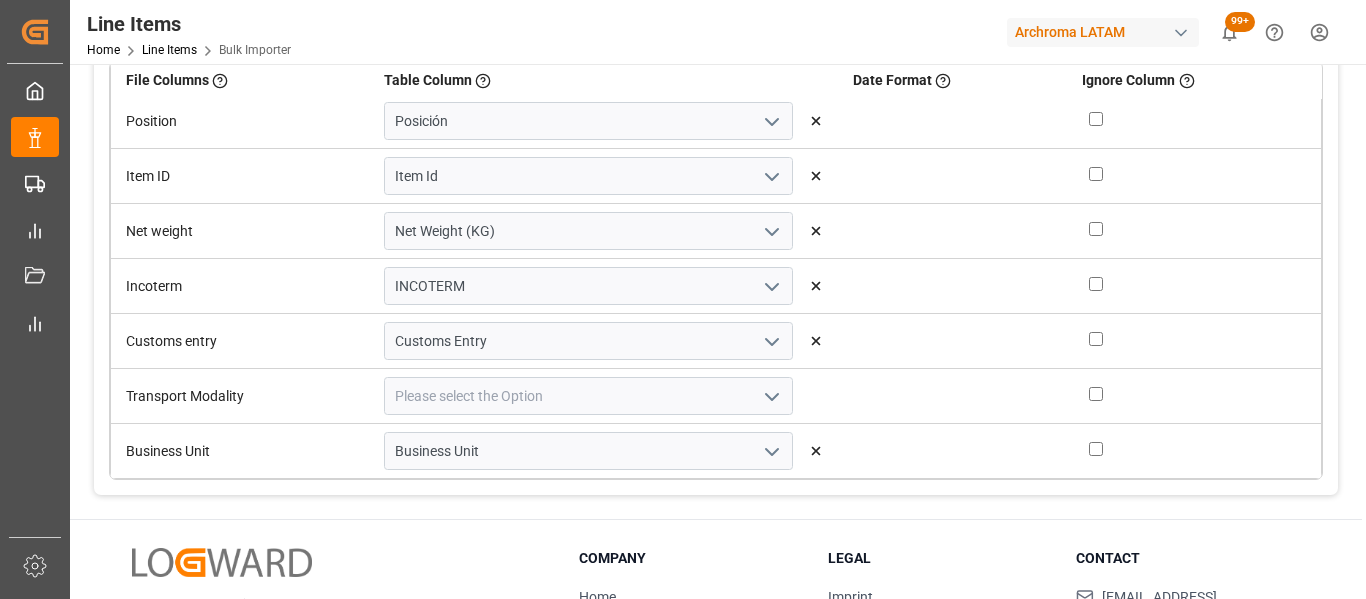 scroll, scrollTop: 62, scrollLeft: 0, axis: vertical 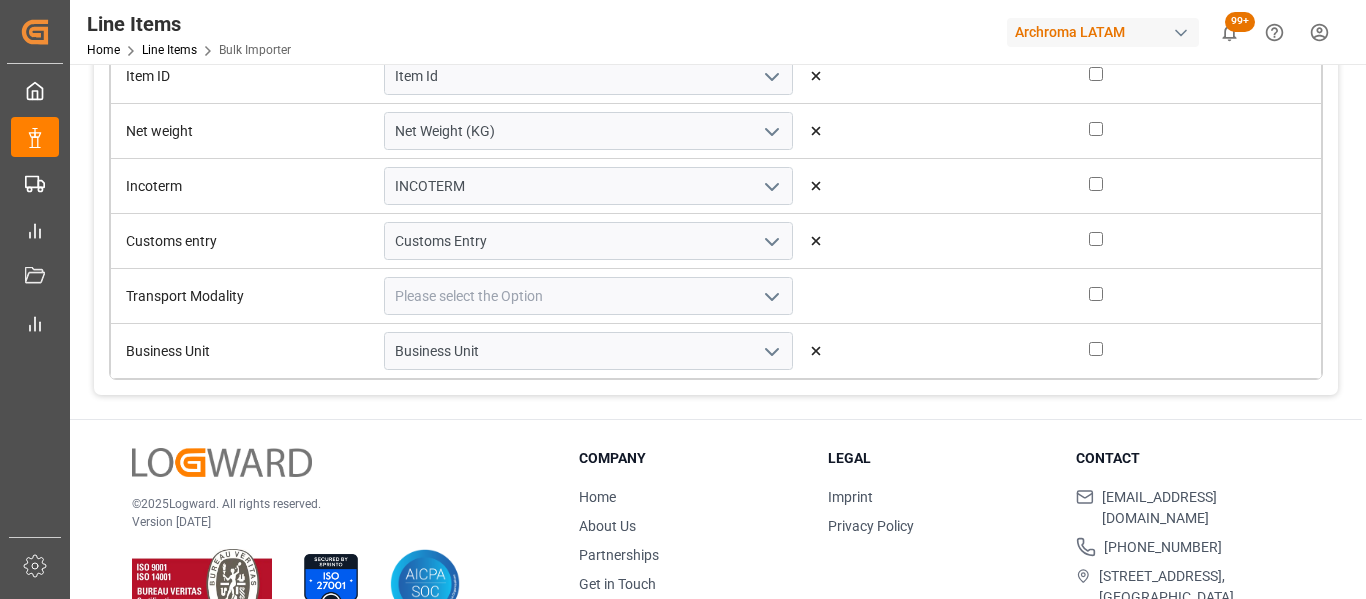 click at bounding box center [588, 296] 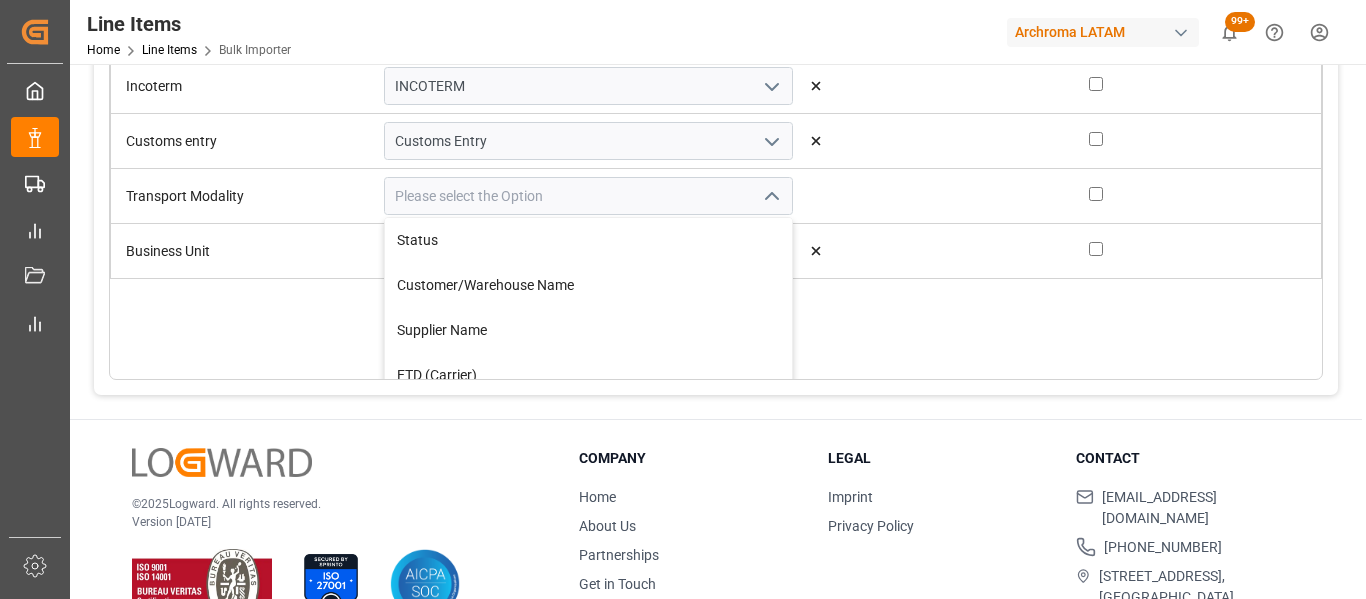 scroll, scrollTop: 240, scrollLeft: 0, axis: vertical 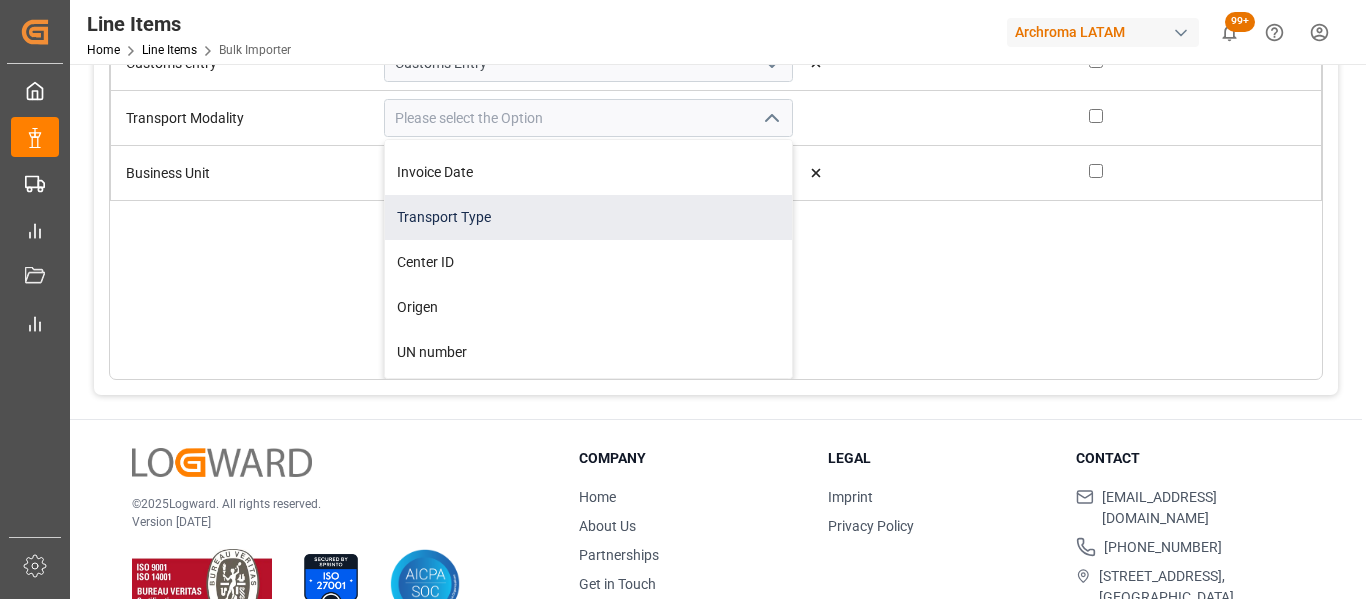 click on "Transport Type" at bounding box center (588, 217) 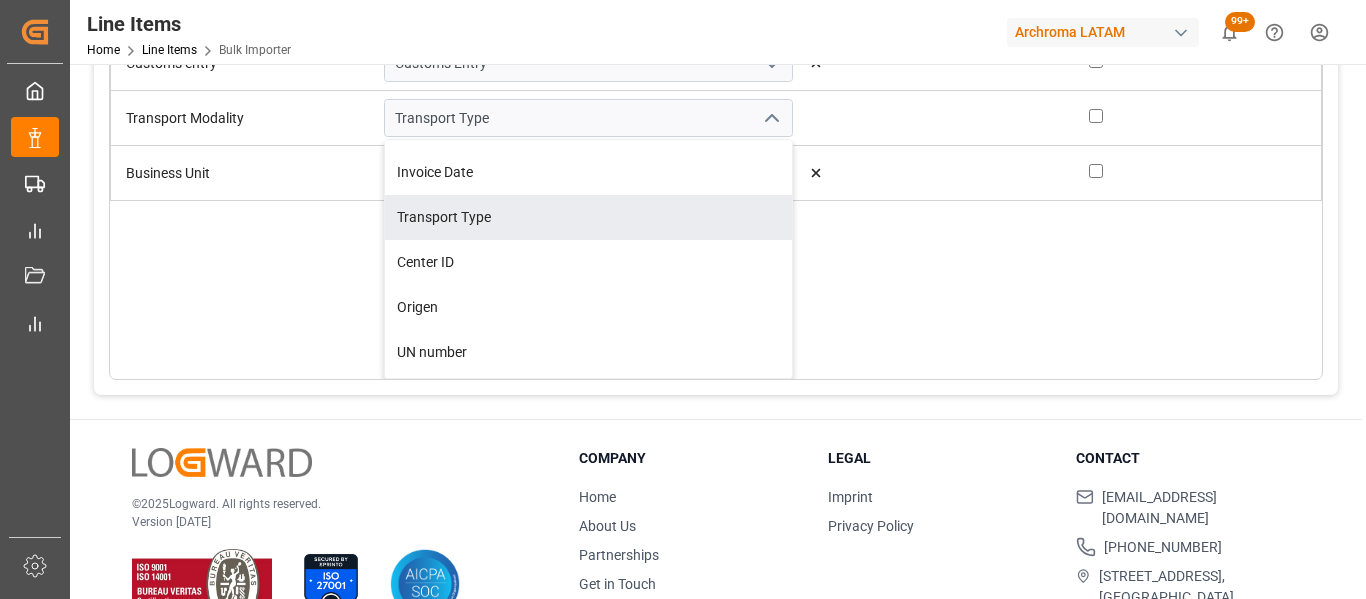 scroll, scrollTop: 62, scrollLeft: 0, axis: vertical 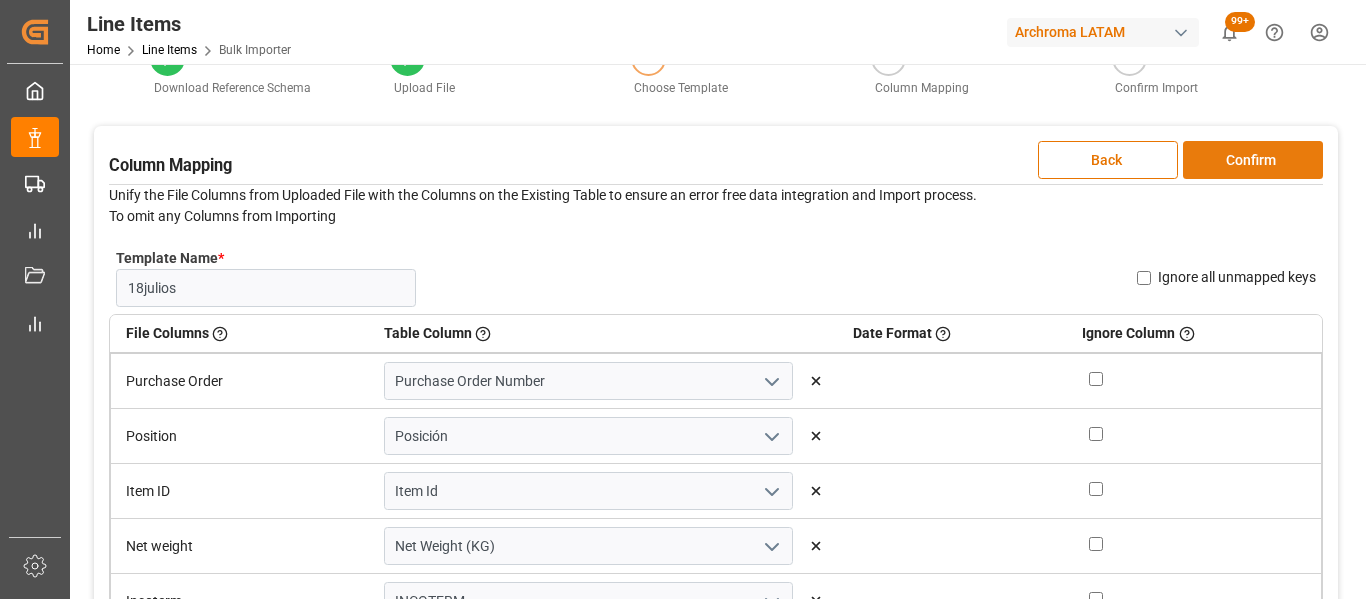 click on "Confirm" at bounding box center [1253, 160] 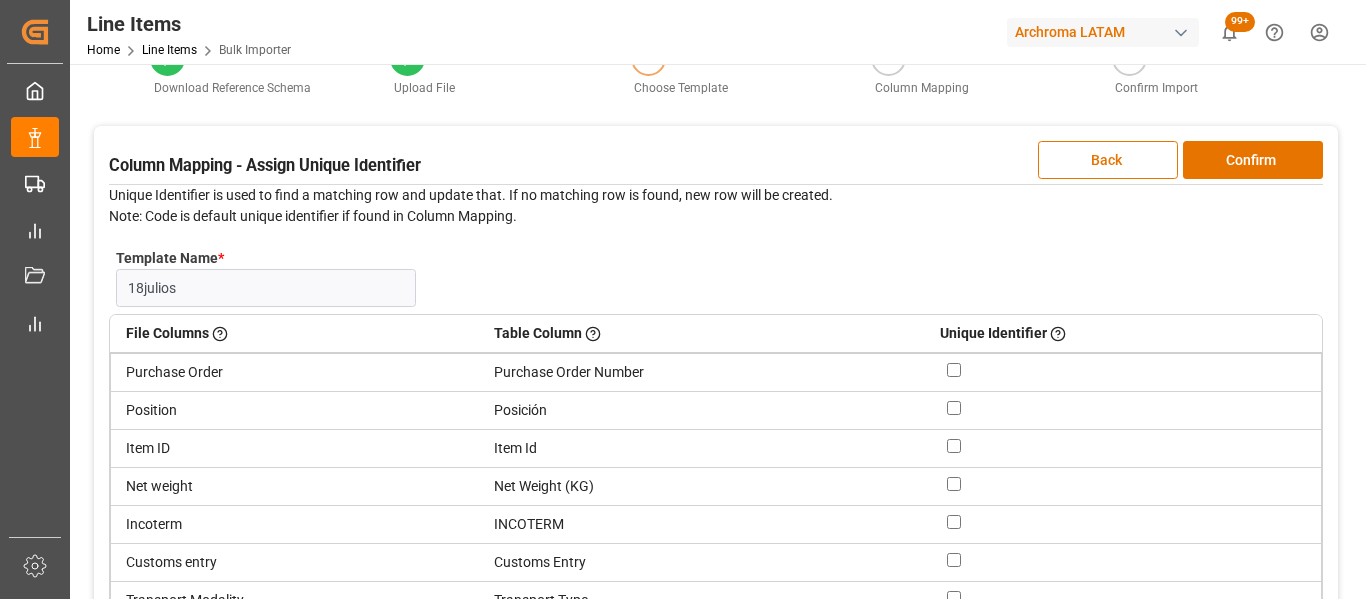 click at bounding box center [954, 370] 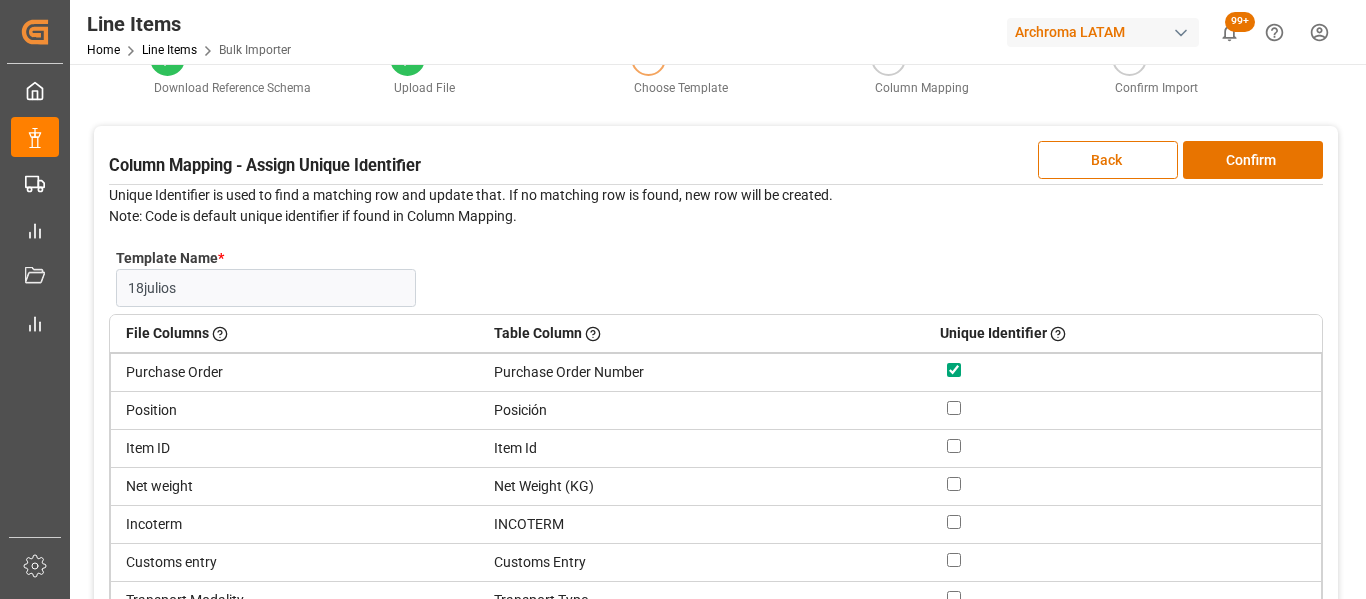 click at bounding box center [954, 408] 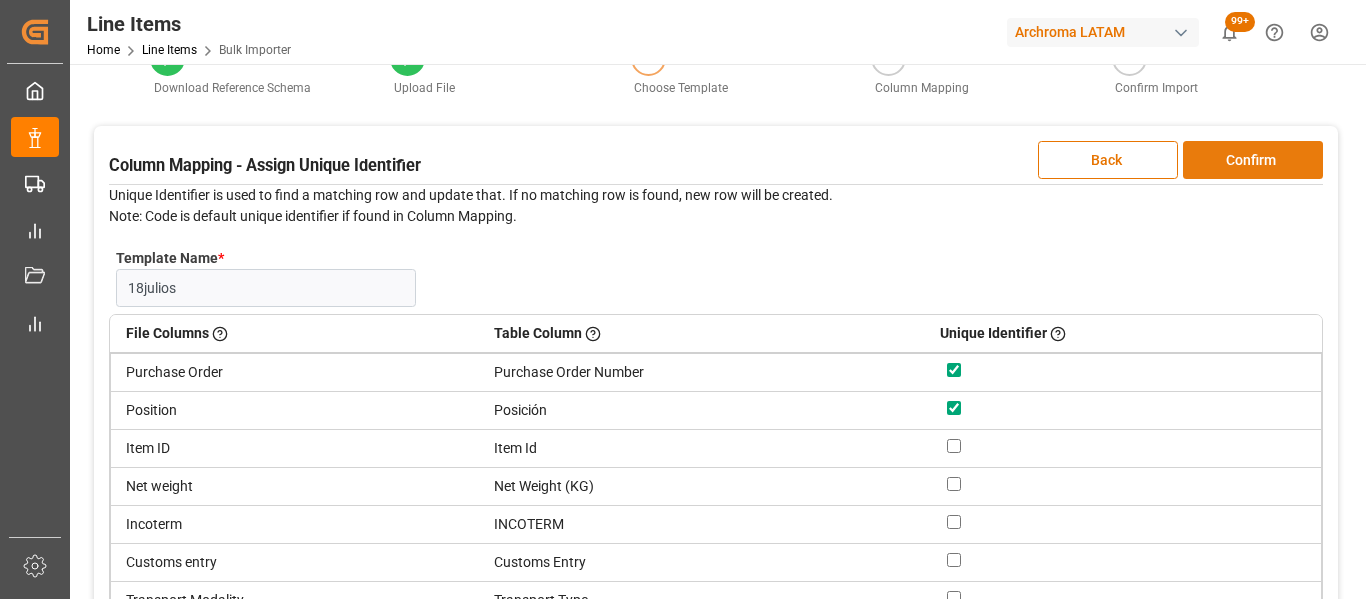 click on "Confirm" at bounding box center (1253, 160) 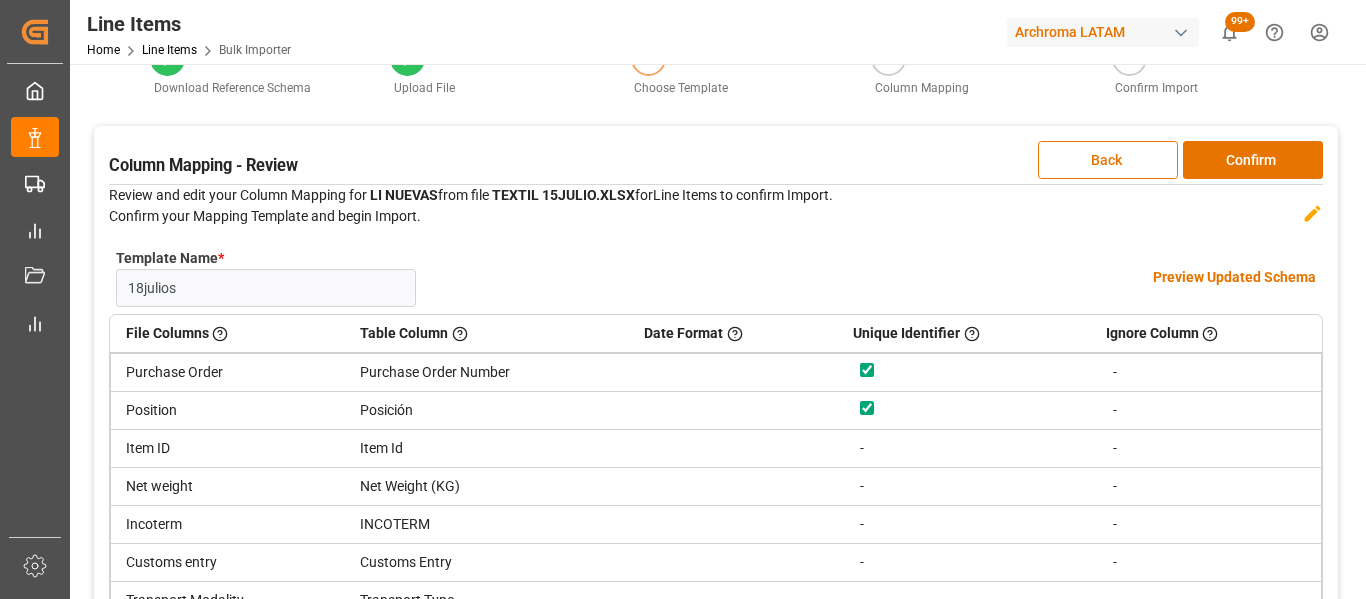 click on "Preview Updated Schema" at bounding box center (1234, 277) 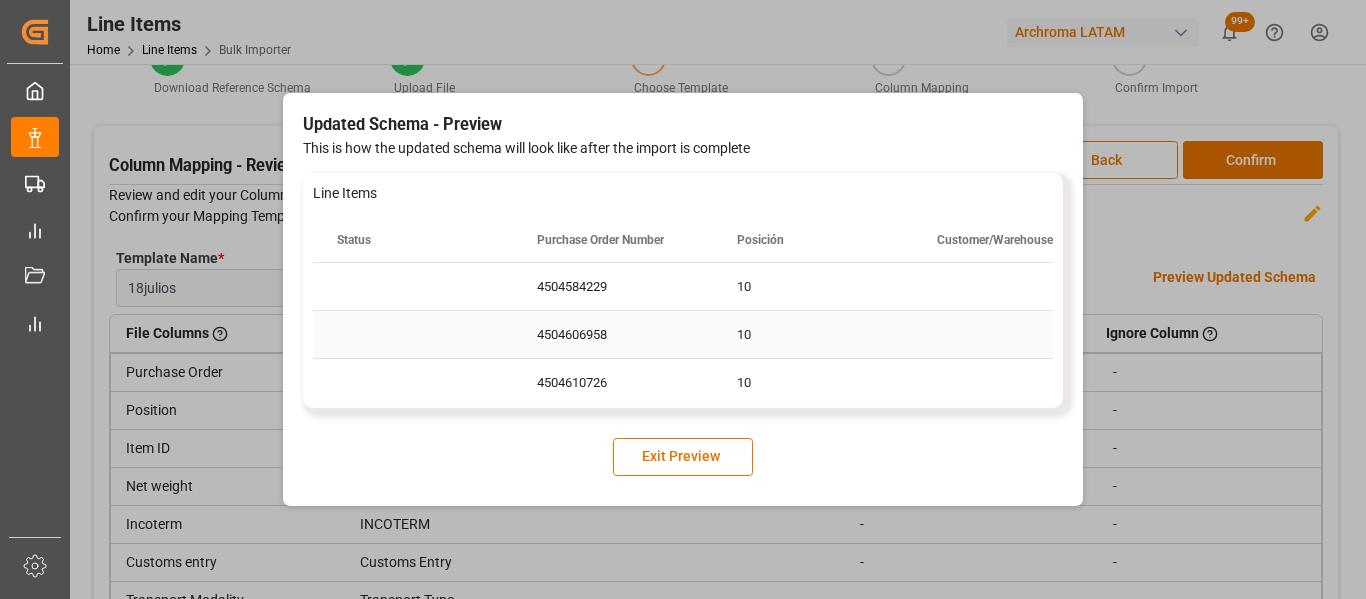 click on "4504606958" at bounding box center [613, 334] 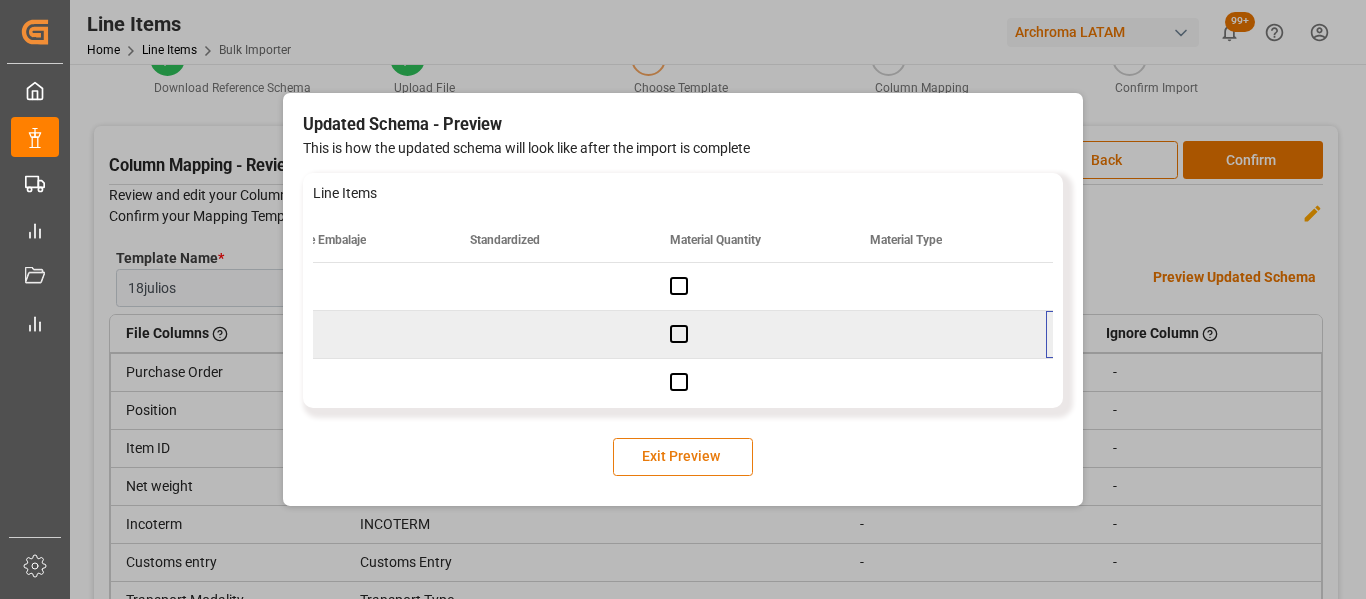 scroll, scrollTop: 0, scrollLeft: 2067, axis: horizontal 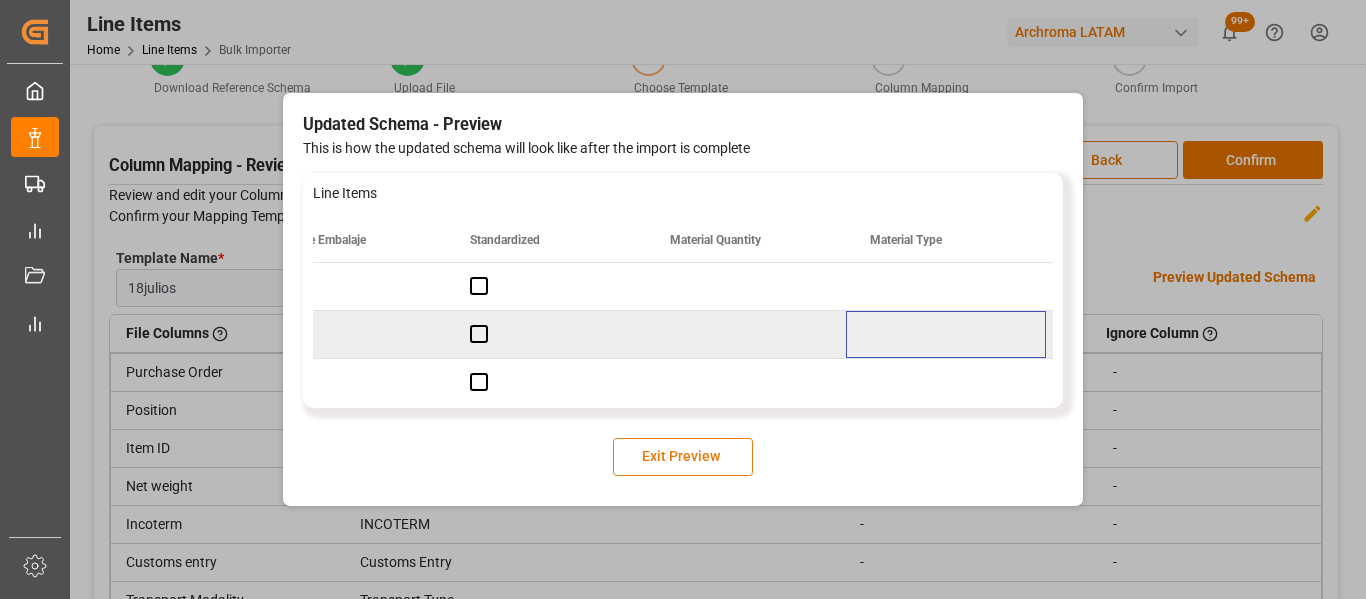 click on "Exit Preview" at bounding box center (683, 457) 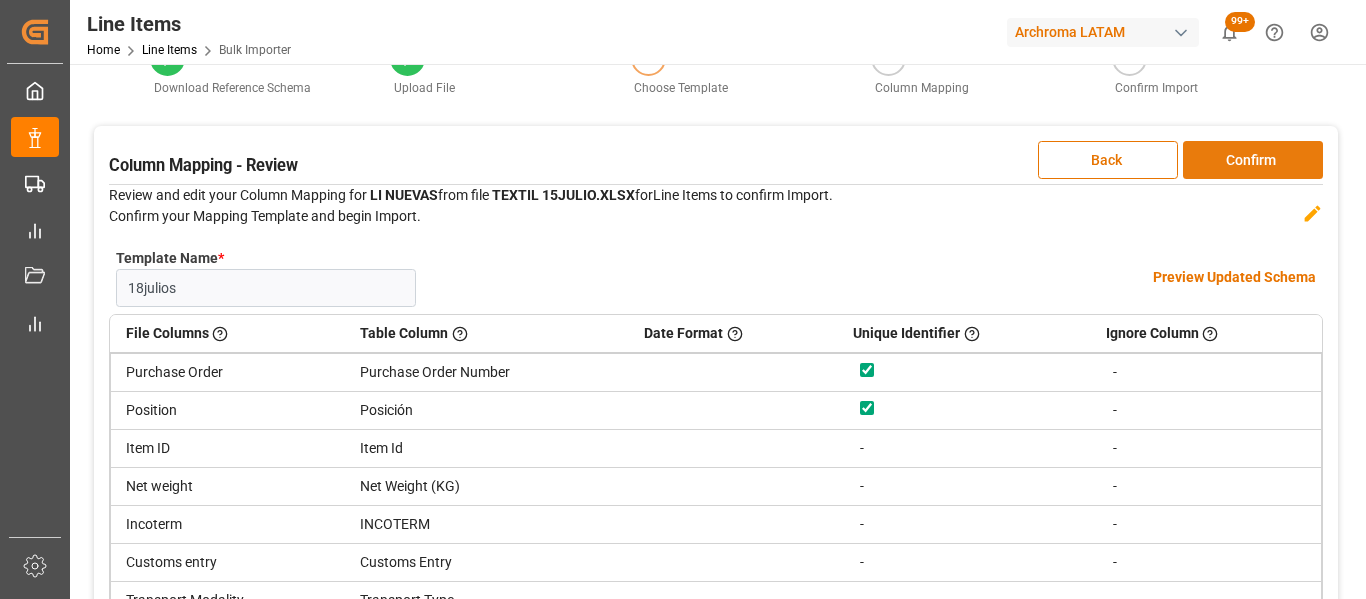 click on "Confirm" at bounding box center [1253, 160] 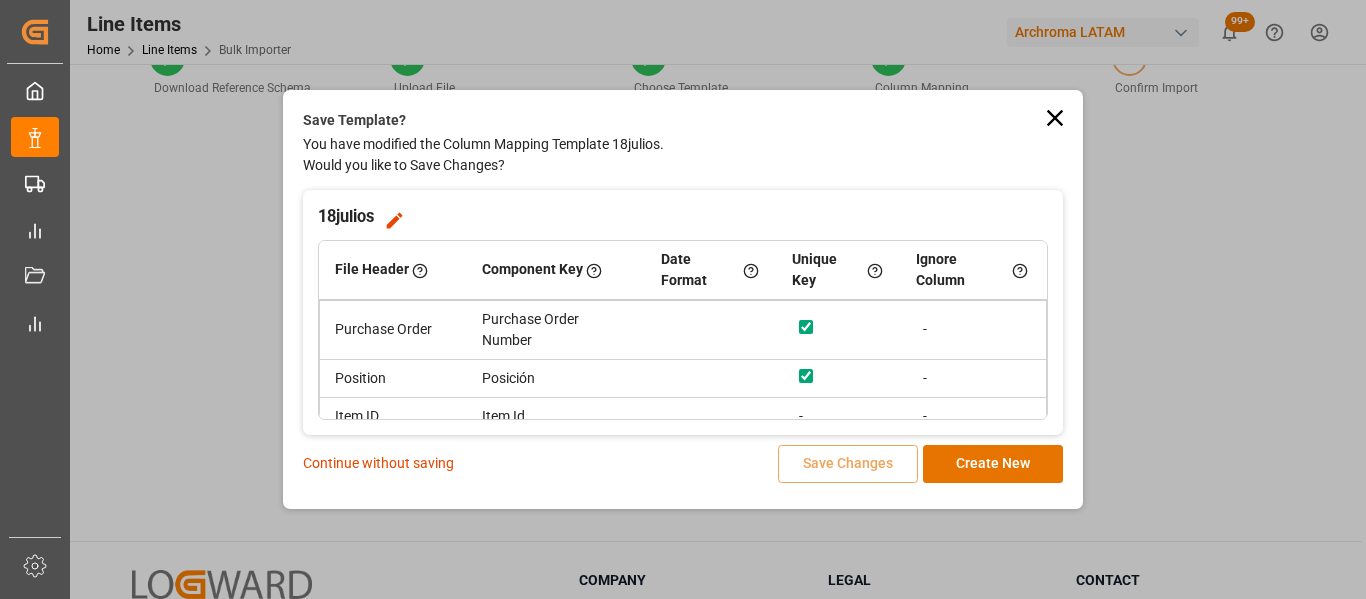 click on "Continue without saving" at bounding box center [378, 463] 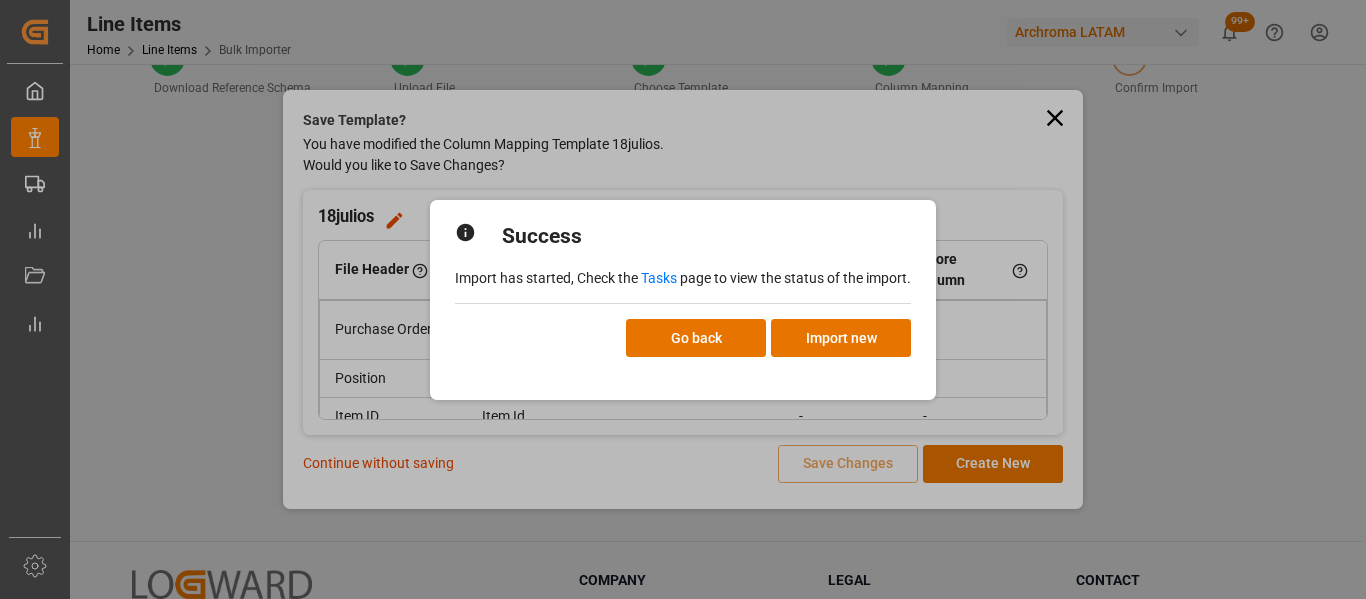 click on "Tasks" at bounding box center [659, 278] 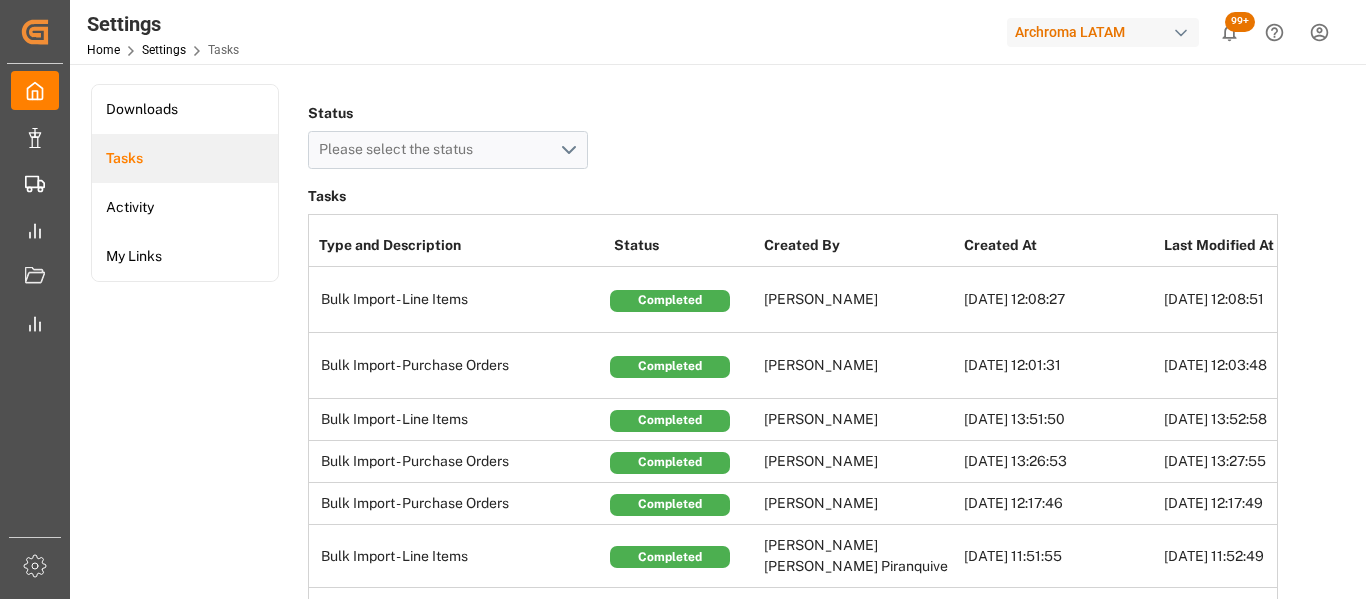 scroll, scrollTop: 0, scrollLeft: 0, axis: both 